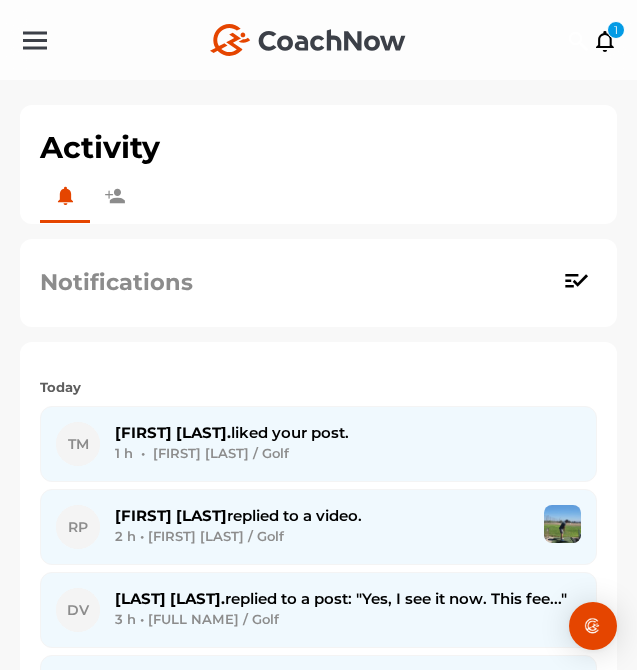 scroll, scrollTop: 0, scrollLeft: 0, axis: both 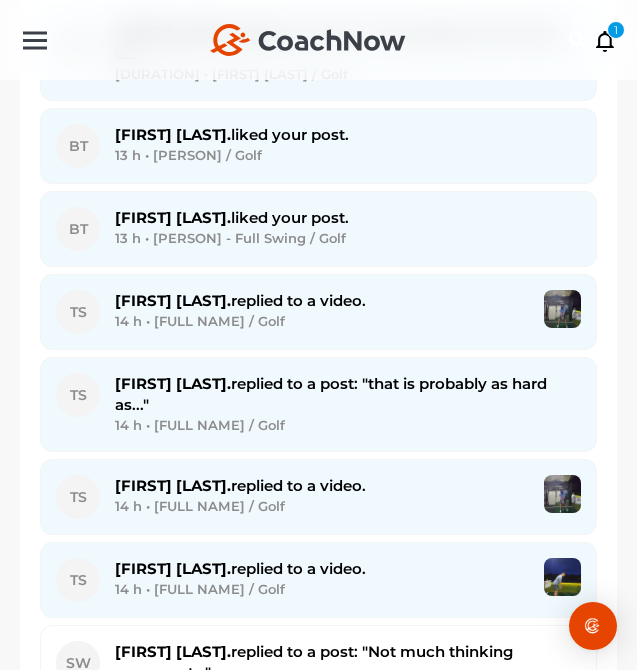 click on "[FIRST] [LAST] replied to a video." at bounding box center (240, 300) 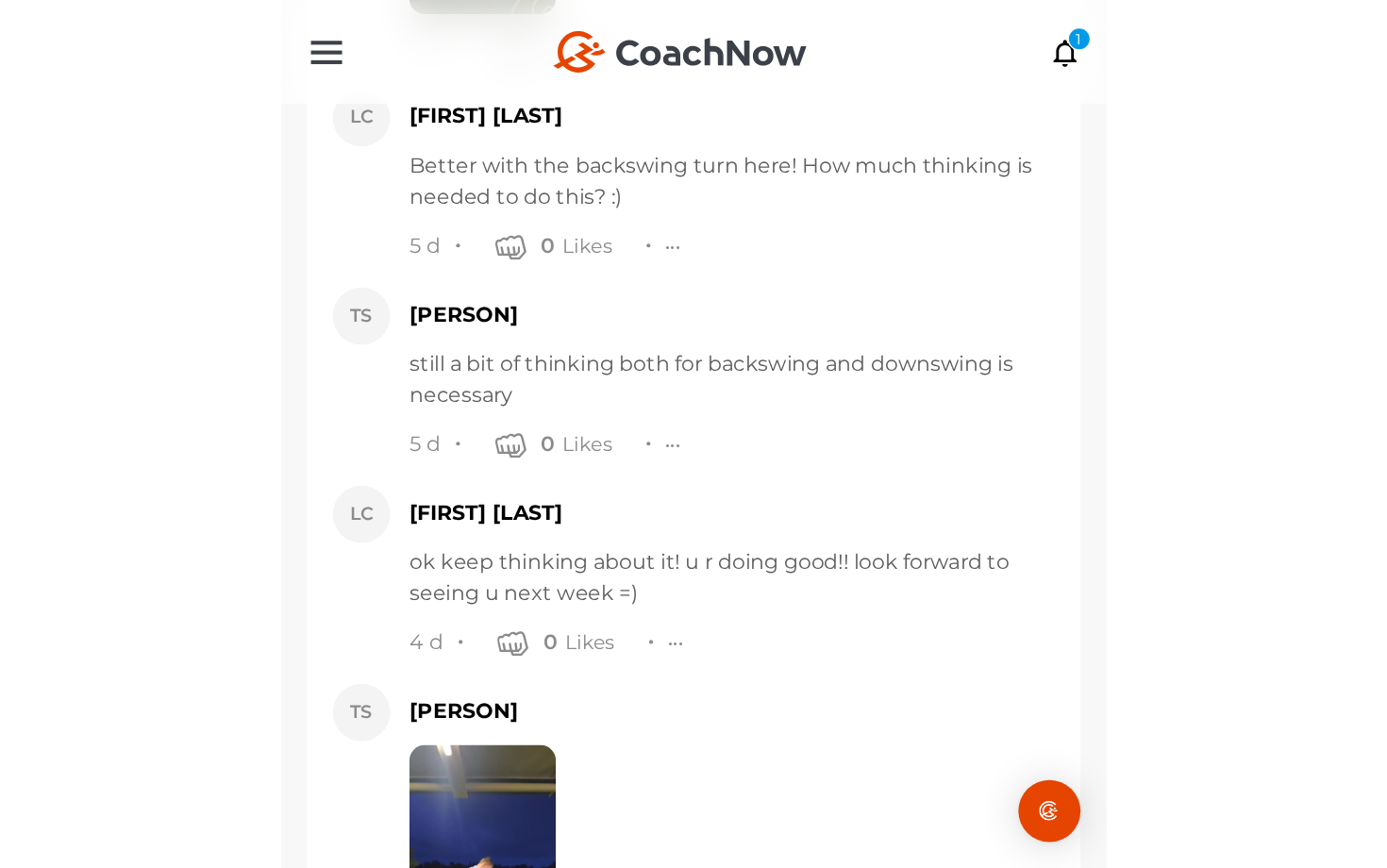 scroll, scrollTop: 8105, scrollLeft: 0, axis: vertical 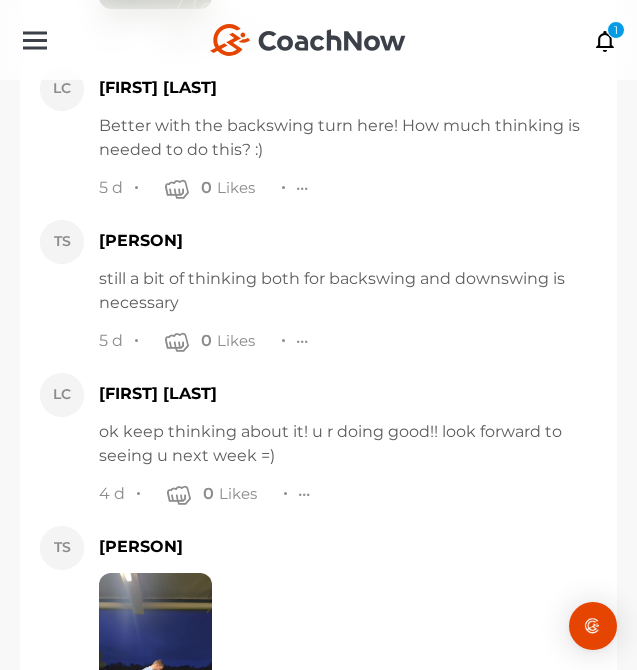 click at bounding box center [155, 673] 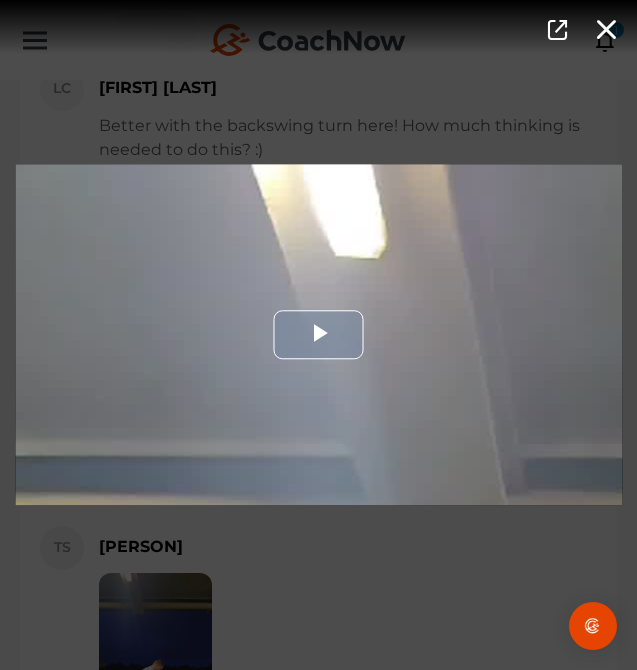 click at bounding box center [318, 334] 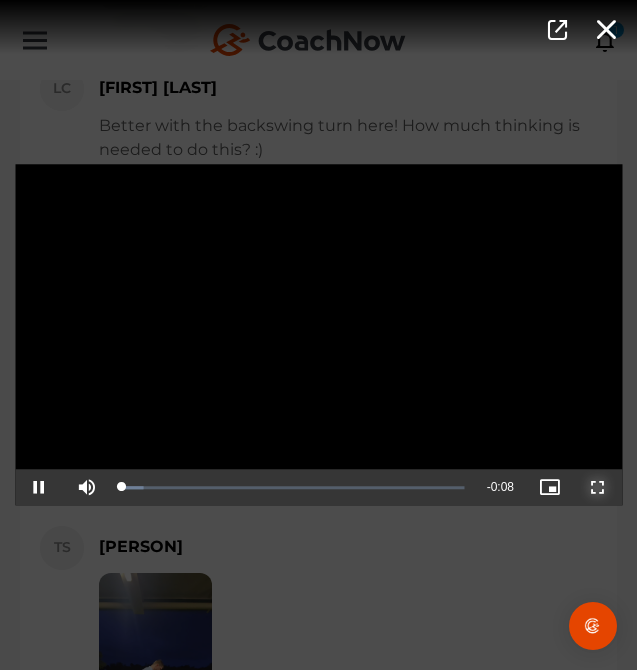 click at bounding box center [598, 488] 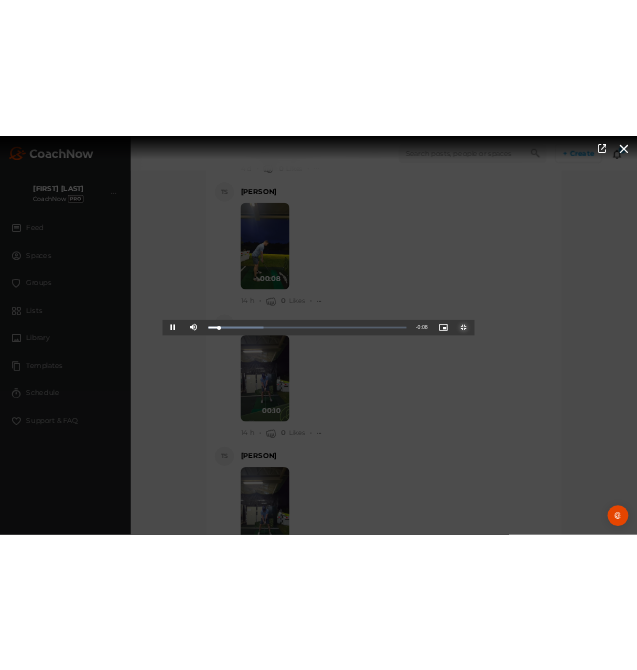 scroll, scrollTop: 8532, scrollLeft: 0, axis: vertical 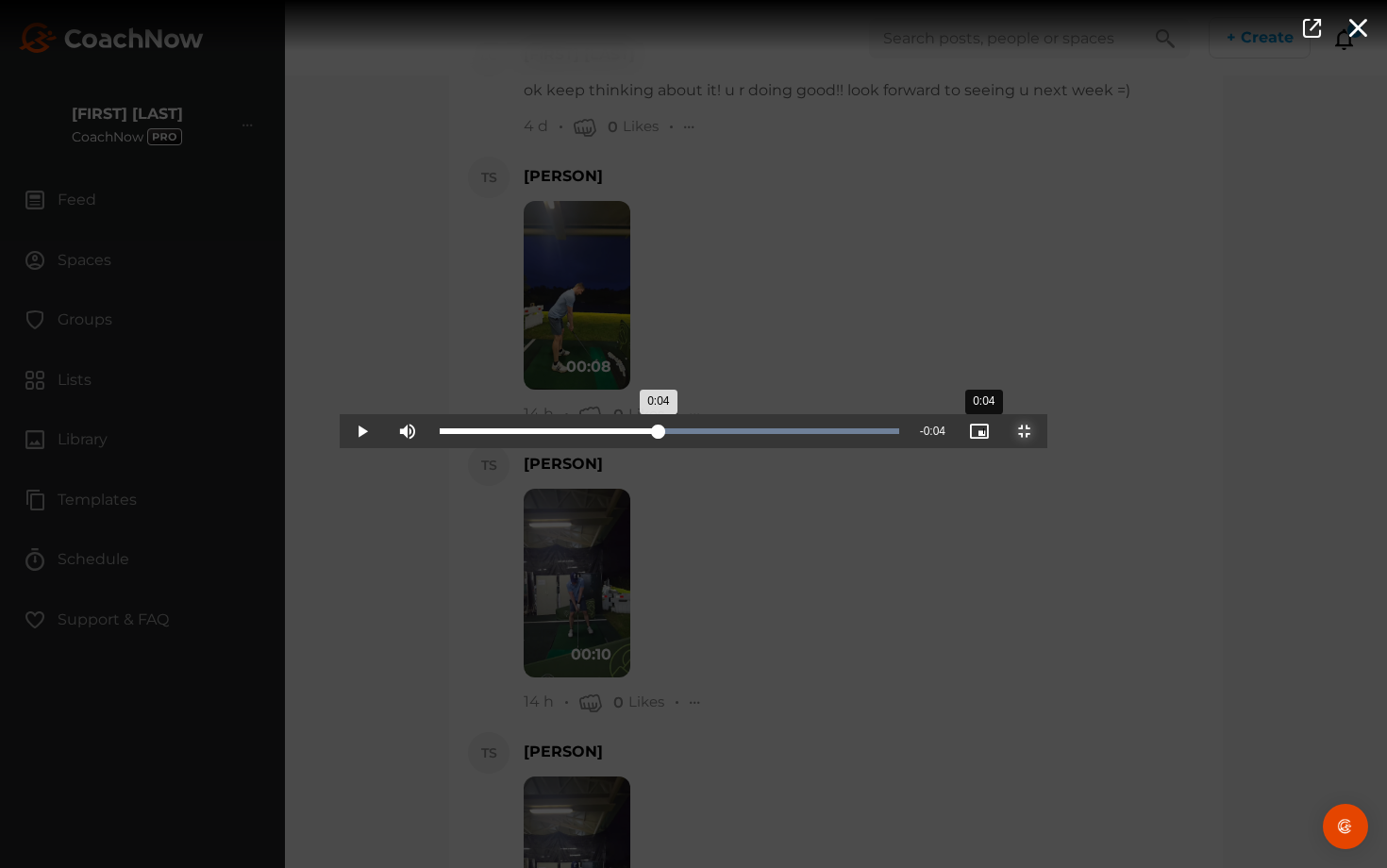 drag, startPoint x: 596, startPoint y: 867, endPoint x: 643, endPoint y: 859, distance: 47.67599 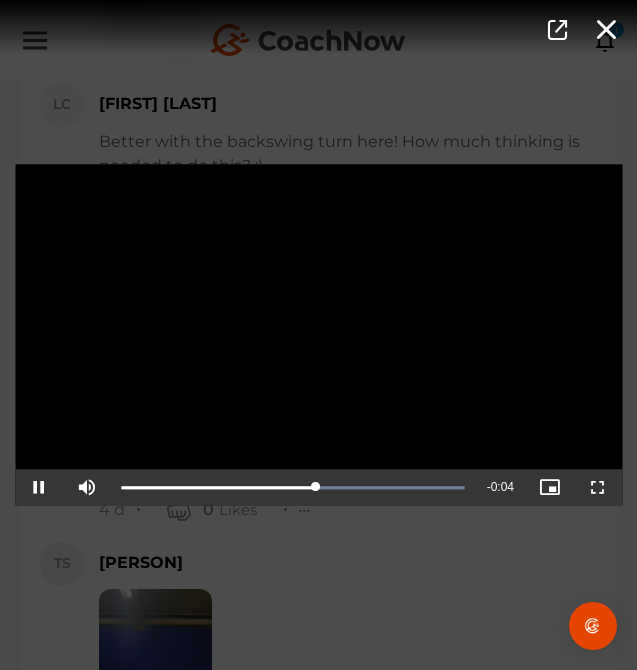 click on "Video Player is loading. Play Video Pause Mute Current Time  0:04 / Duration  0:08 Loaded :  100.00% 0:04 0:04 Stream Type  LIVE Seek to live, currently playing live LIVE Remaining Time  - 0:04   Playback Rate 1x Chapters Chapters Descriptions descriptions off , selected Captions captions settings , opens captions settings dialog captions off , selected Audio Track Picture-in-Picture Non-Fullscreen This is a modal window. Beginning of dialog window. Escape will cancel and close the window. Text Color White Black Red Green Blue Yellow Magenta Cyan Transparency Opaque Semi-Transparent Background Color Black White Red Green Blue Yellow Magenta Cyan Transparency Opaque Semi-Transparent Transparent Window Color Black White Red Green Blue Yellow Magenta Cyan Transparency Transparent Semi-Transparent Opaque Font Size 50% 75% 100% 125% 150% 175% 200% 300% 400% Text Edge Style None Raised Depressed Uniform Dropshadow Font Family" at bounding box center (318, 335) 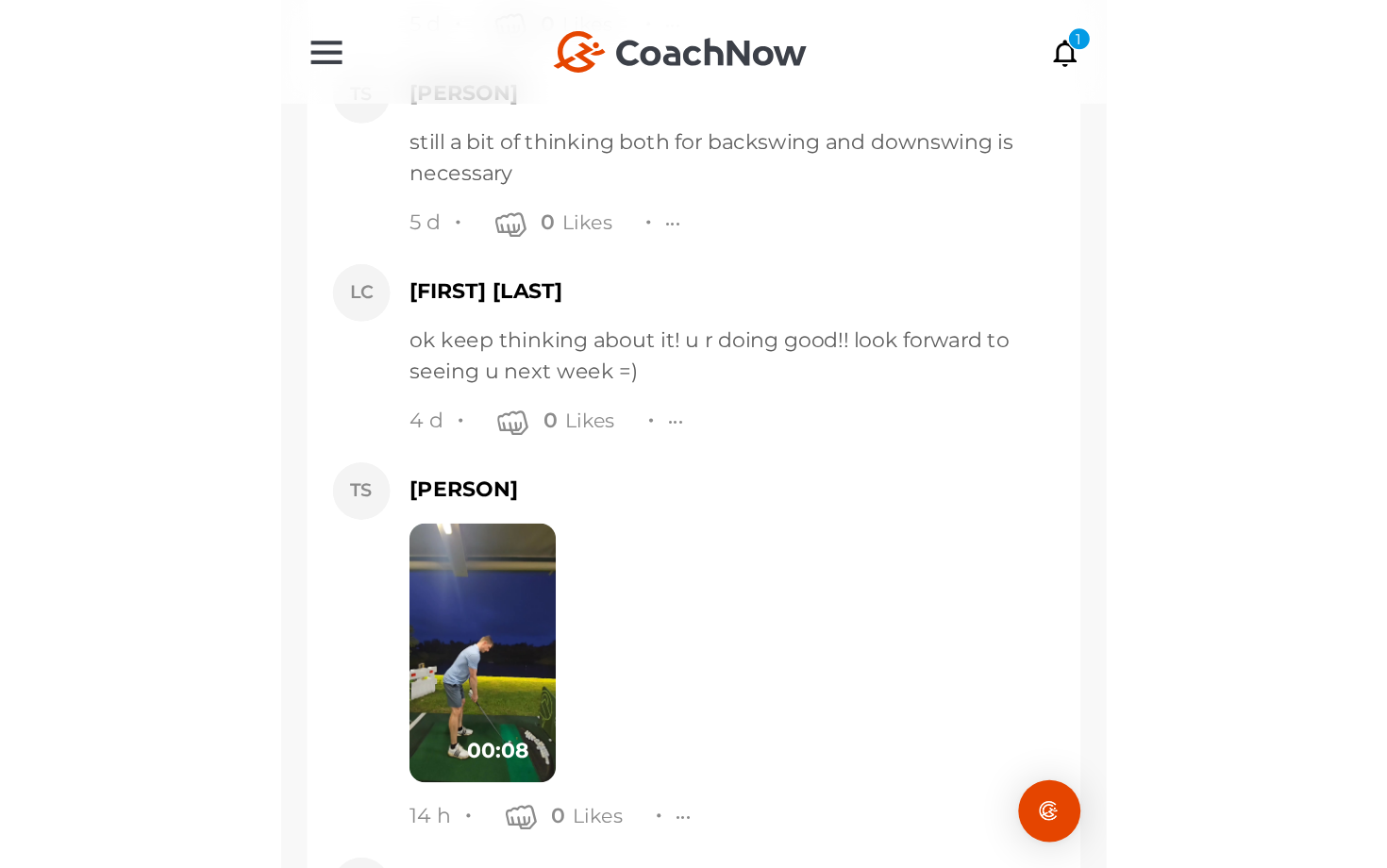 scroll, scrollTop: 8521, scrollLeft: 0, axis: vertical 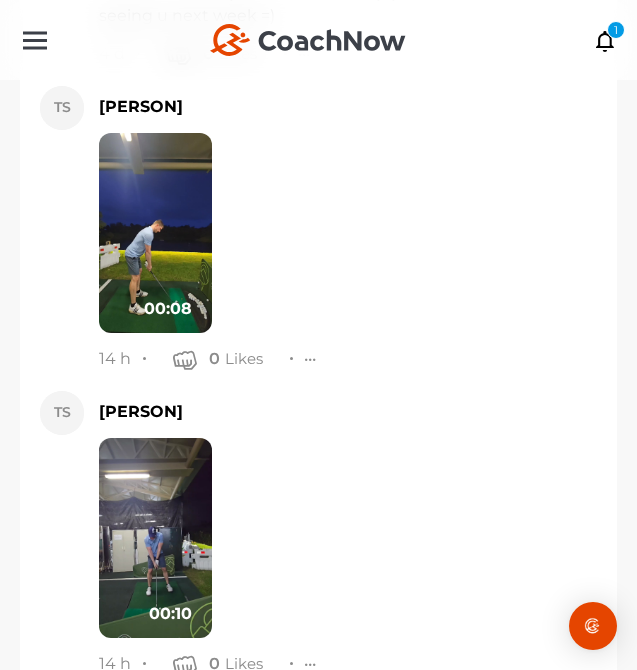 click on "[NAME] [LASTNAME]
00:10
14 h
0
Likes
Report
Delete" at bounding box center [348, 533] 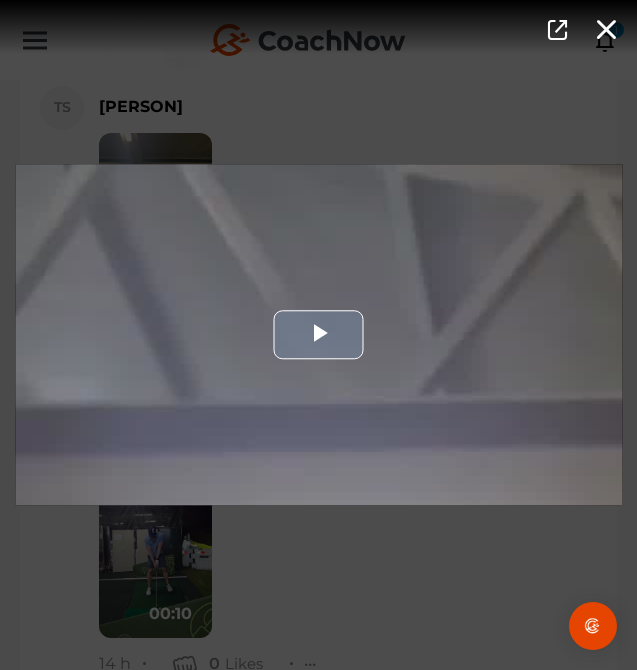 click at bounding box center [318, 334] 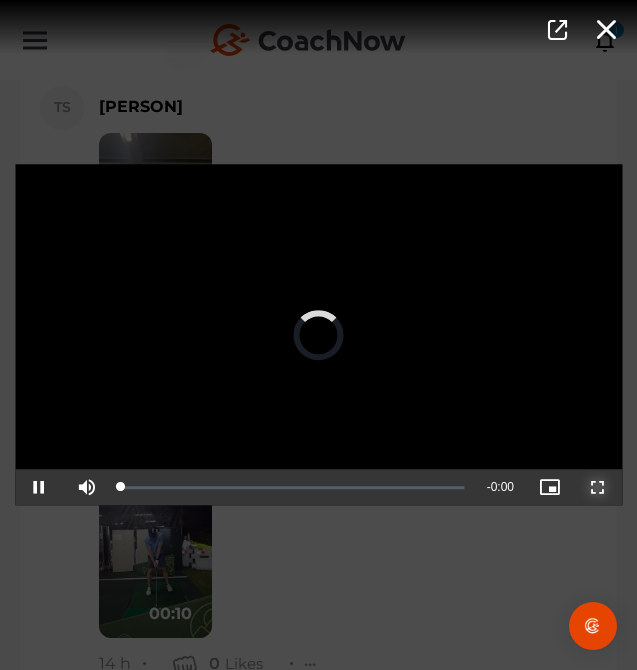 click at bounding box center (598, 488) 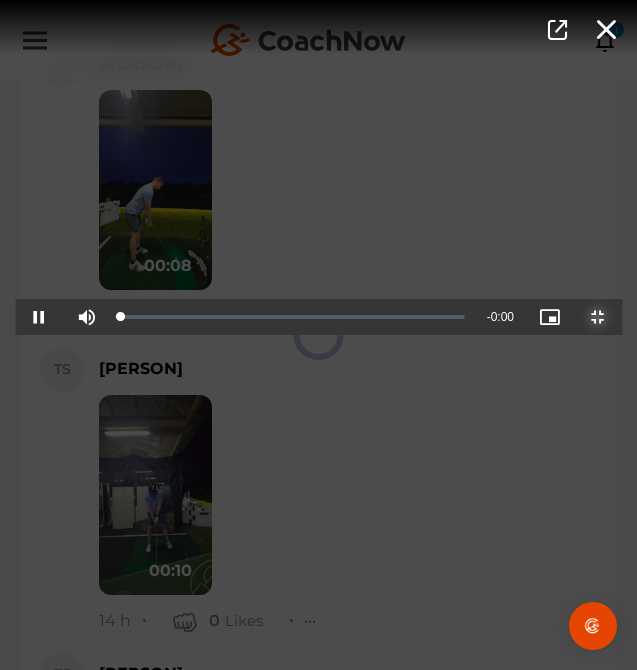 scroll, scrollTop: 8901, scrollLeft: 0, axis: vertical 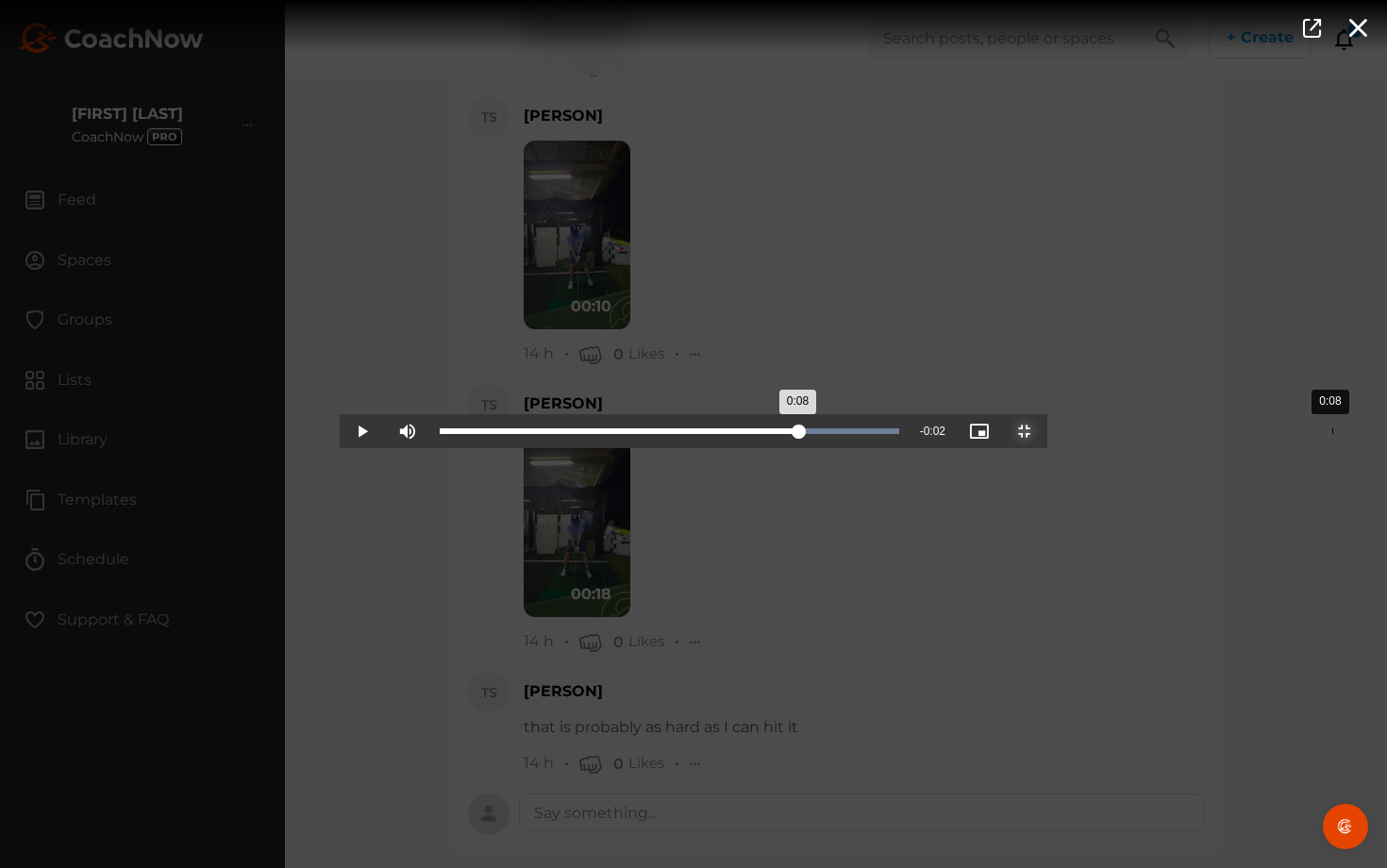 drag, startPoint x: 324, startPoint y: 850, endPoint x: 993, endPoint y: 833, distance: 669.21596 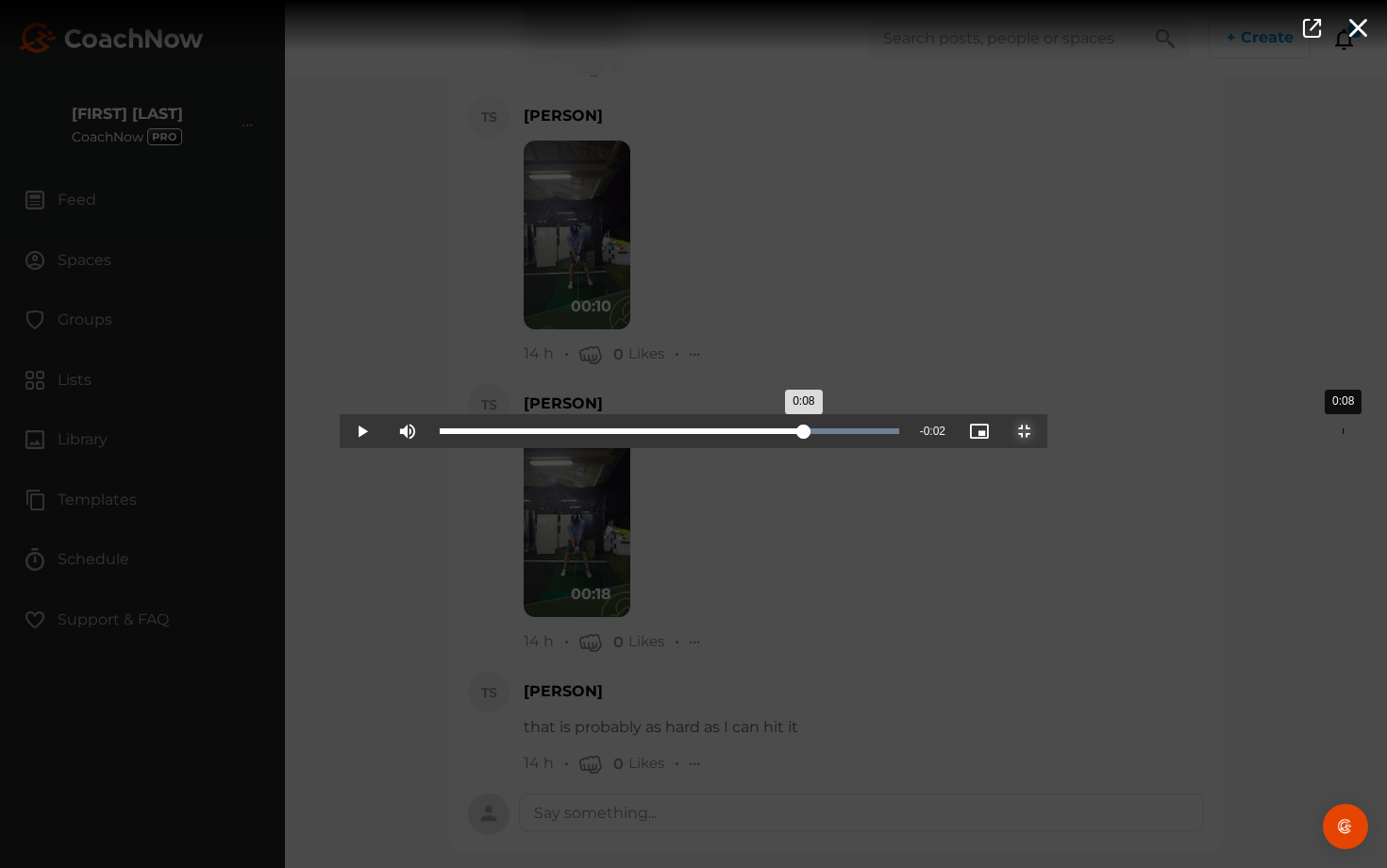 drag, startPoint x: 944, startPoint y: 848, endPoint x: 1005, endPoint y: 851, distance: 61.073726 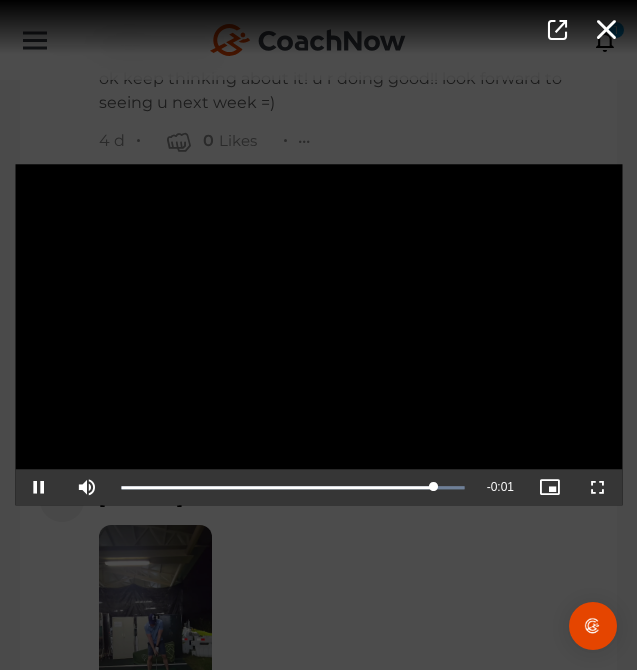click on "Video Player is loading. Play Video Pause Mute Current Time  0:09 / Duration  0:10 Loaded :  100.00% 0:08 0:09 Stream Type  LIVE Seek to live, currently playing live LIVE Remaining Time  - 0:01   Playback Rate 1x Chapters Chapters Descriptions descriptions off , selected Captions captions settings , opens captions settings dialog captions off , selected Audio Track Picture-in-Picture Non-Fullscreen This is a modal window. Beginning of dialog window. Escape will cancel and close the window. Text Color White Black Red Green Blue Yellow Magenta Cyan Transparency Opaque Semi-Transparent Background Color Black White Red Green Blue Yellow Magenta Cyan Transparency Opaque Semi-Transparent Transparent Window Color Black White Red Green Blue Yellow Magenta Cyan Transparency Transparent Semi-Transparent Opaque Font Size 50% 75% 100% 125% 150% 175% 200% 300% 400% Text Edge Style None Raised Depressed Uniform Dropshadow Font Family" at bounding box center (318, 335) 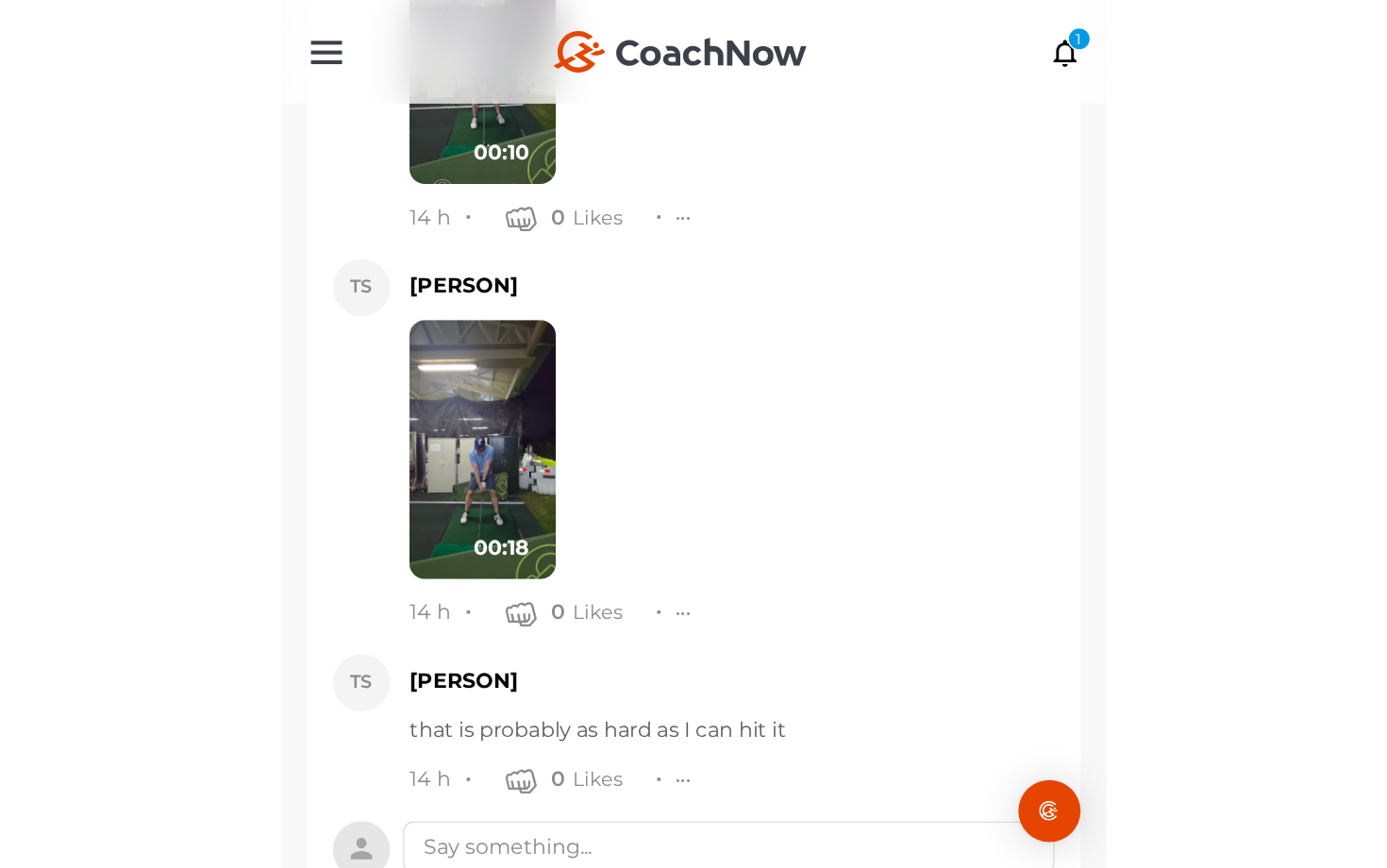 scroll, scrollTop: 8653, scrollLeft: 0, axis: vertical 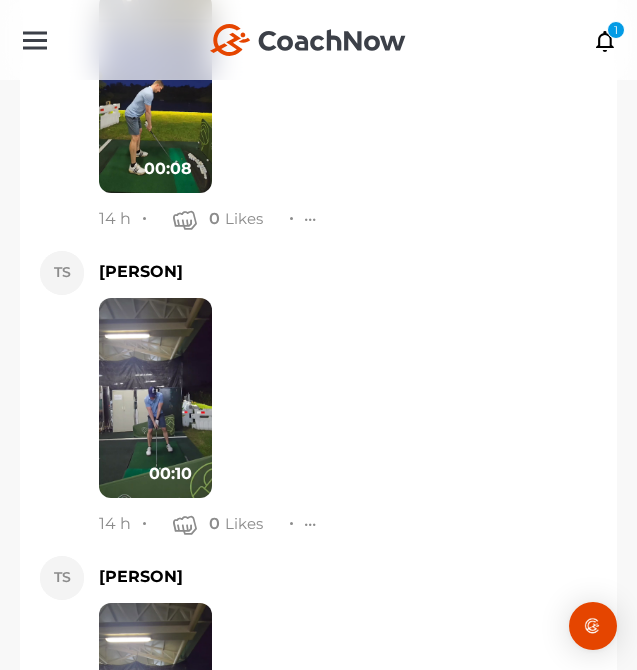 click at bounding box center (155, 398) 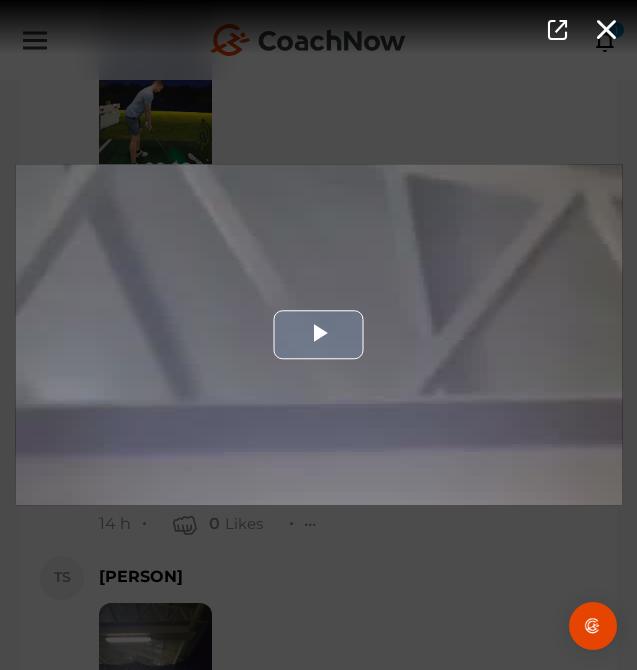 click at bounding box center [318, 334] 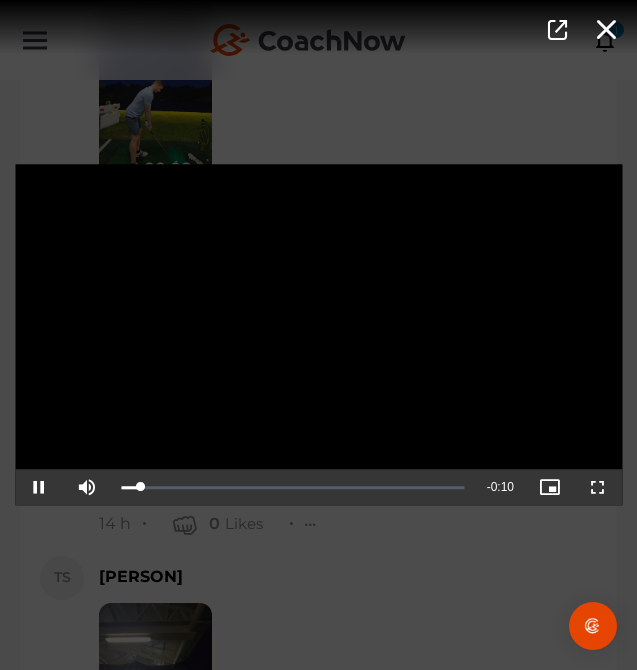 click on "Video Player is loading. Play Video Pause Mute Current Time  0:00 / Duration  0:10 Loaded :  0.00% 0:10 0:00 Stream Type  LIVE Seek to live, currently playing live LIVE Remaining Time  - 0:10   Playback Rate 1x Chapters Chapters Descriptions descriptions off , selected Captions captions settings , opens captions settings dialog captions off , selected Audio Track Picture-in-Picture Fullscreen This is a modal window. Beginning of dialog window. Escape will cancel and close the window. Text Color White Black Red Green Blue Yellow Magenta Cyan Transparency Opaque Semi-Transparent Background Color Black White Red Green Blue Yellow Magenta Cyan Transparency Opaque Semi-Transparent Transparent Window Color Black White Red Green Blue Yellow Magenta Cyan Transparency Transparent Semi-Transparent Opaque Font Size 50% 75% 100% 125% 150% 175% 200% 300% 400% Text Edge Style None Raised Depressed Uniform Dropshadow Font Family Casual" at bounding box center [318, 335] 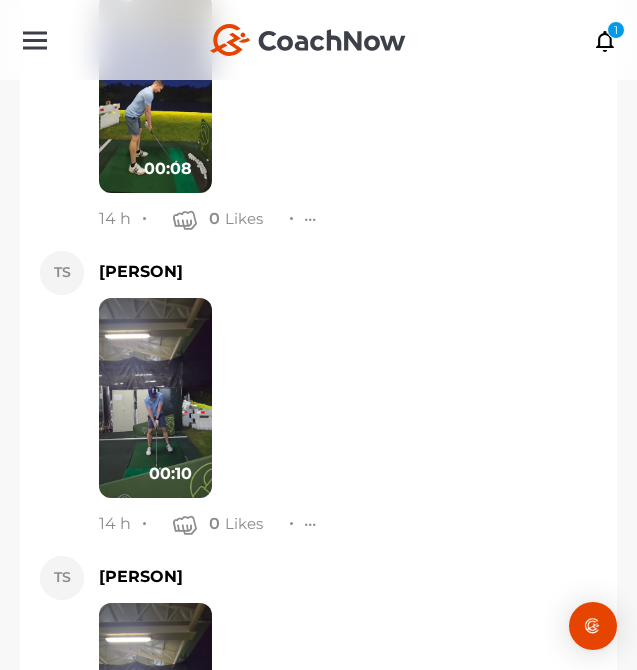 click at bounding box center [155, 703] 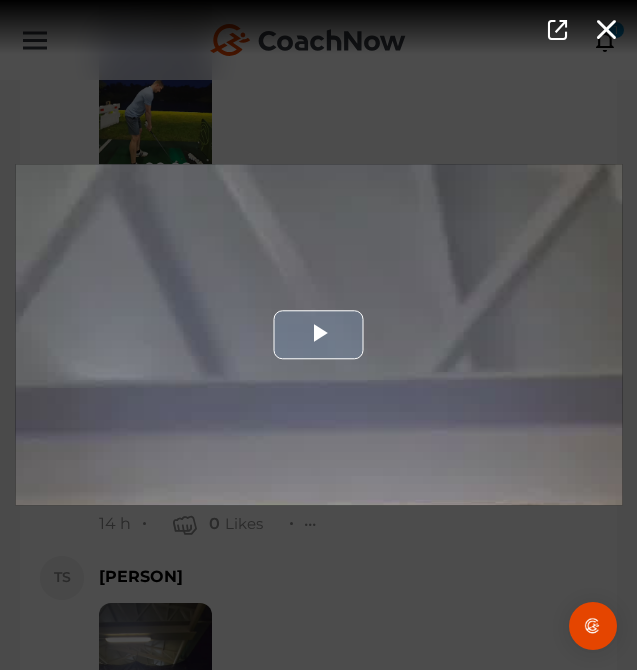 click at bounding box center (318, 334) 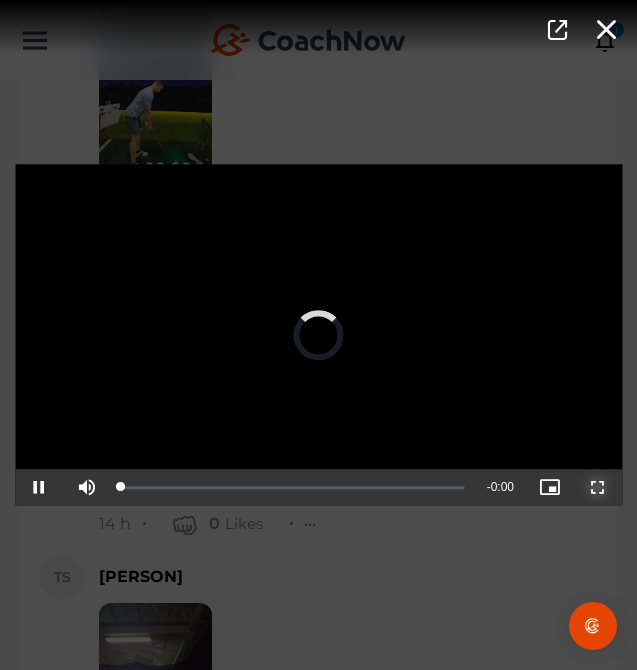 click at bounding box center [598, 488] 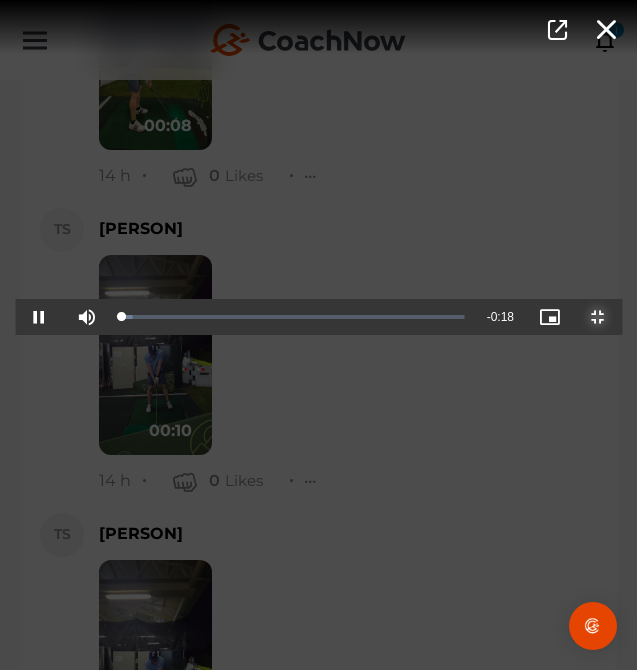 scroll, scrollTop: 8901, scrollLeft: 0, axis: vertical 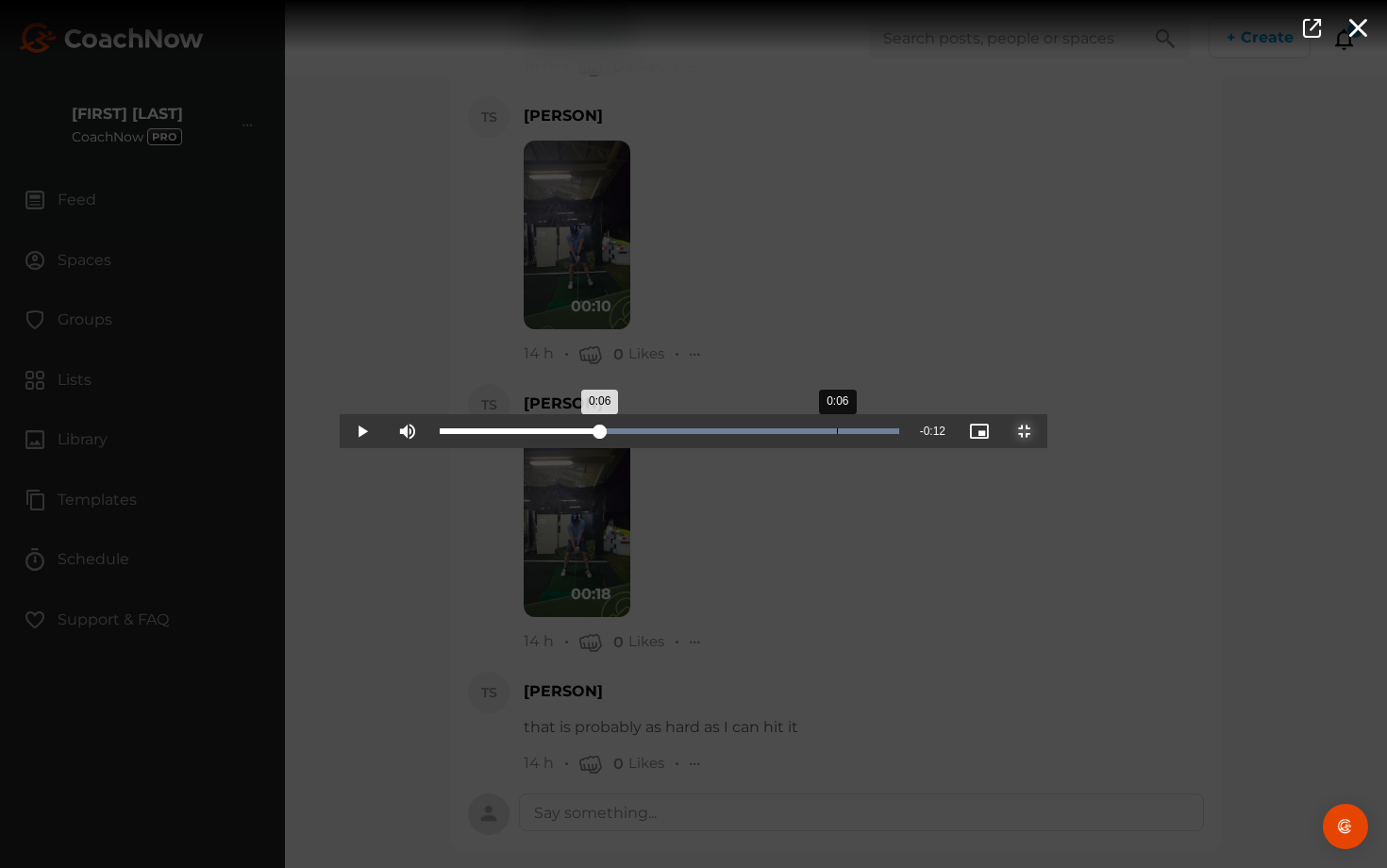 drag, startPoint x: 585, startPoint y: 858, endPoint x: 498, endPoint y: 836, distance: 89.73851 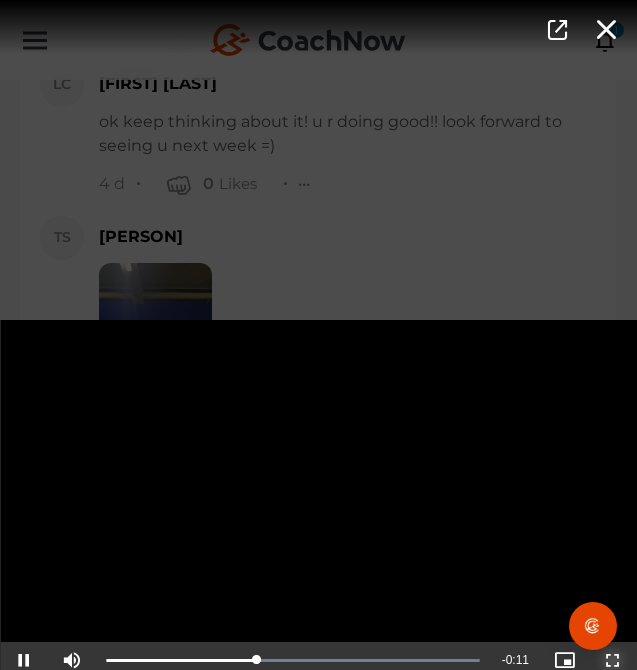 scroll, scrollTop: 8944, scrollLeft: 0, axis: vertical 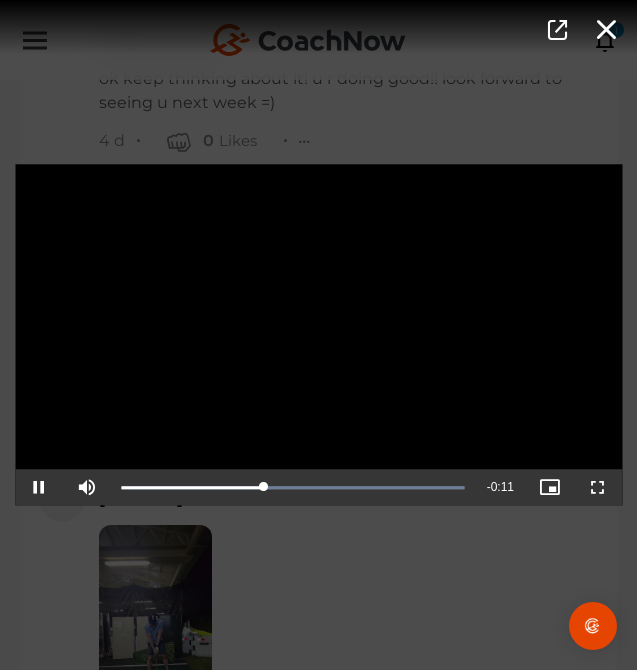 click on "Video Player is loading. Play Video Pause Mute Current Time  0:07 / Duration  0:18 Loaded :  100.00% 0:06 0:07 Stream Type  LIVE Seek to live, currently playing live LIVE Remaining Time  - 0:11   Playback Rate 1x Chapters Chapters Descriptions descriptions off , selected Captions captions settings , opens captions settings dialog captions off , selected Audio Track Picture-in-Picture Non-Fullscreen This is a modal window. Beginning of dialog window. Escape will cancel and close the window. Text Color White Black Red Green Blue Yellow Magenta Cyan Transparency Opaque Semi-Transparent Background Color Black White Red Green Blue Yellow Magenta Cyan Transparency Opaque Semi-Transparent Transparent Window Color Black White Red Green Blue Yellow Magenta Cyan Transparency Transparent Semi-Transparent Opaque Font Size 50% 75% 100% 125% 150% 175% 200% 300% 400% Text Edge Style None Raised Depressed Uniform Dropshadow Font Family" at bounding box center [318, 335] 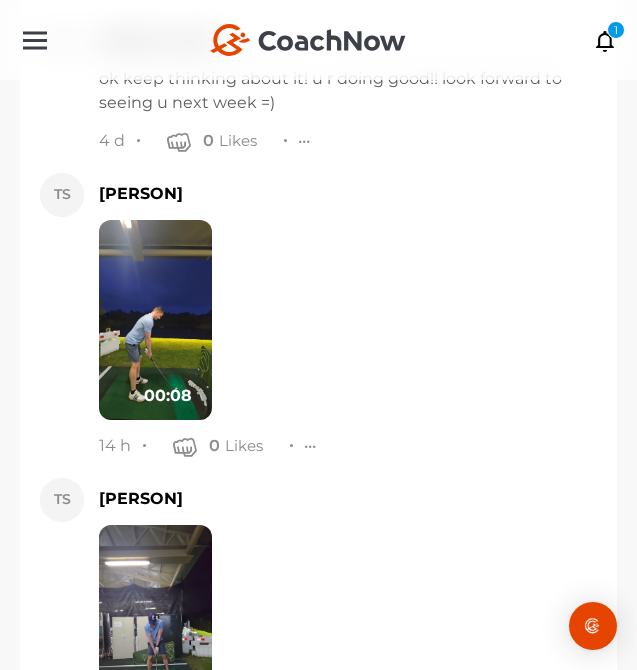 scroll, scrollTop: 9593, scrollLeft: 0, axis: vertical 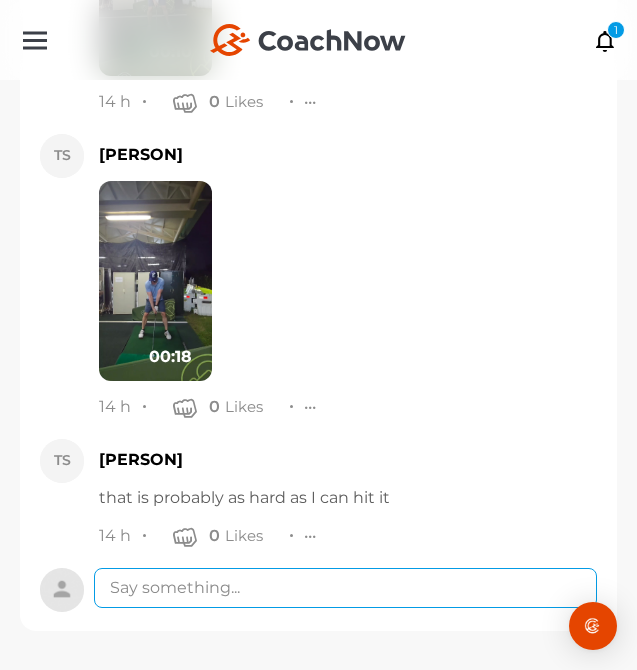 click at bounding box center [345, 588] 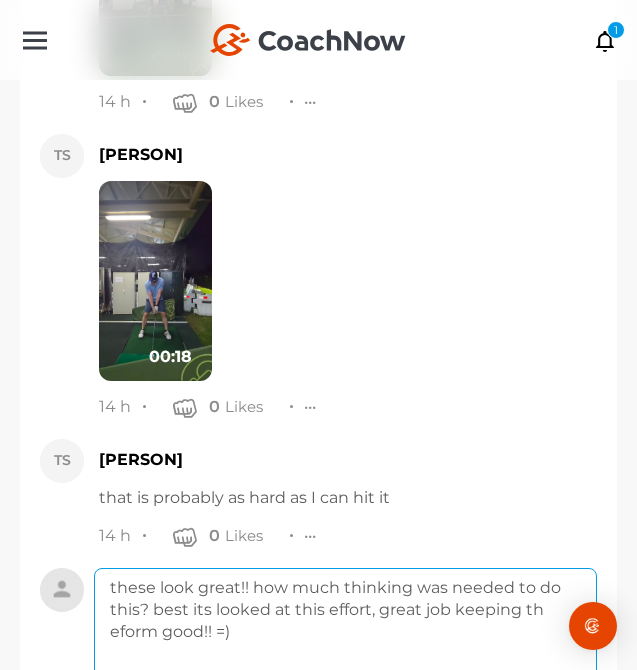 click on "these look great!! how much thinking was needed to do this? best its looked at this effort, great job keeping th eform good!! =)" at bounding box center (345, 648) 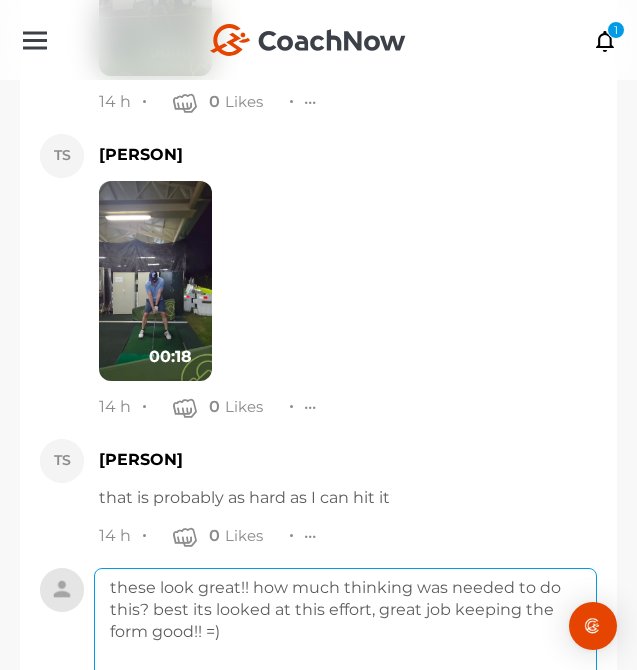 scroll, scrollTop: 9830, scrollLeft: 0, axis: vertical 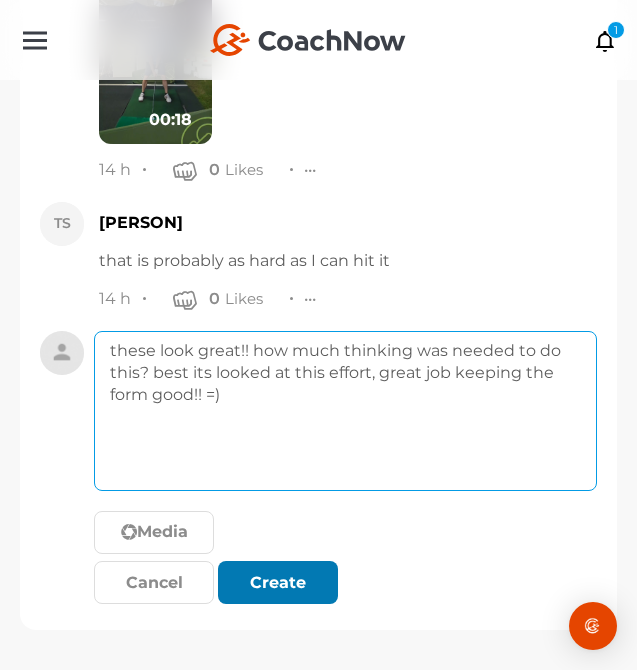 type on "these look great!! how much thinking was needed to do this? best its looked at this effort, great job keeping the form good!! =)" 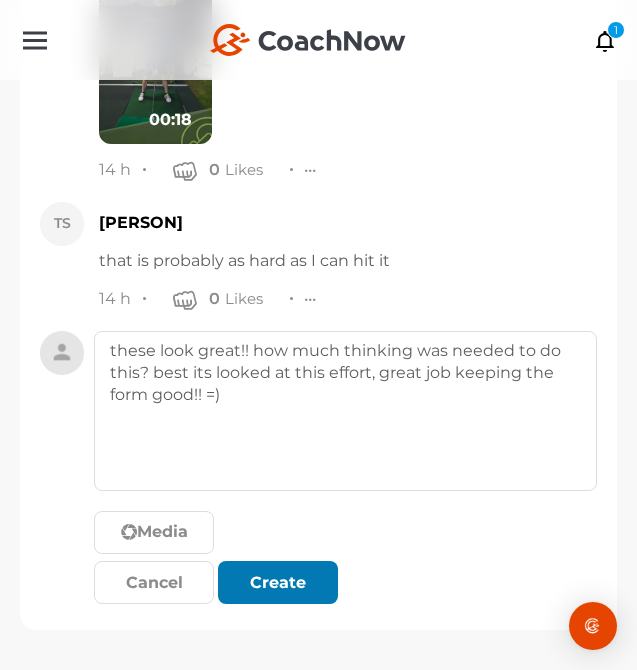 click on "Create" at bounding box center (278, 583) 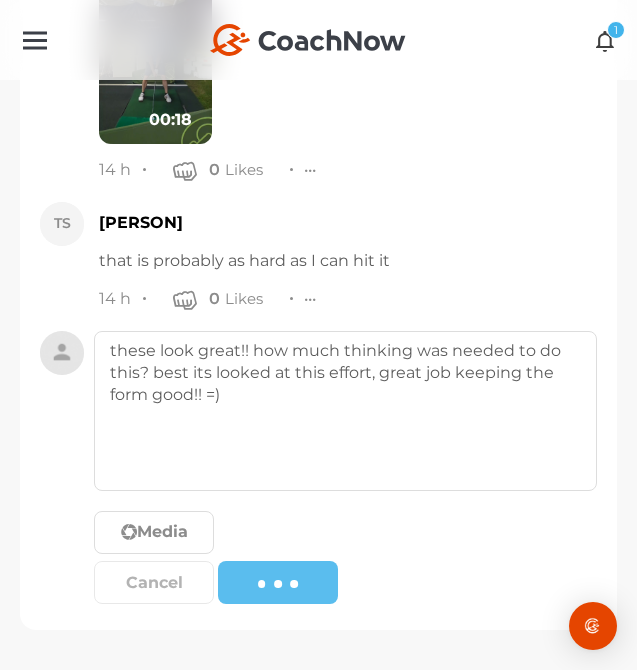 type 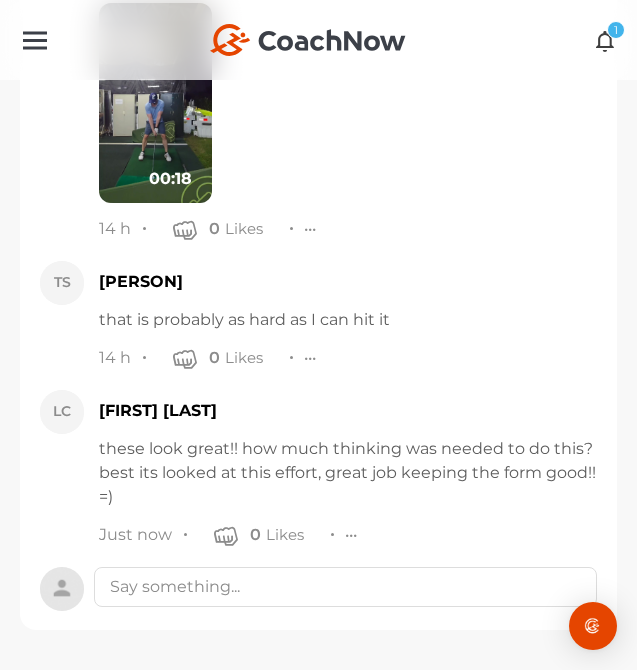 scroll, scrollTop: 9770, scrollLeft: 0, axis: vertical 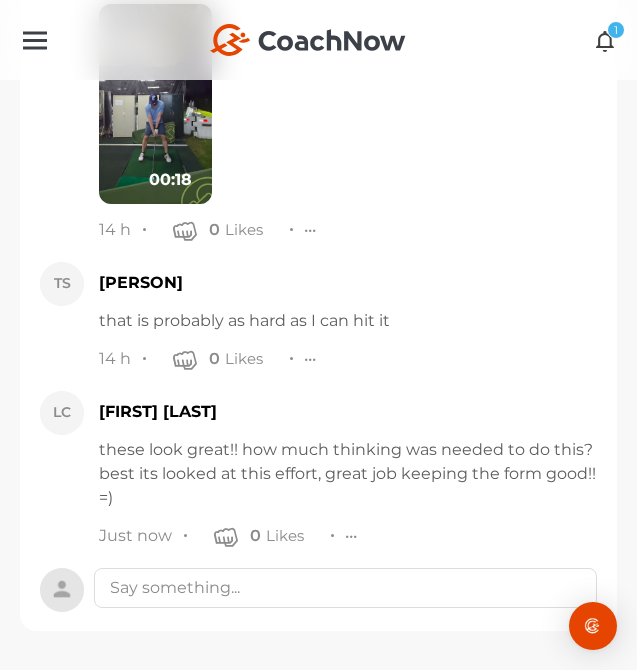 click at bounding box center (605, 40) 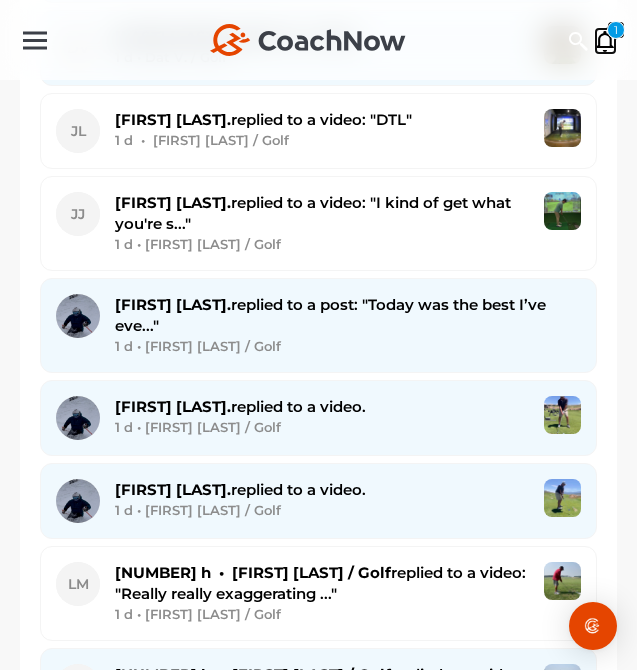scroll, scrollTop: 0, scrollLeft: 0, axis: both 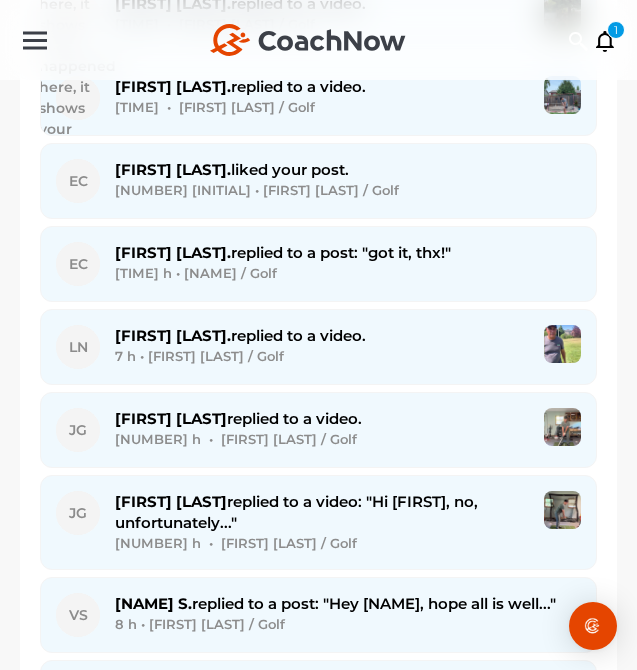 click on "8 h • [FIRST] [LAST] / Golf" at bounding box center (348, 624) 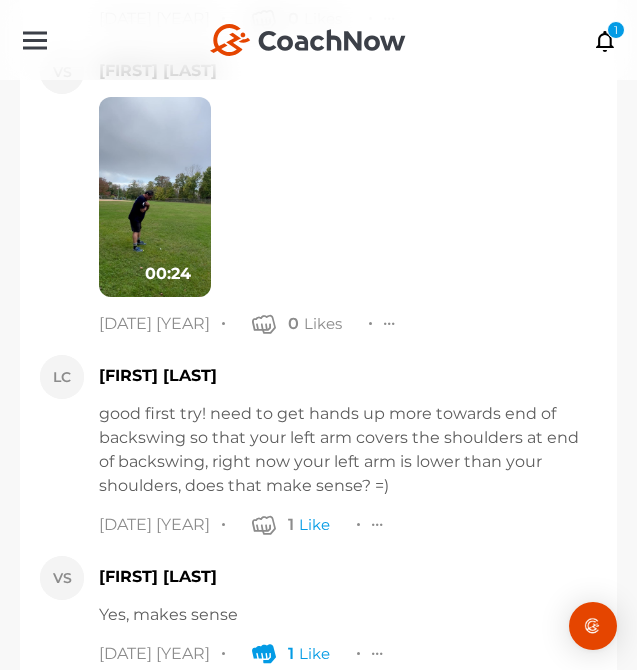scroll, scrollTop: 33731, scrollLeft: 0, axis: vertical 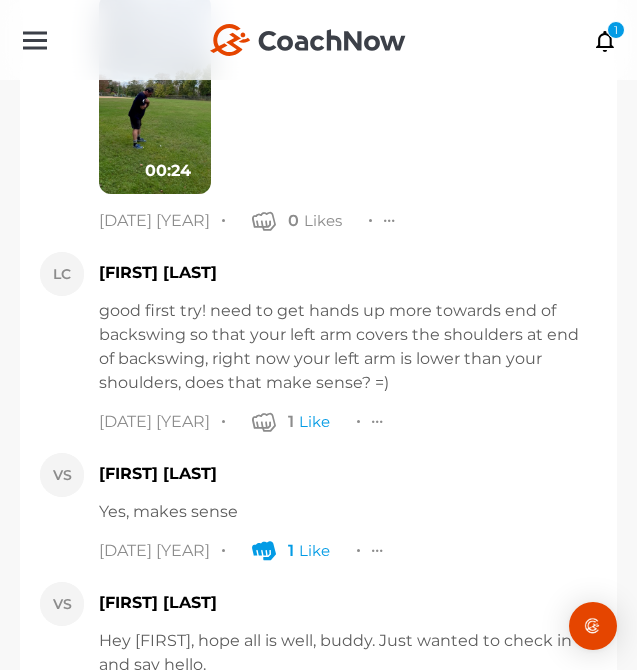 click at bounding box center (345, 755) 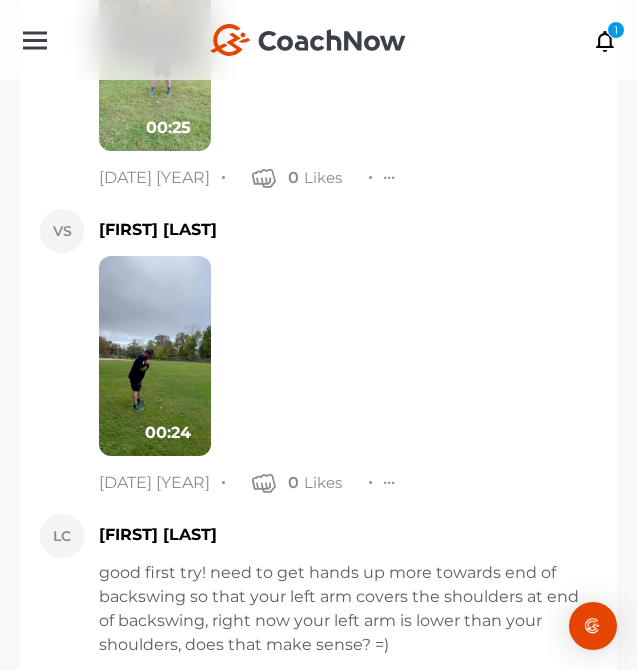 scroll, scrollTop: 33968, scrollLeft: 0, axis: vertical 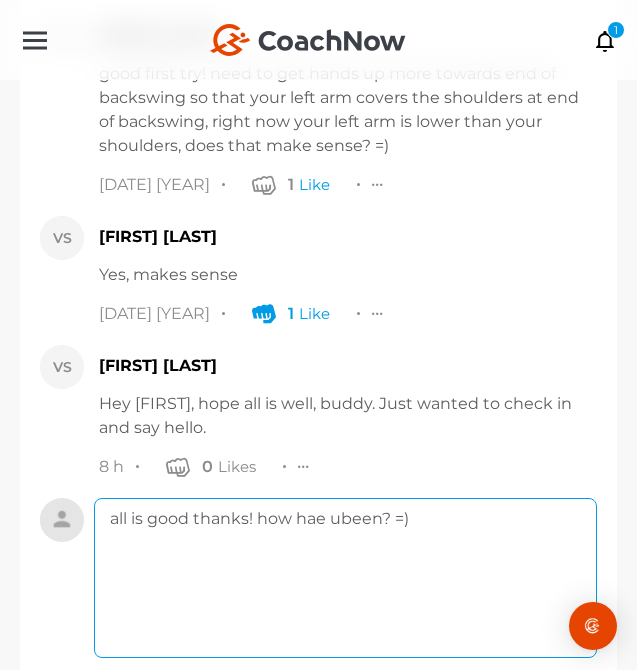 click on "all is good thanks! how hae ubeen? =)" at bounding box center [345, 578] 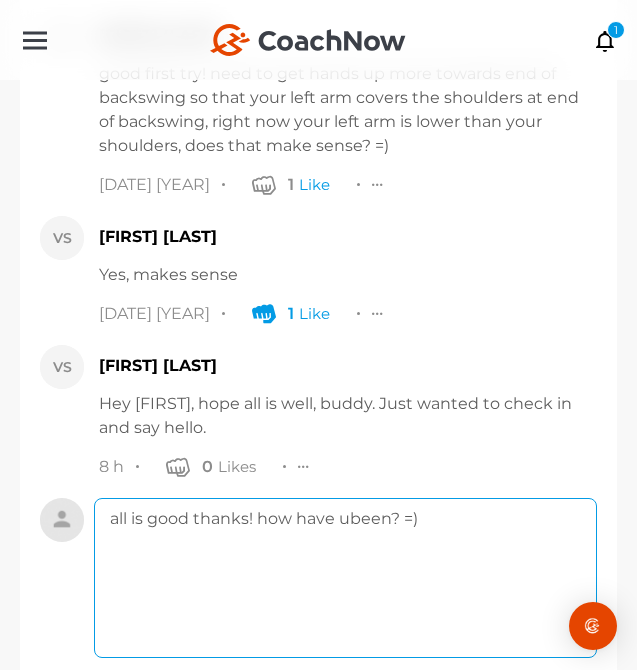 type on "all is good thanks! how have ubeen? =)" 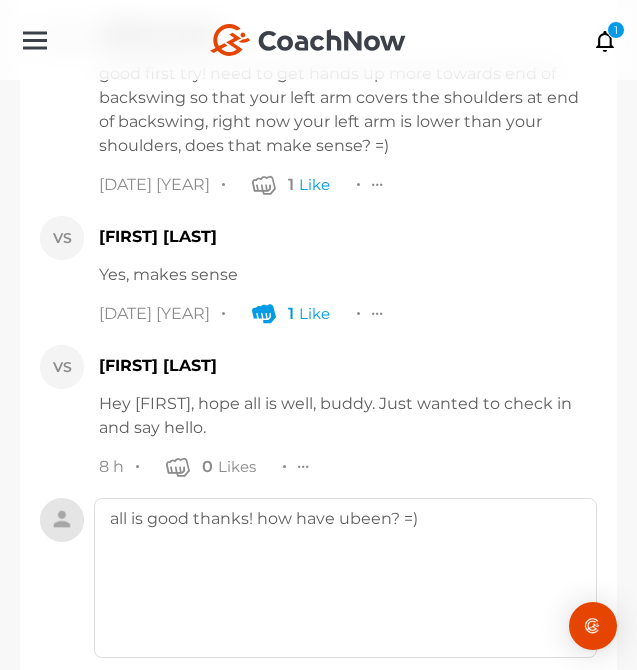 click on "Create" at bounding box center (278, 750) 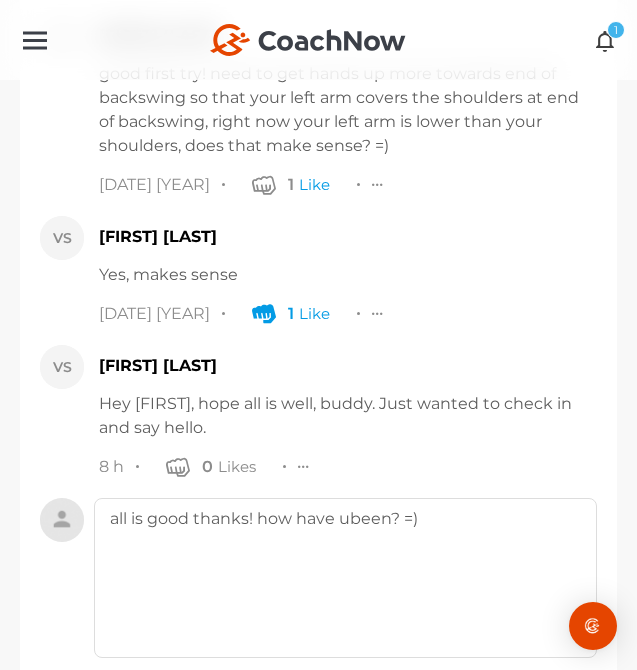 type 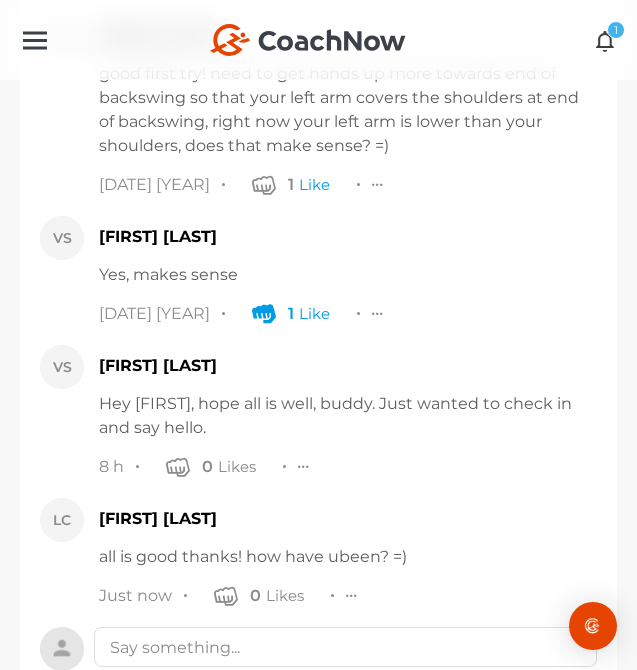 scroll, scrollTop: 33860, scrollLeft: 0, axis: vertical 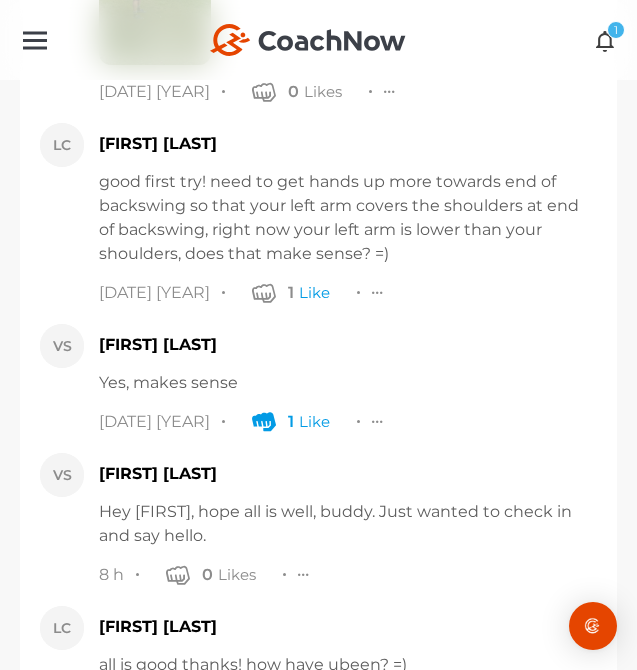 click on "1" at bounding box center (616, 30) 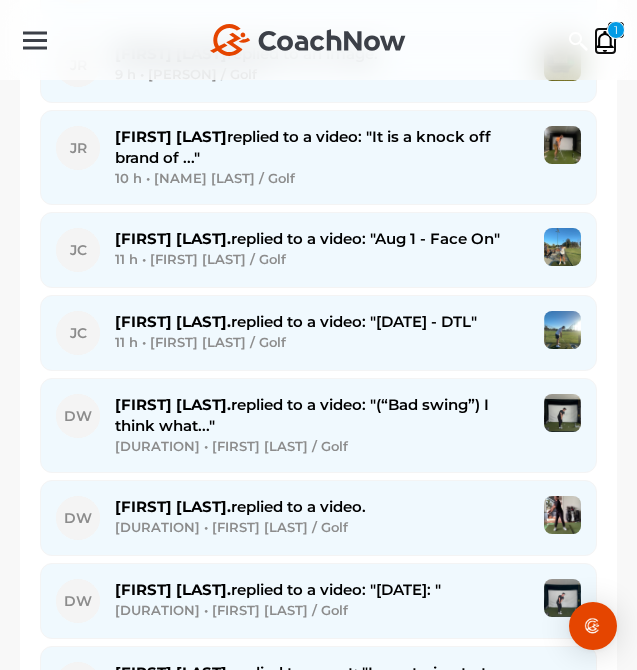 scroll, scrollTop: 3923, scrollLeft: 0, axis: vertical 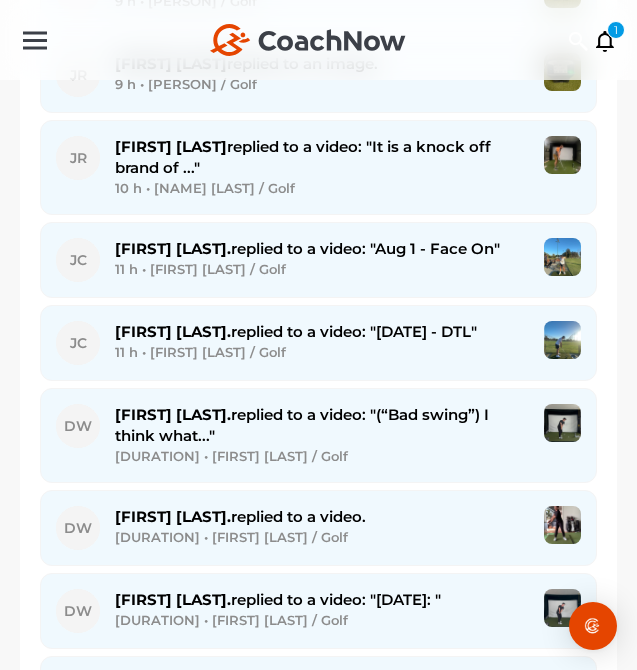 click on "13 h  •  [FIRST] [LAST] / Golf" at bounding box center (348, 724) 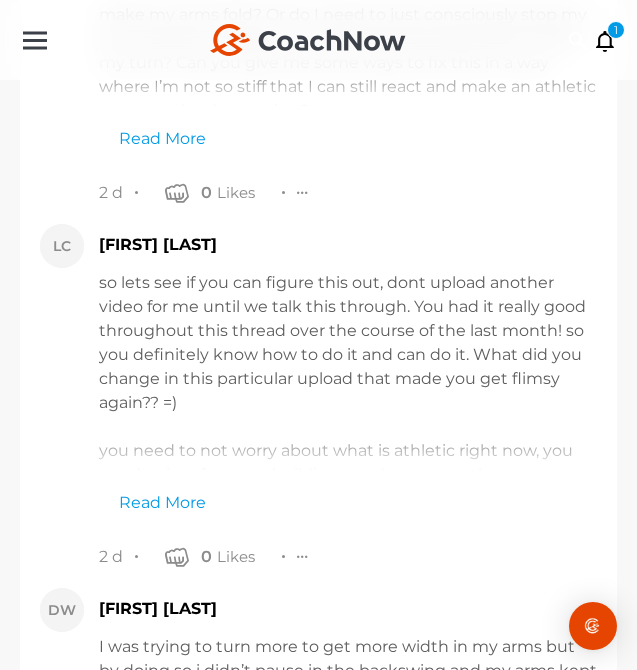 scroll, scrollTop: 9598, scrollLeft: 0, axis: vertical 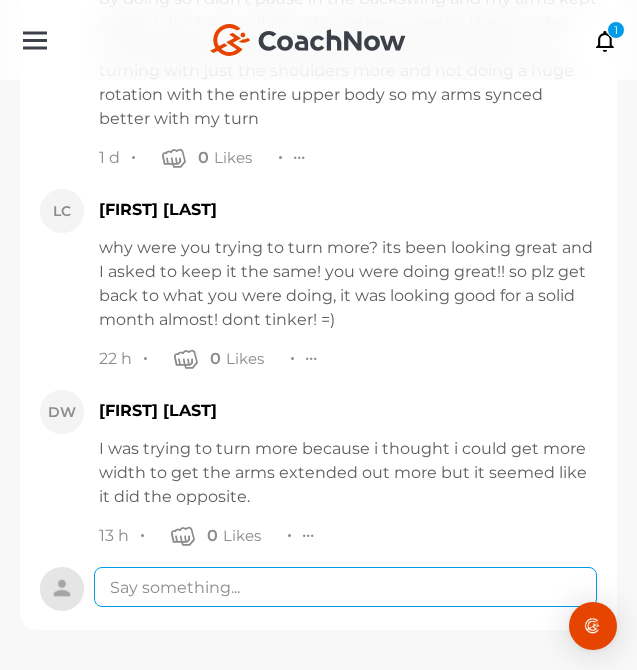 click at bounding box center [345, 587] 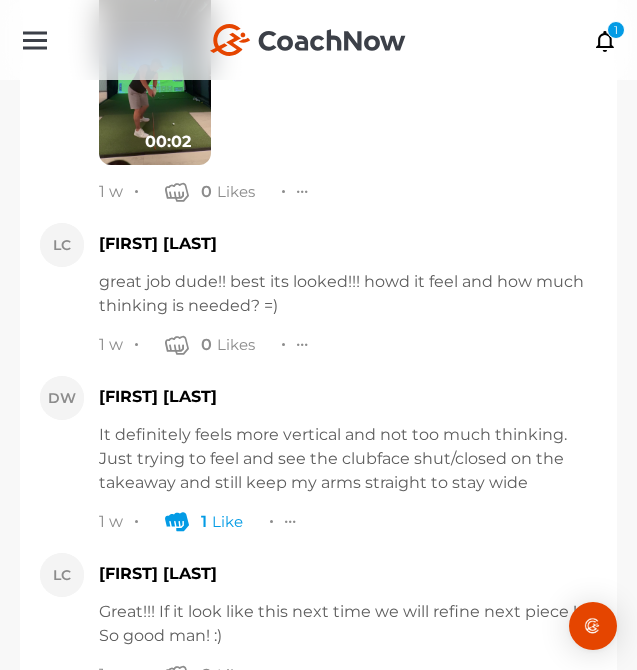 scroll, scrollTop: 6440, scrollLeft: 0, axis: vertical 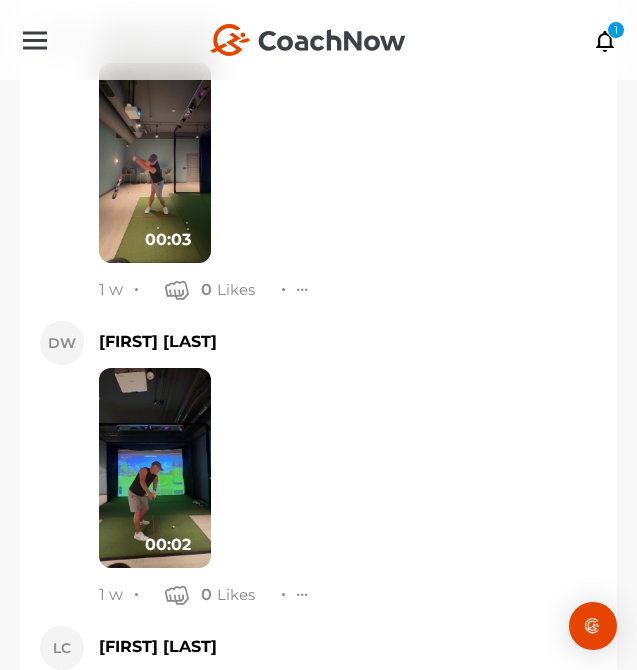 click at bounding box center [155, 468] 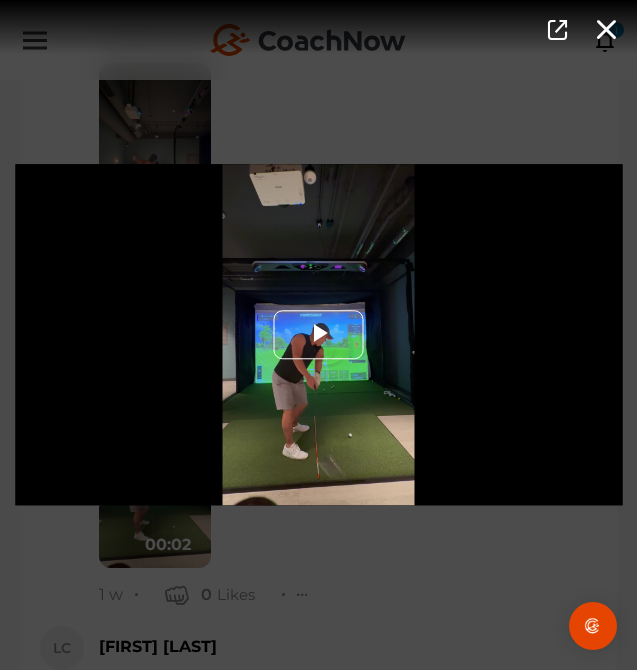 click at bounding box center (319, 335) 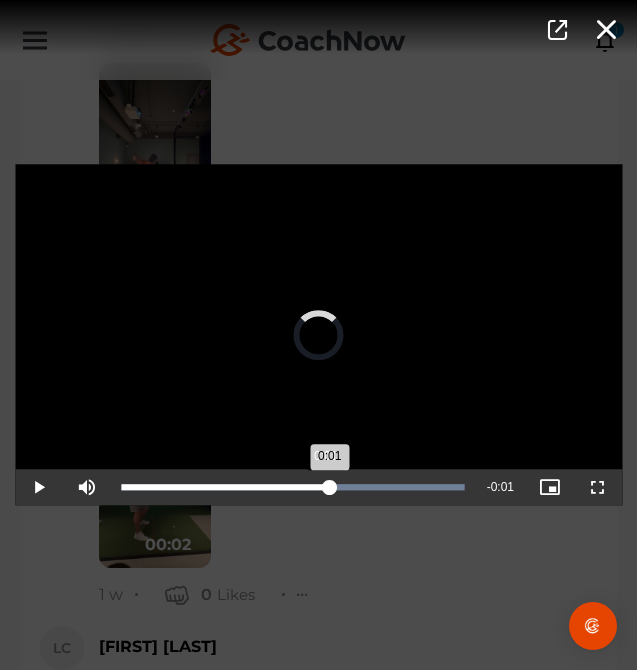 click on "Loaded :  100.00% 0:01 0:01" at bounding box center (293, 488) 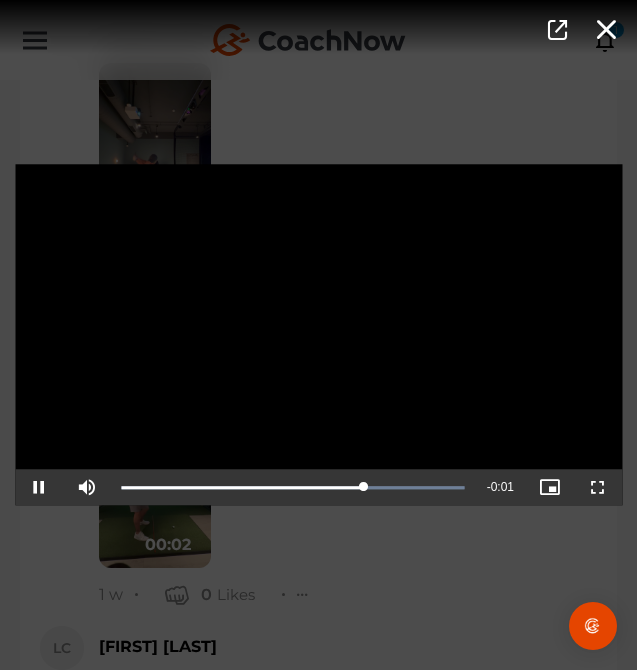 click on "Video Player is loading. Play Video Pause Mute Current Time  0:01 / Duration  0:02 Loaded :  100.00% 0:01 0:02 Stream Type  LIVE Seek to live, currently playing live LIVE Remaining Time  - 0:01   Playback Rate 1x Chapters Chapters Descriptions descriptions off , selected Captions captions settings , opens captions settings dialog captions off , selected Audio Track Picture-in-Picture Fullscreen This is a modal window. Beginning of dialog window. Escape will cancel and close the window. Text Color White Black Red Green Blue Yellow Magenta Cyan Transparency Opaque Semi-Transparent Background Color Black White Red Green Blue Yellow Magenta Cyan Transparency Opaque Semi-Transparent Transparent Window Color Black White Red Green Blue Yellow Magenta Cyan Transparency Transparent Semi-Transparent Opaque Font Size 50% 75% 100% 125% 150% 175% 200% 300% 400% Text Edge Style None Raised Depressed Uniform Dropshadow Font Family Casual" at bounding box center (318, 335) 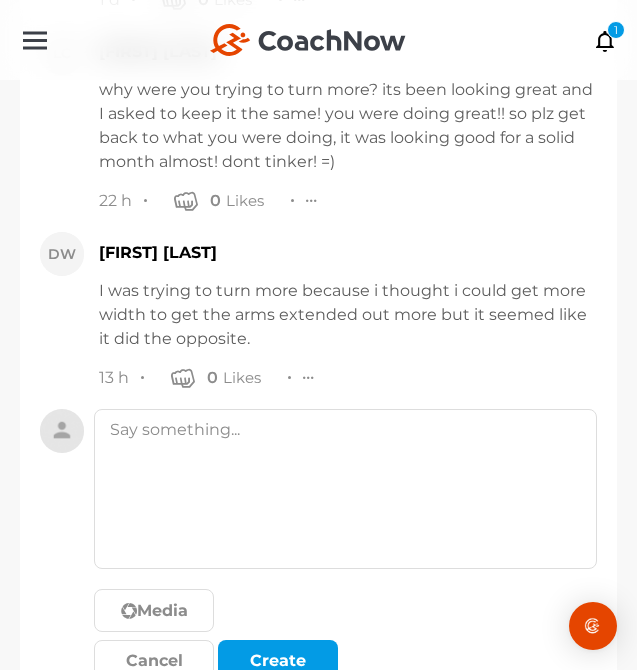 scroll, scrollTop: 9832, scrollLeft: 0, axis: vertical 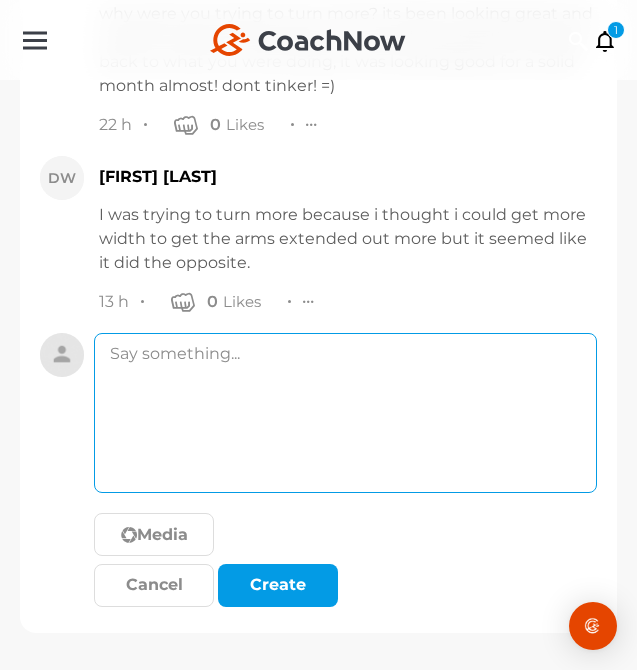 click at bounding box center (345, 413) 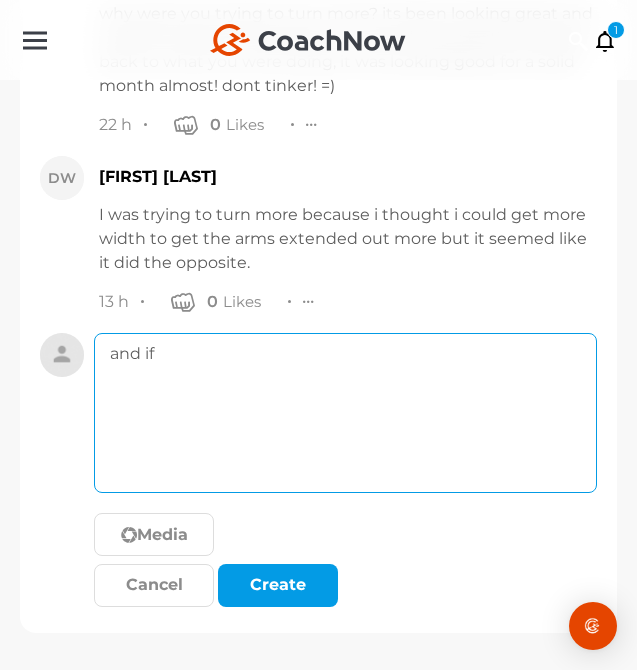 type on "and if" 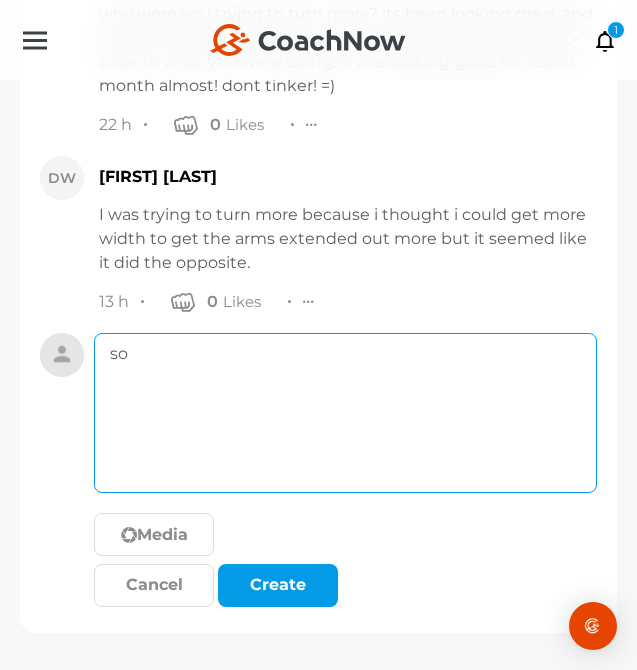 type on "s" 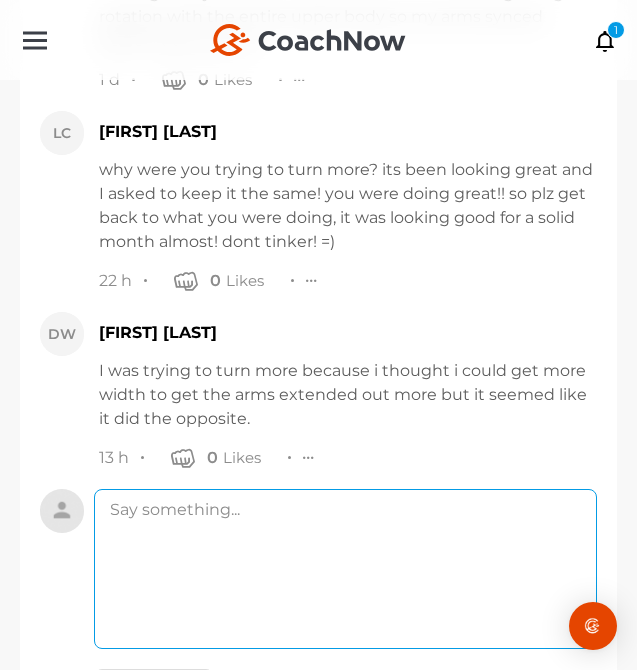 scroll, scrollTop: 9835, scrollLeft: 0, axis: vertical 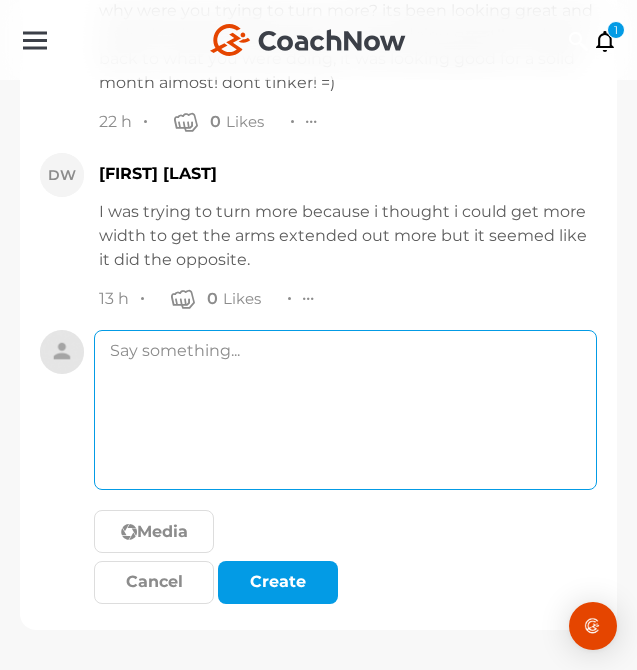 click at bounding box center (345, 410) 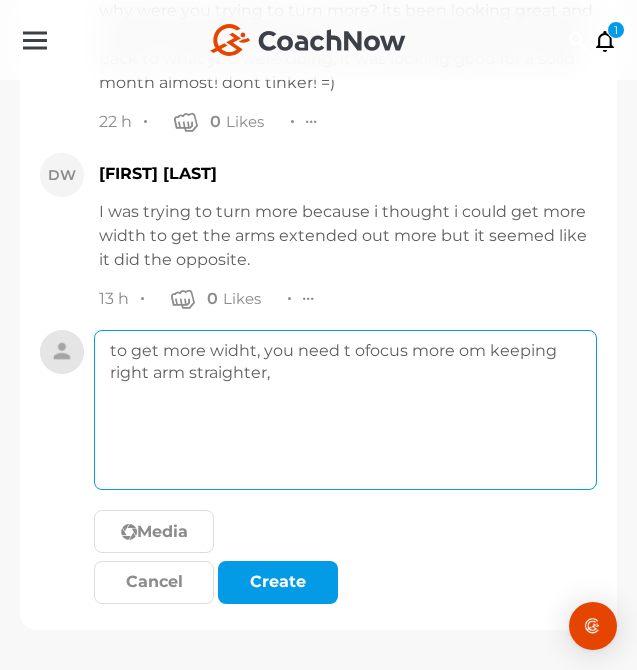 click on "to get more widht, you need t ofocus more om keeping right arm straighter," at bounding box center [345, 410] 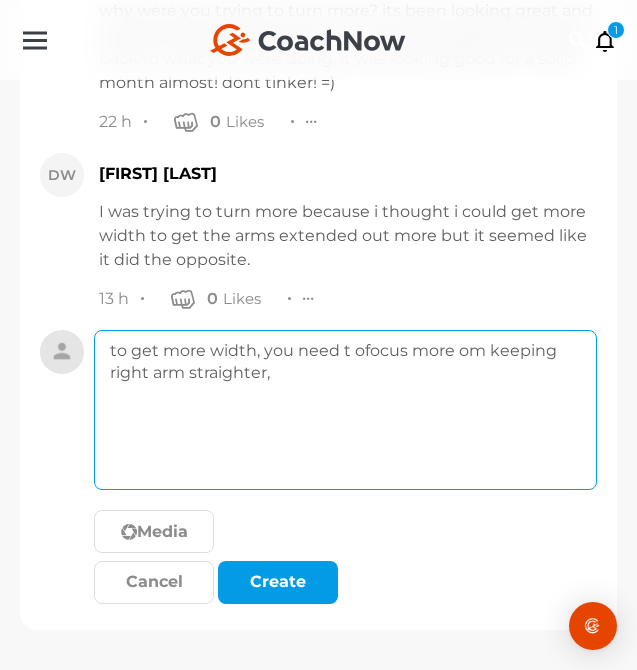click on "to get more width, you need t ofocus more om keeping right arm straighter," at bounding box center (345, 410) 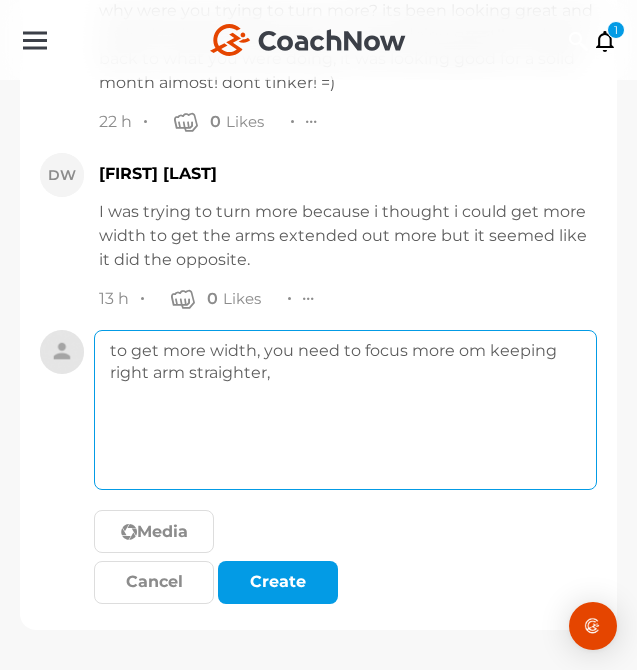 click on "to get more width, you need to focus more om keeping right arm straighter," at bounding box center [345, 410] 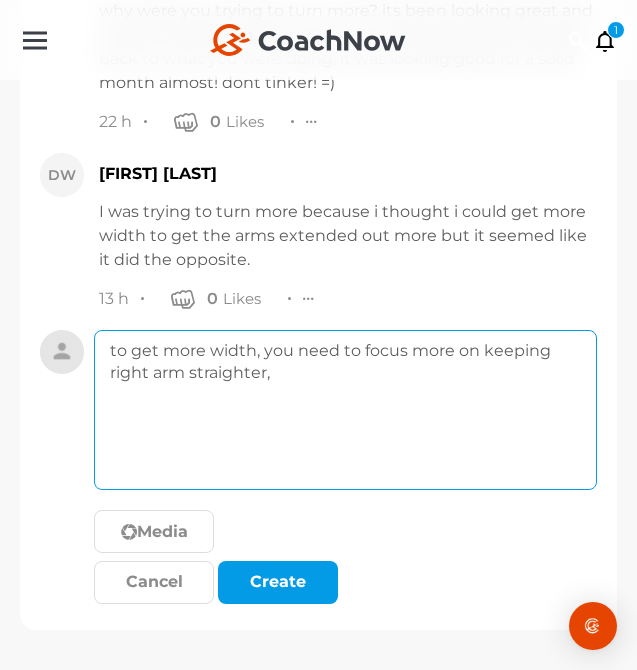 click on "to get more width, you need to focus more on keeping right arm straighter," at bounding box center (345, 410) 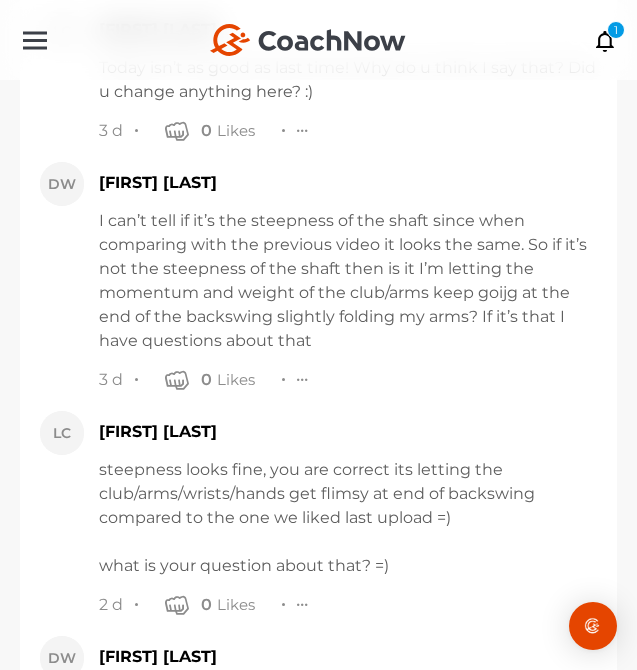 scroll, scrollTop: 7644, scrollLeft: 0, axis: vertical 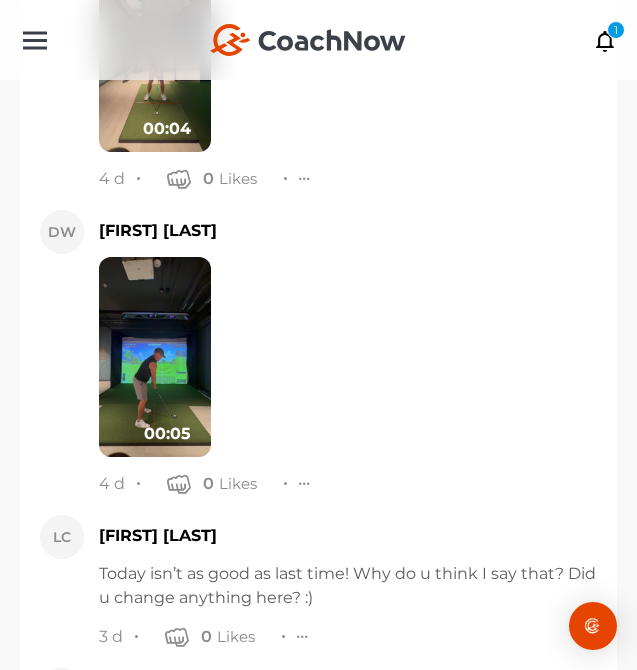 click at bounding box center (155, 52) 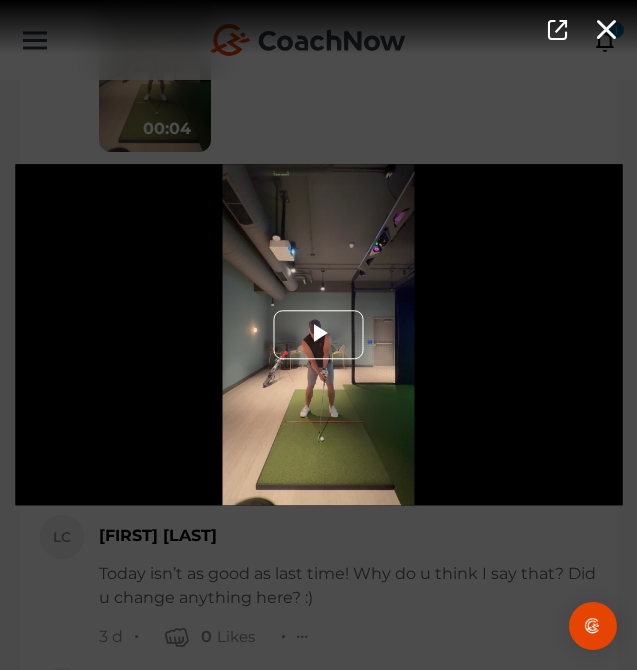 click at bounding box center [319, 335] 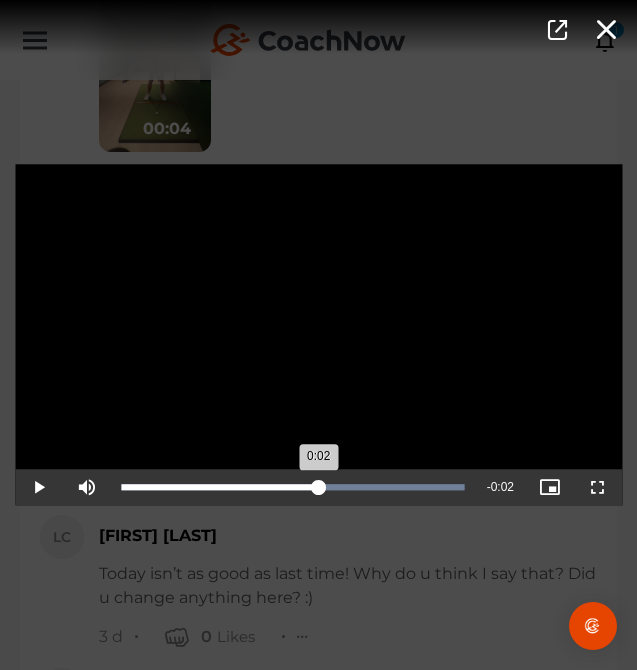 drag, startPoint x: 343, startPoint y: 488, endPoint x: 319, endPoint y: 490, distance: 24.083189 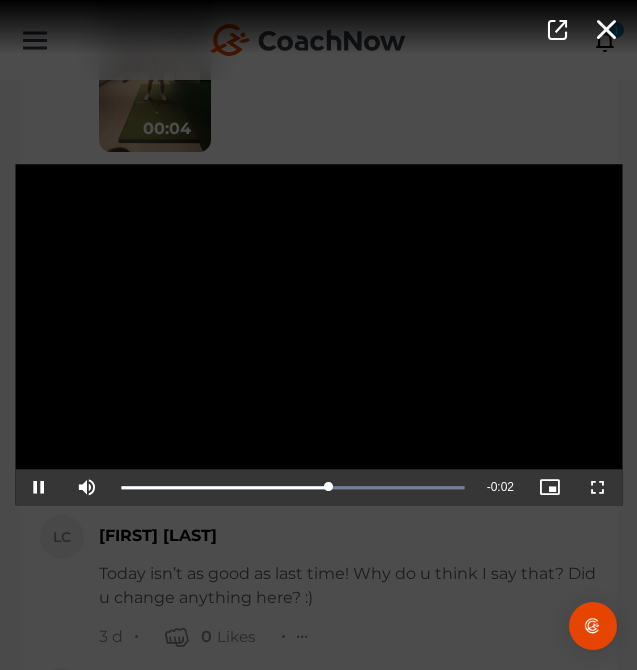 click on "Video Player is loading. Play Video Pause Mute Current Time  0:02 / Duration  0:04 Loaded :  100.00% 0:02 0:02 Stream Type  LIVE Seek to live, currently playing live LIVE Remaining Time  - 0:02   Playback Rate 1x Chapters Chapters Descriptions descriptions off , selected Captions captions settings , opens captions settings dialog captions off , selected Audio Track Picture-in-Picture Fullscreen This is a modal window. Beginning of dialog window. Escape will cancel and close the window. Text Color White Black Red Green Blue Yellow Magenta Cyan Transparency Opaque Semi-Transparent Background Color Black White Red Green Blue Yellow Magenta Cyan Transparency Opaque Semi-Transparent Transparent Window Color Black White Red Green Blue Yellow Magenta Cyan Transparency Transparent Semi-Transparent Opaque Font Size 50% 75% 100% 125% 150% 175% 200% 300% 400% Text Edge Style None Raised Depressed Uniform Dropshadow Font Family Casual" at bounding box center [318, 335] 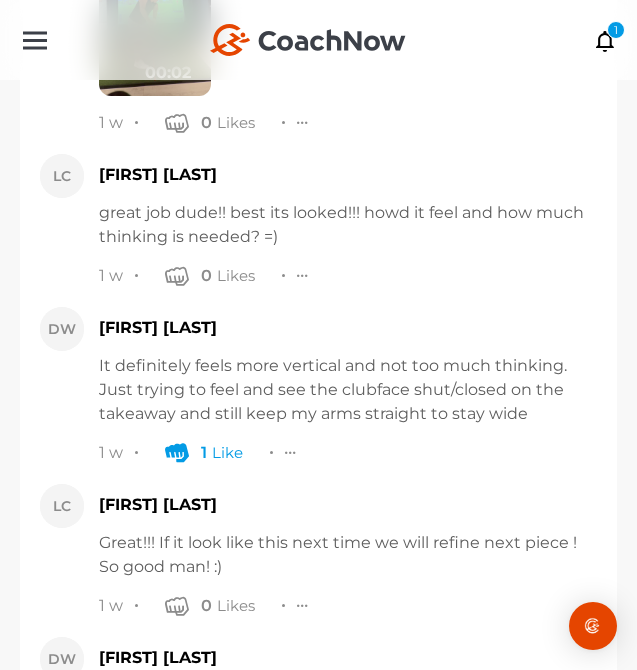 scroll, scrollTop: 6175, scrollLeft: 0, axis: vertical 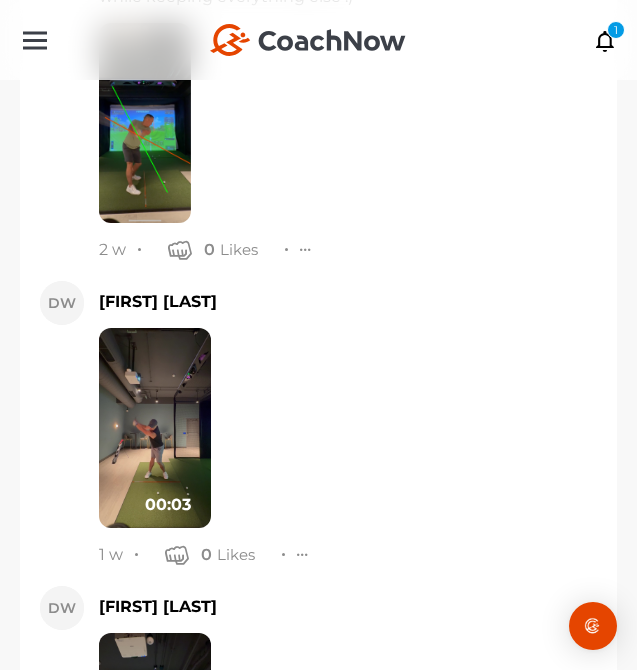 click at bounding box center [155, 428] 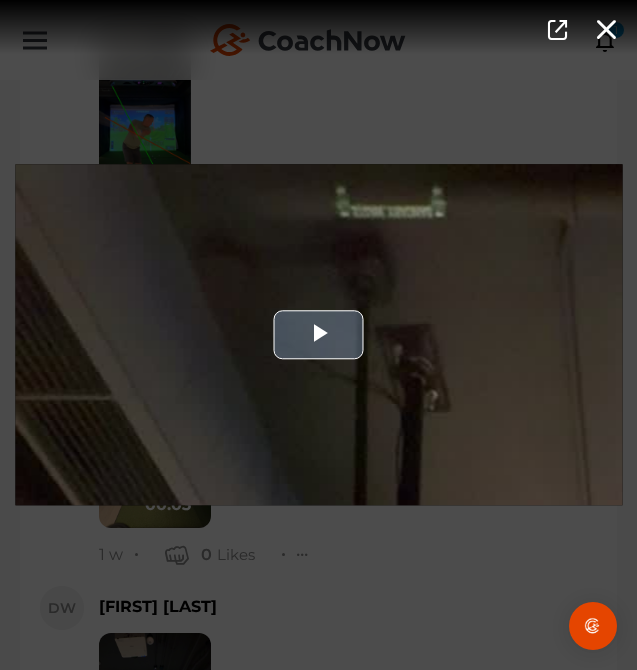 click at bounding box center (318, 334) 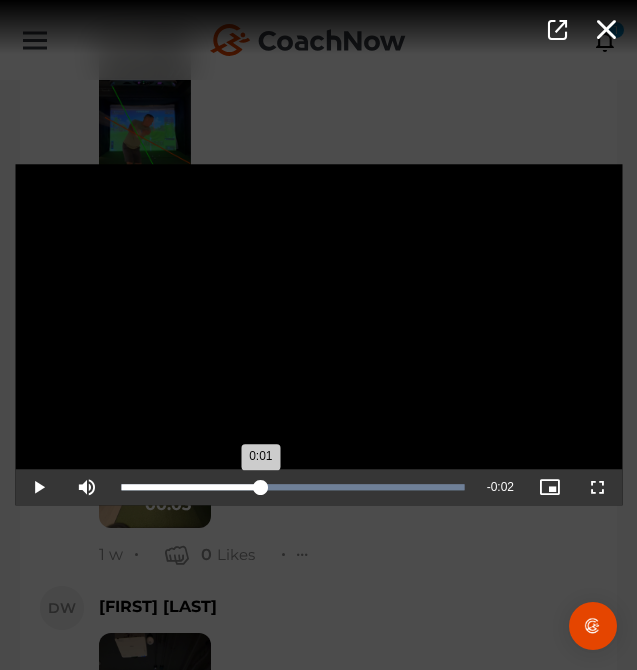 drag, startPoint x: 331, startPoint y: 480, endPoint x: 265, endPoint y: 500, distance: 68.96376 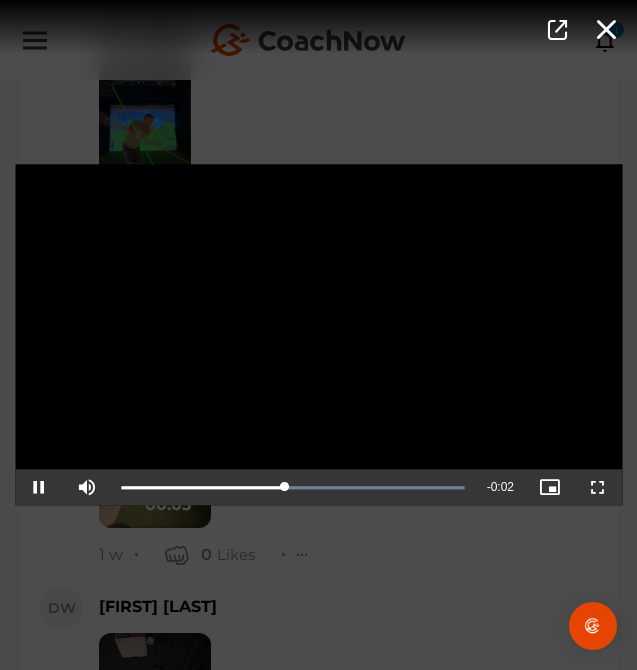 click on "Video Player is loading. Play Video Pause Mute Current Time 0:01 / Duration 0:03 Loaded : 100.00% 0:01 0:01 Stream Type LIVE Seek to live, currently playing live LIVE Remaining Time - 0:02 Playback Rate 1x Chapters Chapters Descriptions descriptions off , selected Captions captions settings , opens captions settings dialog captions off , selected Audio Track Picture-in-Picture Fullscreen This is a modal window. Beginning of dialog window. Escape will cancel and close the window. Text Color White Black Red Green Blue Yellow Magenta Cyan Transparency Opaque Semi-Transparent Background Color Black White Red Green Blue Yellow Magenta Cyan Transparency Opaque Semi-Transparent Transparent Window Color Black White Red Green Blue Yellow Magenta Cyan Transparency Transparent Semi-Transparent Opaque Font Size 50% 75% 100% 125% 150% 175% 200% 300% 400% Text Edge Style None Raised Depressed Uniform Dropshadow Font Family Casual" at bounding box center (318, 335) 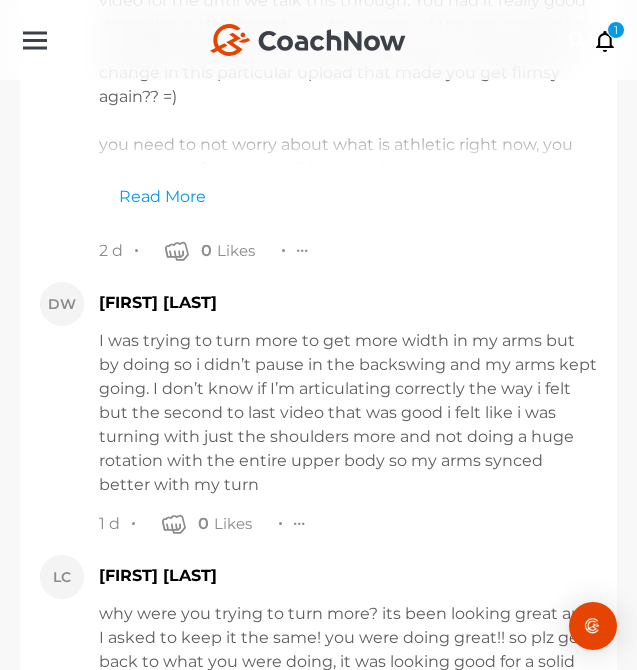 scroll, scrollTop: 9813, scrollLeft: 0, axis: vertical 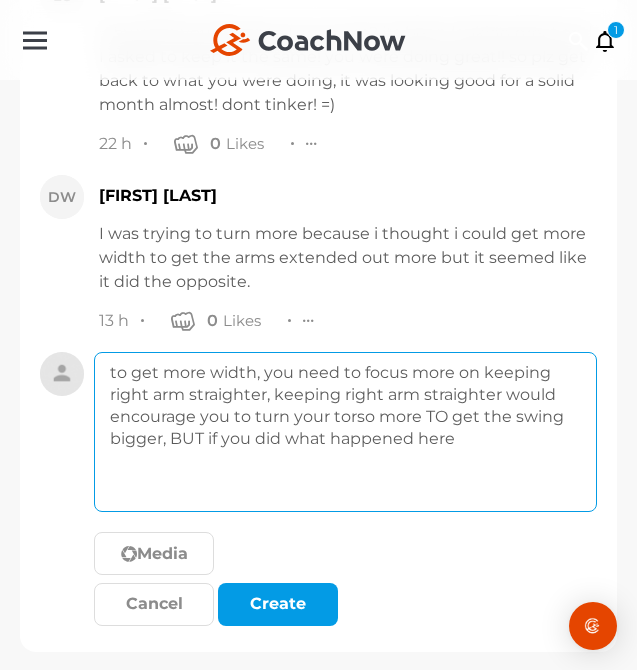 click on "to get more width, you need to focus more on keeping right arm straighter, keeping right arm straighter would encourage you to turn your torso more TO get the swing bigger, BUT if you did what happened here" at bounding box center (345, 432) 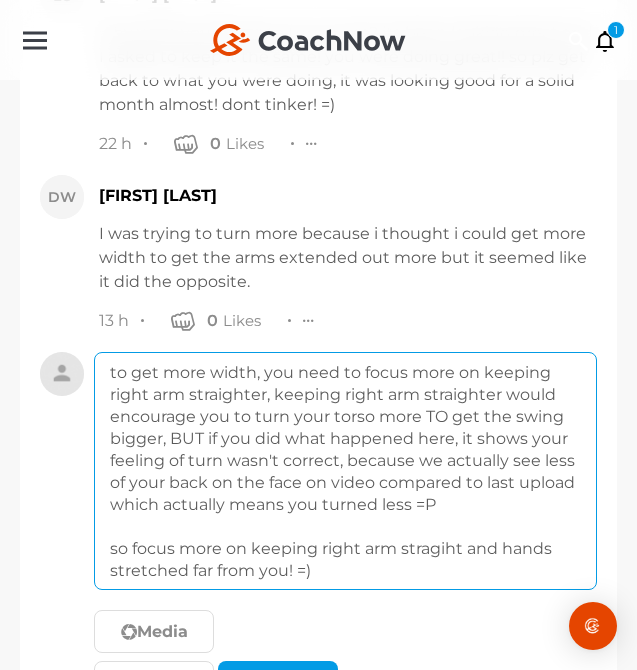 click on "to get more width, you need to focus more on keeping right arm straighter, keeping right arm straighter would encourage you to turn your torso more TO get the swing bigger, BUT if you did what happened here, it shows your feeling of turn wasn't correct, because we actually see less of your back on the face on video compared to last upload which actually means you turned less =P
so focus more on keeping right arm stragiht and hands stretched far from you! =)" at bounding box center [345, 471] 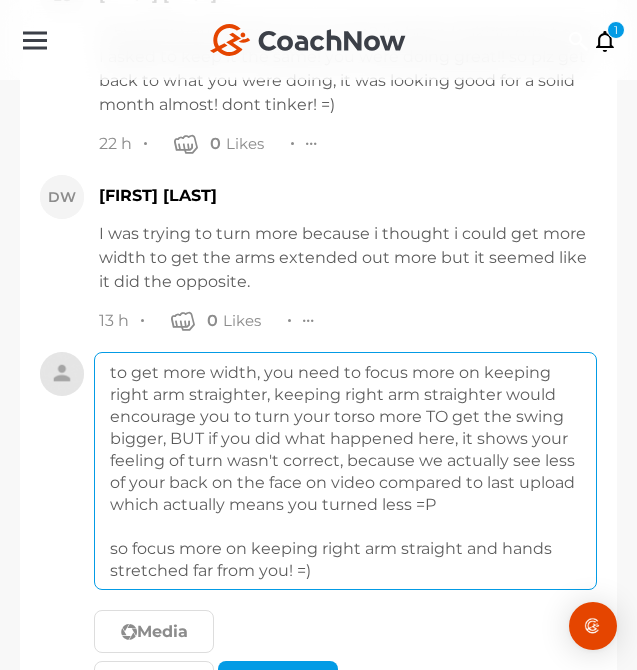 scroll, scrollTop: 9913, scrollLeft: 0, axis: vertical 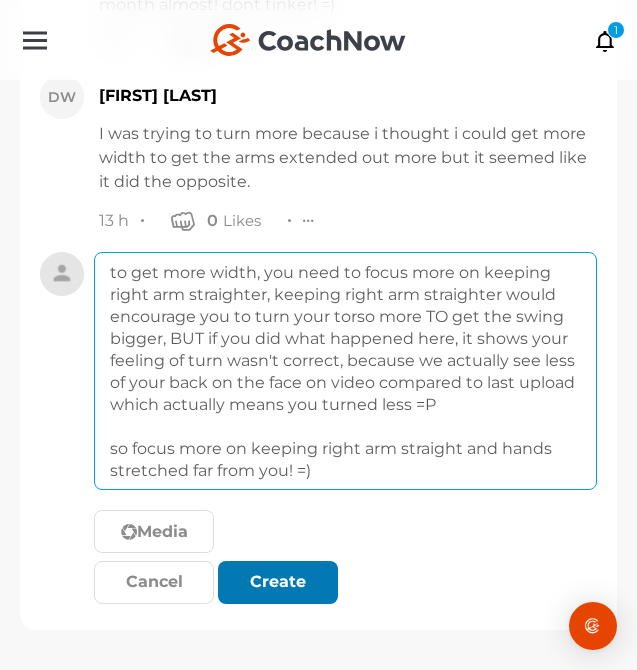 type on "to get more width, you need to focus more on keeping right arm straighter, keeping right arm straighter would encourage you to turn your torso more TO get the swing bigger, BUT if you did what happened here, it shows your feeling of turn wasn't correct, because we actually see less of your back on the face on video compared to last upload which actually means you turned less =P
so focus more on keeping right arm straight and hands stretched far from you! =)" 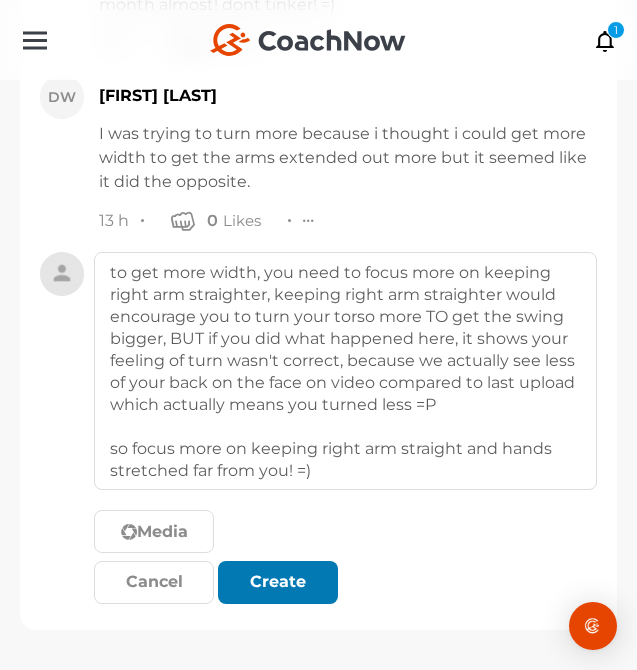 click on "Create" at bounding box center [278, 582] 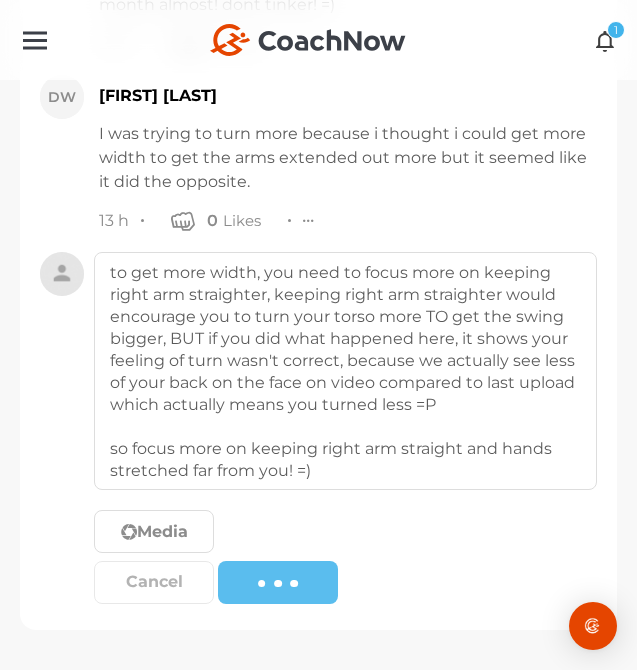 type 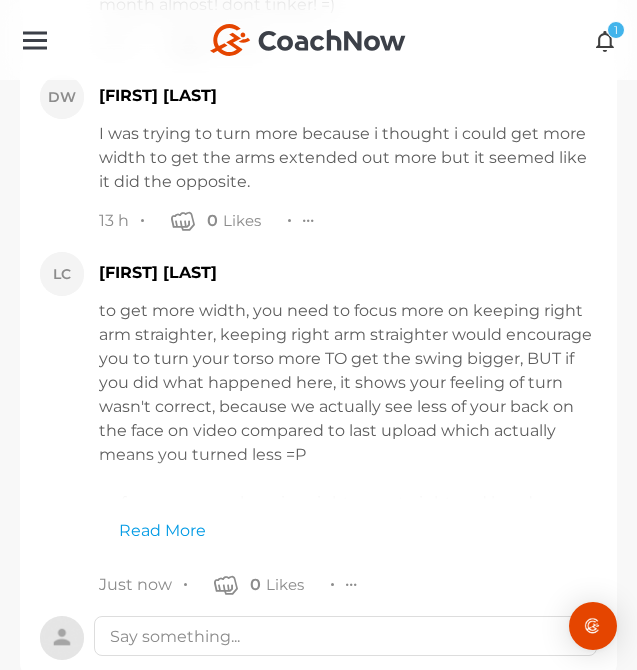 click on "1" at bounding box center (616, 30) 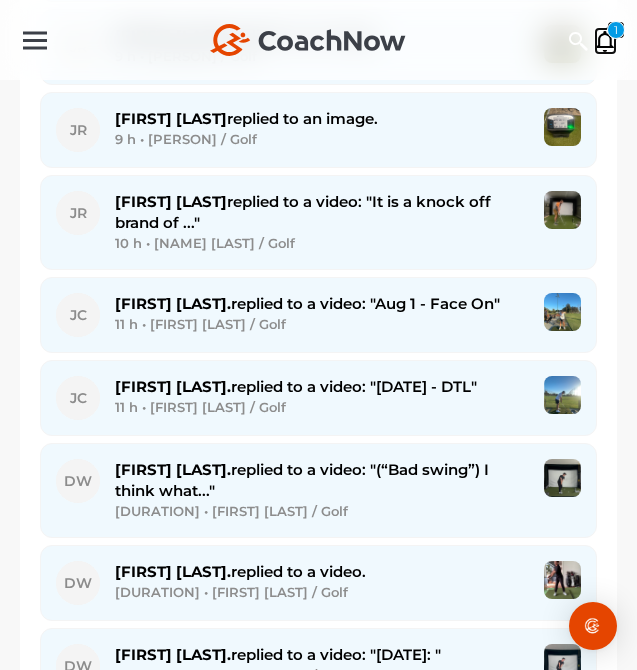 scroll, scrollTop: 3768, scrollLeft: 0, axis: vertical 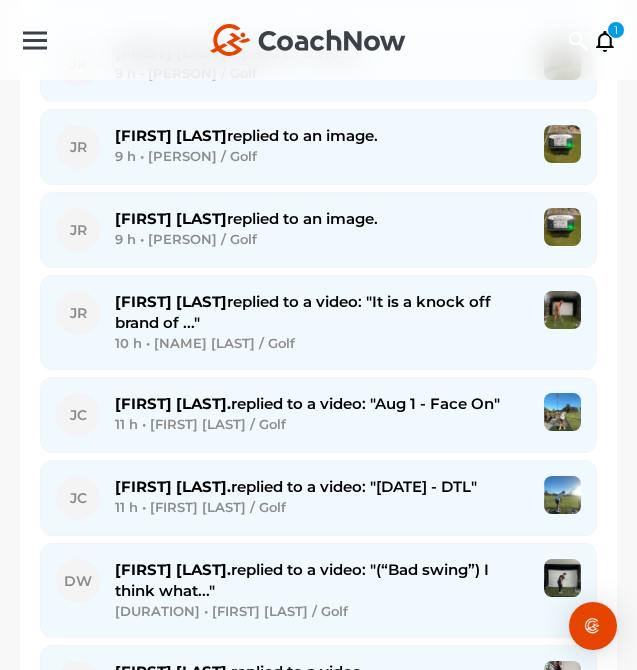 click on "David W. replied to a video: "[MONTH] 31: "
12 h • David W. / Golf" at bounding box center [322, 766] 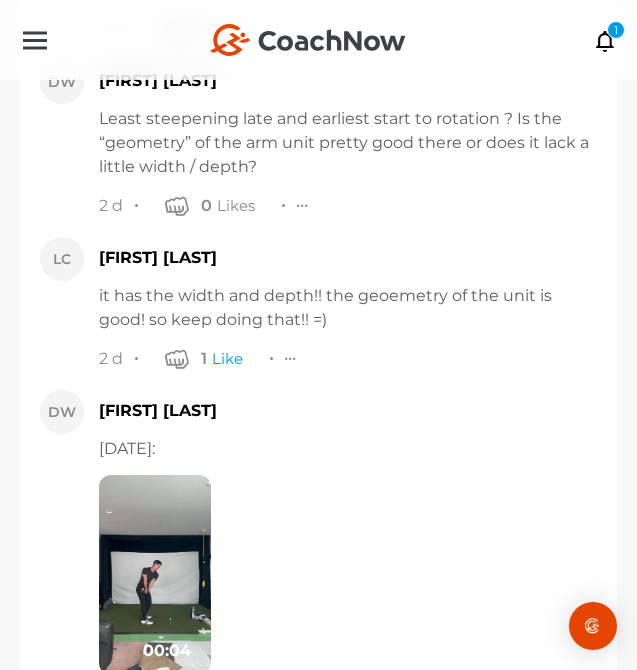 scroll, scrollTop: 12122, scrollLeft: 0, axis: vertical 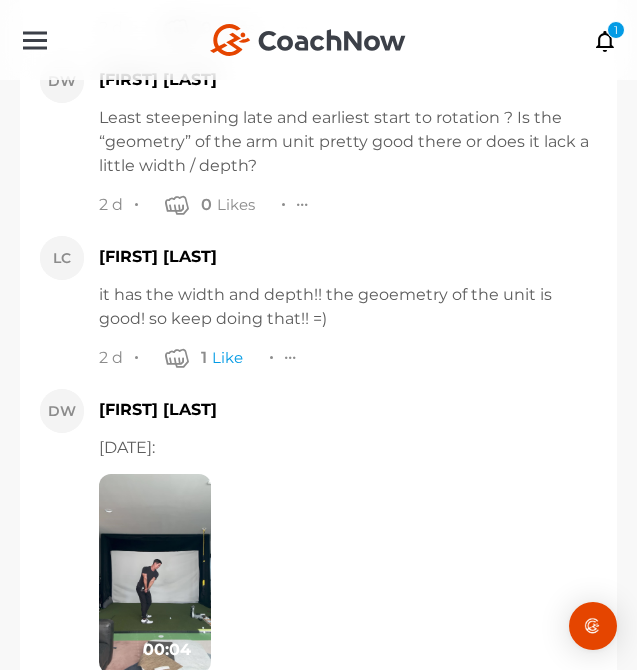click at bounding box center [155, 574] 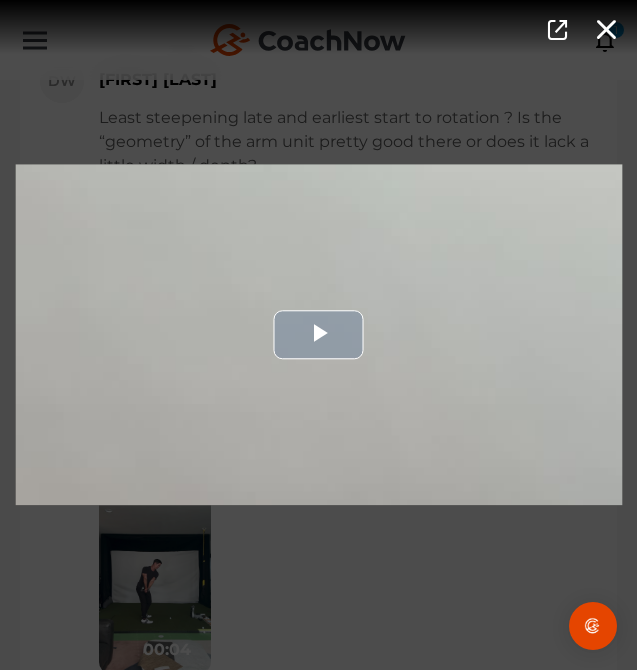 click at bounding box center (318, 334) 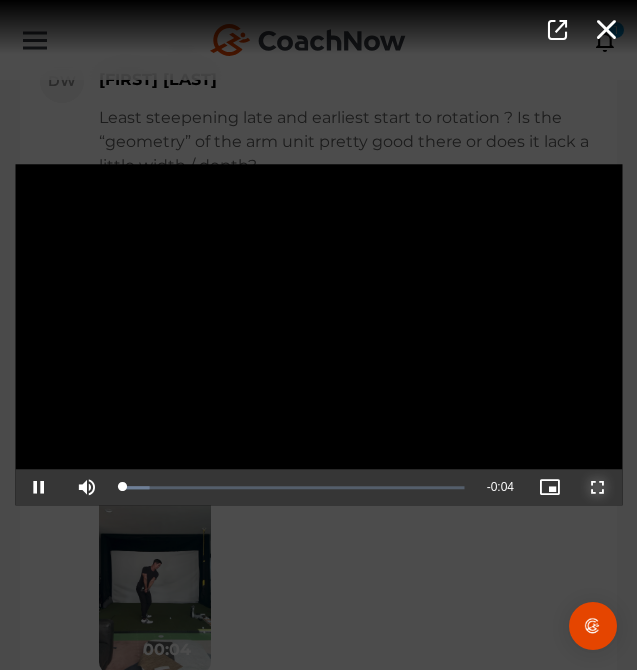 click at bounding box center [598, 488] 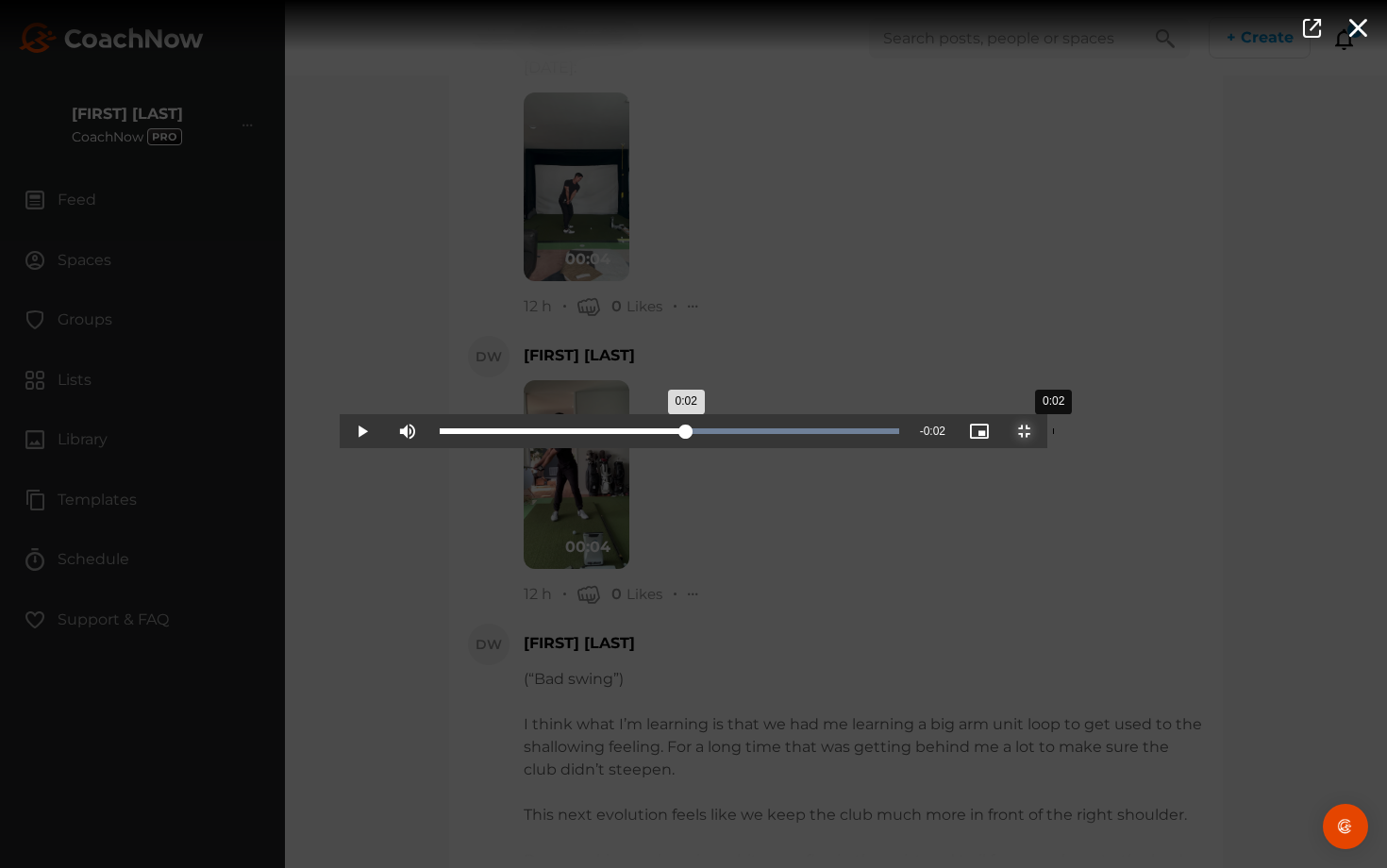 drag, startPoint x: 577, startPoint y: 865, endPoint x: 713, endPoint y: 867, distance: 136.0147 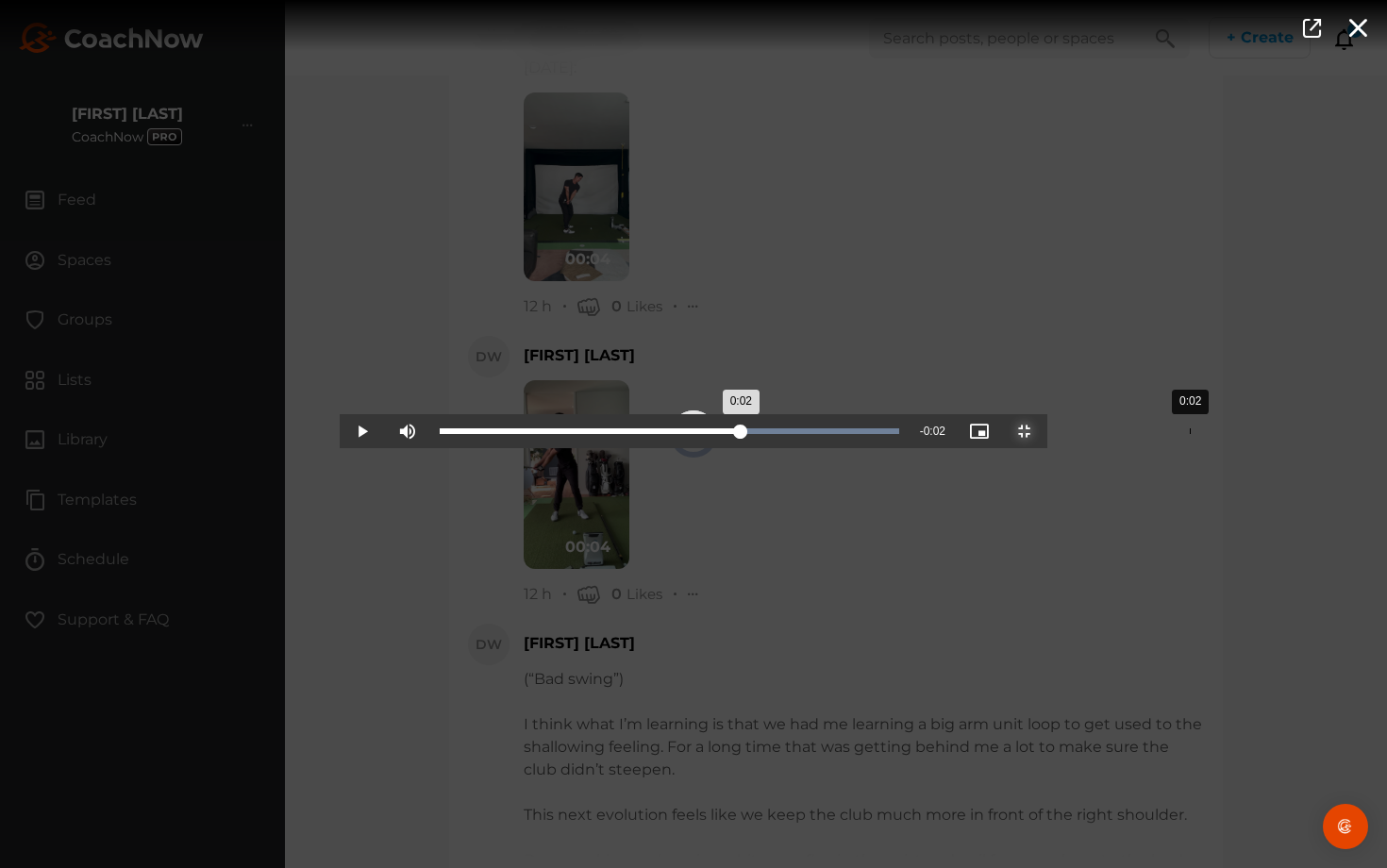 drag, startPoint x: 718, startPoint y: 867, endPoint x: 846, endPoint y: 867, distance: 128 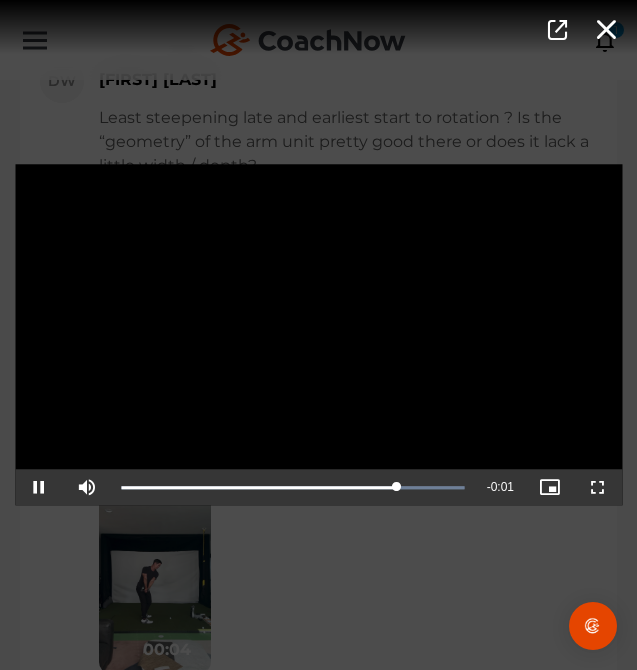click on "Video Player is loading. Play Video Pause Mute Current Time  0:03 / Duration  0:04 Loaded :  100.00% 0:02 0:03 Stream Type  LIVE Seek to live, currently playing live LIVE Remaining Time  - 0:01   Playback Rate 1x Chapters Chapters Descriptions descriptions off , selected Captions captions settings , opens captions settings dialog captions off , selected Audio Track Picture-in-Picture Non-Fullscreen This is a modal window. Beginning of dialog window. Escape will cancel and close the window. Text Color White Black Red Green Blue Yellow Magenta Cyan Transparency Opaque Semi-Transparent Background Color Black White Red Green Blue Yellow Magenta Cyan Transparency Opaque Semi-Transparent Transparent Window Color Black White Red Green Blue Yellow Magenta Cyan Transparency Transparent Semi-Transparent Opaque Font Size 50% 75% 100% 125% 150% 175% 200% 300% 400% Text Edge Style None Raised Depressed Uniform Dropshadow Font Family" at bounding box center (318, 335) 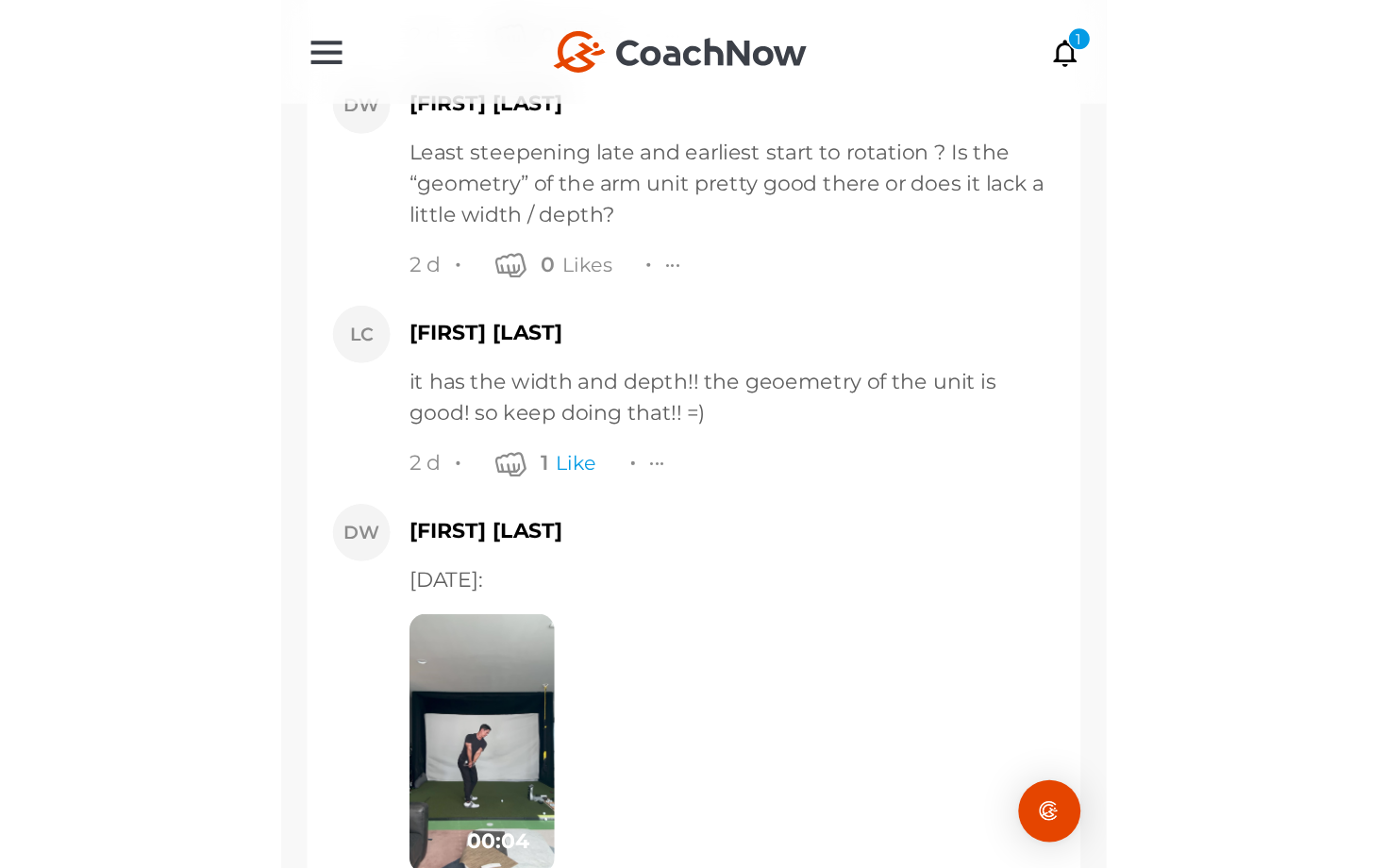 scroll, scrollTop: 11847, scrollLeft: 0, axis: vertical 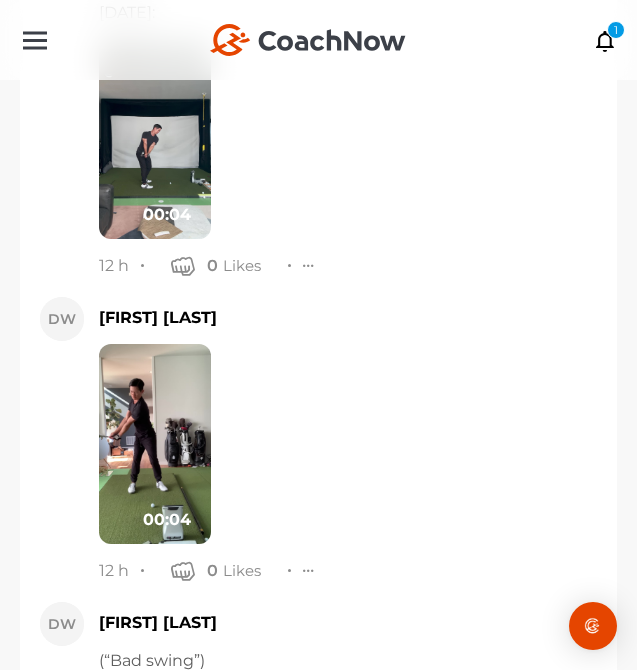 click at bounding box center (155, 444) 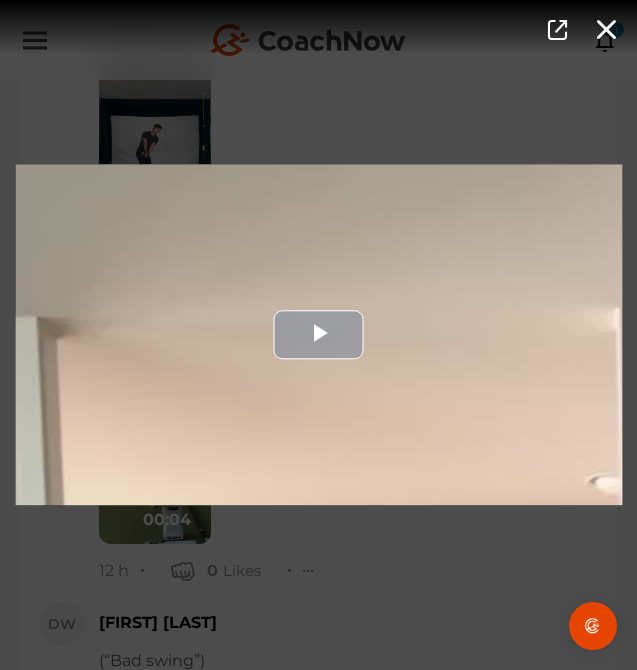 click at bounding box center (318, 334) 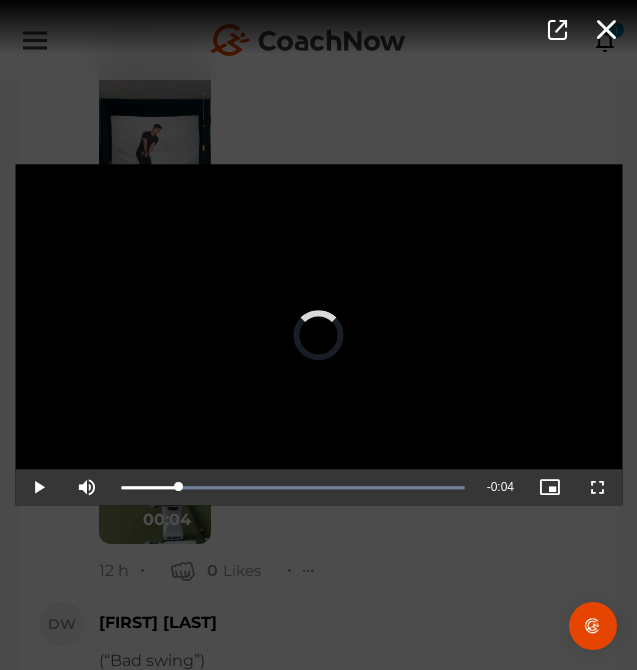 drag, startPoint x: 299, startPoint y: 489, endPoint x: 173, endPoint y: 507, distance: 127.27922 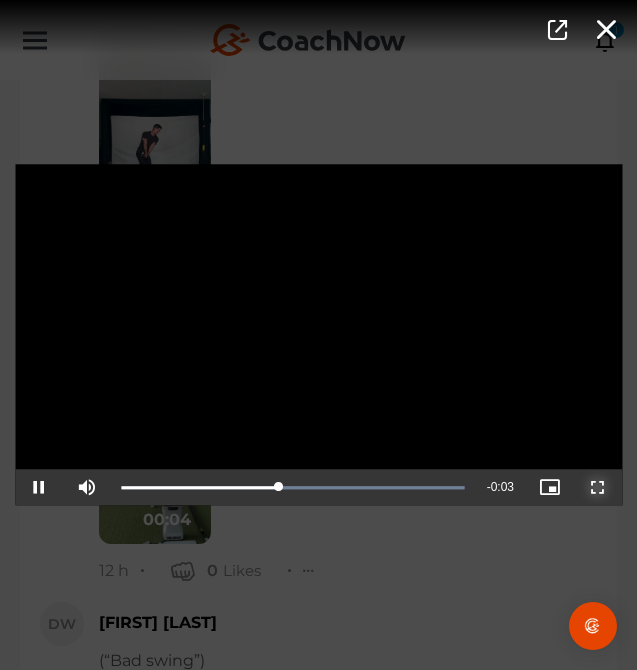 click at bounding box center [598, 488] 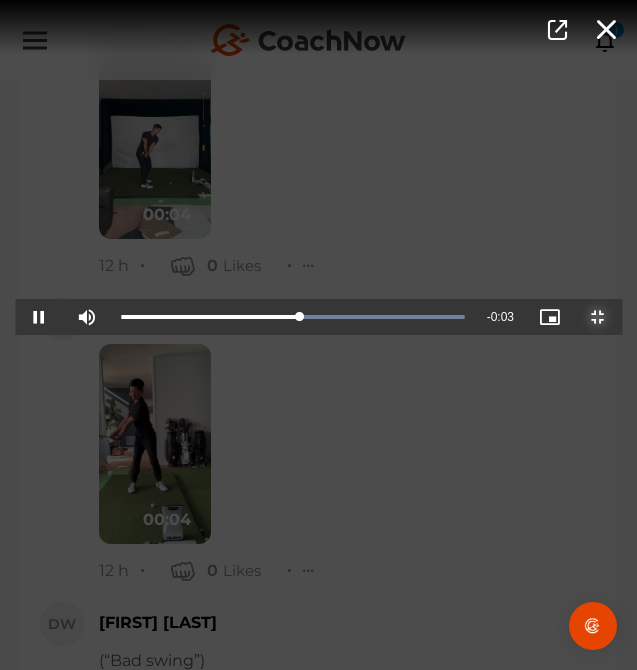 scroll, scrollTop: 12544, scrollLeft: 0, axis: vertical 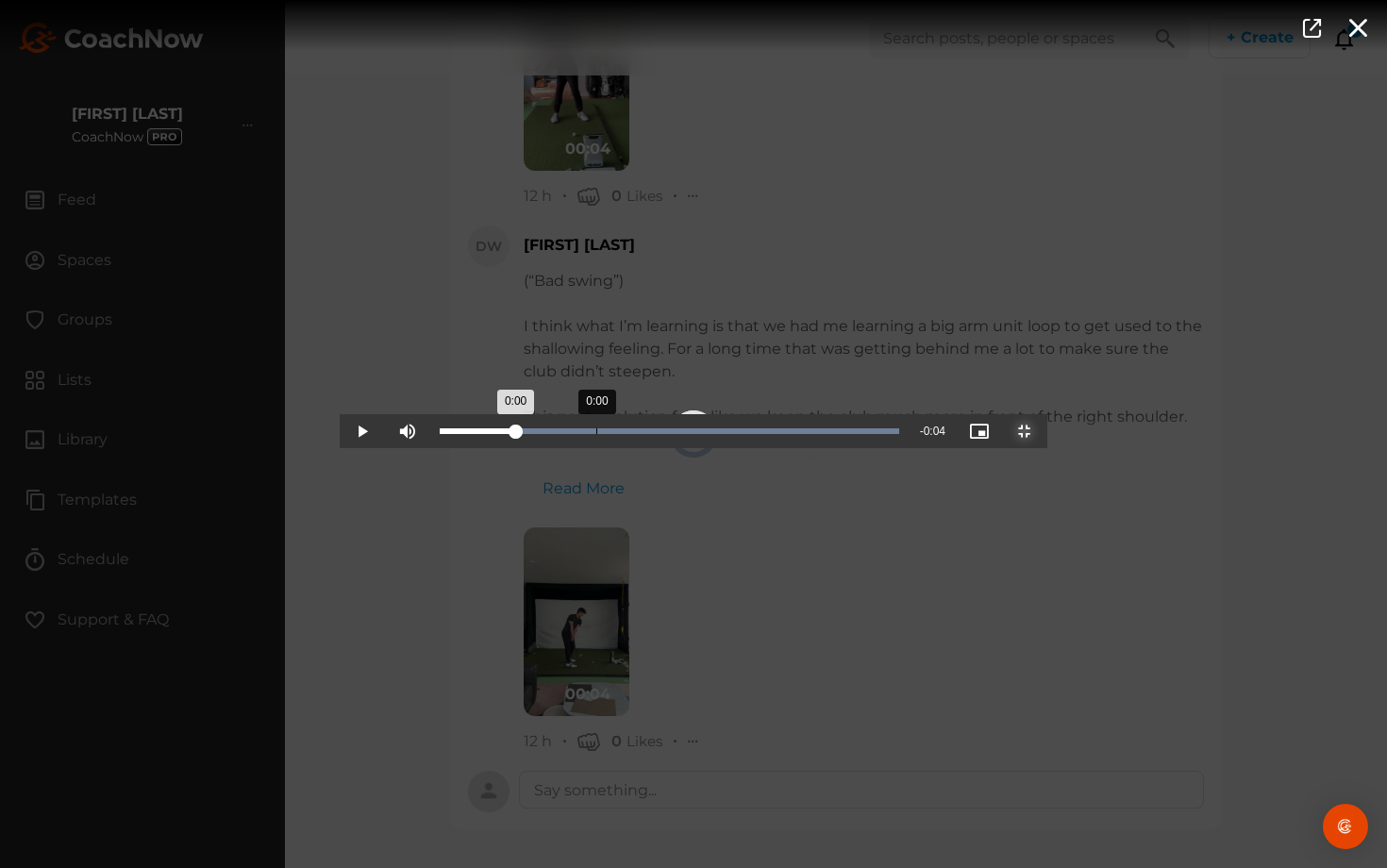 drag, startPoint x: 598, startPoint y: 867, endPoint x: 255, endPoint y: 867, distance: 343 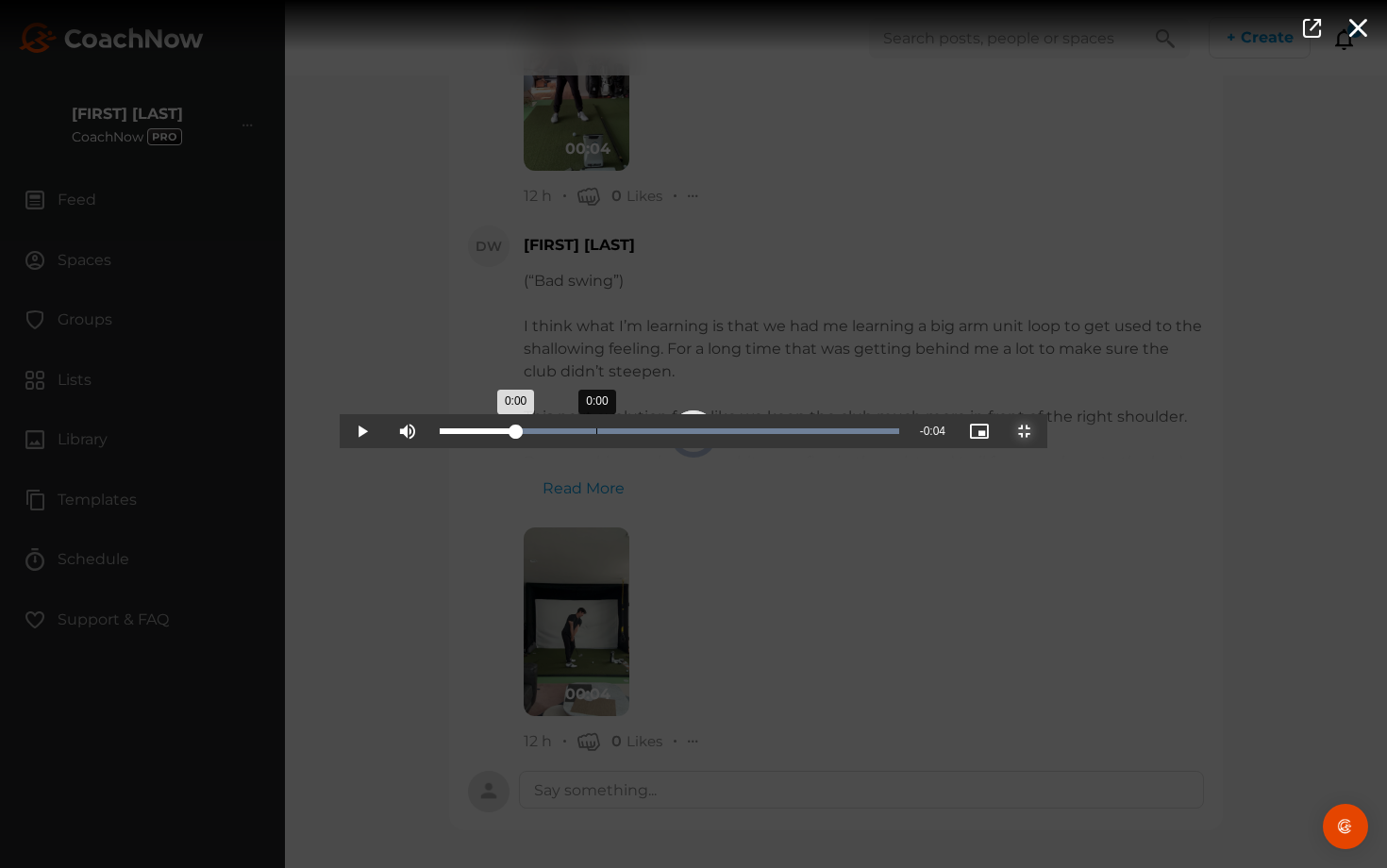 click on "Loaded :  100.00% 0:00 0:00" at bounding box center [669, 431] 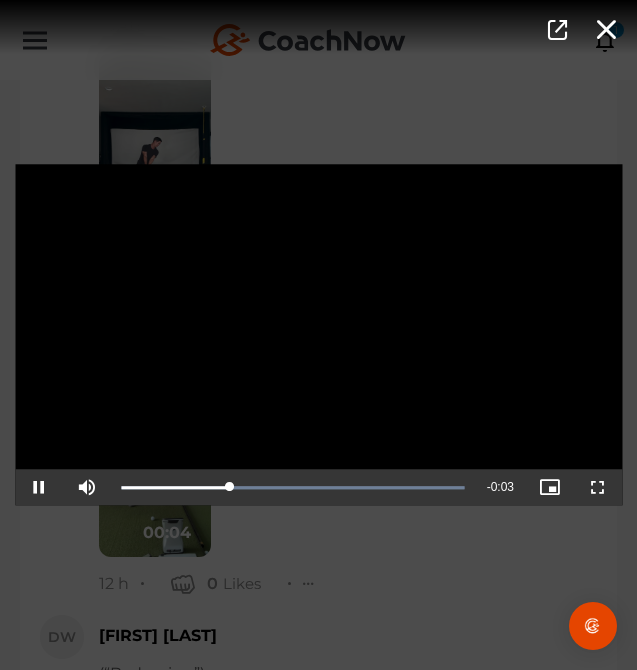 click on "Video Player is loading. Play Video Pause Mute Current Time  0:01 / Duration  0:04 Loaded :  100.00% 0:00 0:01 Stream Type  LIVE Seek to live, currently playing live LIVE Remaining Time  - 0:03   Playback Rate 1x Chapters Chapters Descriptions descriptions off , selected Captions captions settings , opens captions settings dialog captions off , selected Audio Track Picture-in-Picture Non-Fullscreen This is a modal window. Beginning of dialog window. Escape will cancel and close the window. Text Color White Black Red Green Blue Yellow Magenta Cyan Transparency Opaque Semi-Transparent Background Color Black White Red Green Blue Yellow Magenta Cyan Transparency Opaque Semi-Transparent Transparent Window Color Black White Red Green Blue Yellow Magenta Cyan Transparency Transparent Semi-Transparent Opaque Font Size 50% 75% 100% 125% 150% 175% 200% 300% 400% Text Edge Style None Raised Depressed Uniform Dropshadow Font Family" at bounding box center (318, 335) 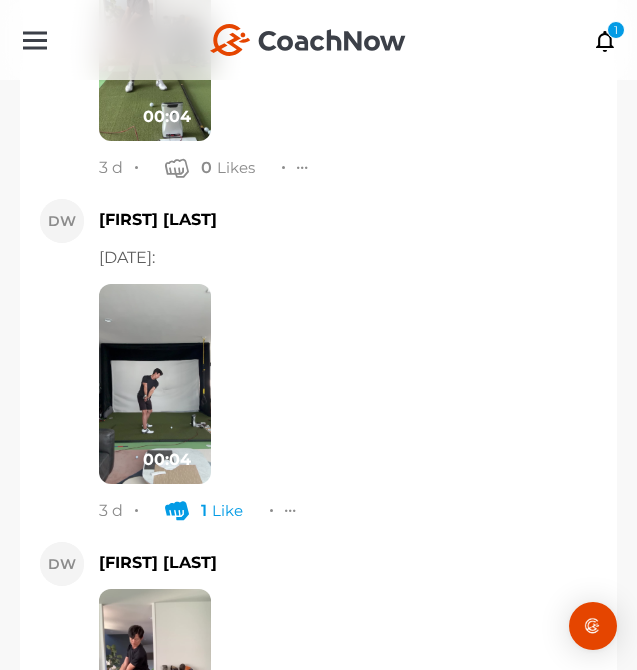 scroll, scrollTop: 9844, scrollLeft: 0, axis: vertical 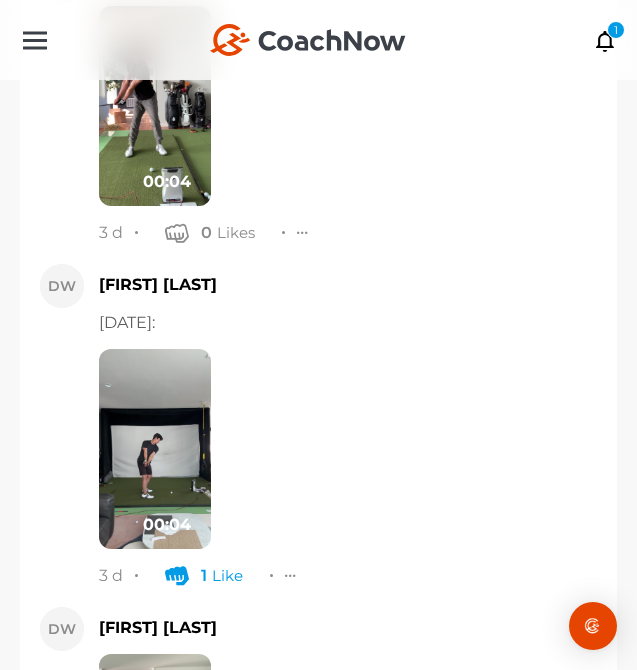 click at bounding box center (155, 449) 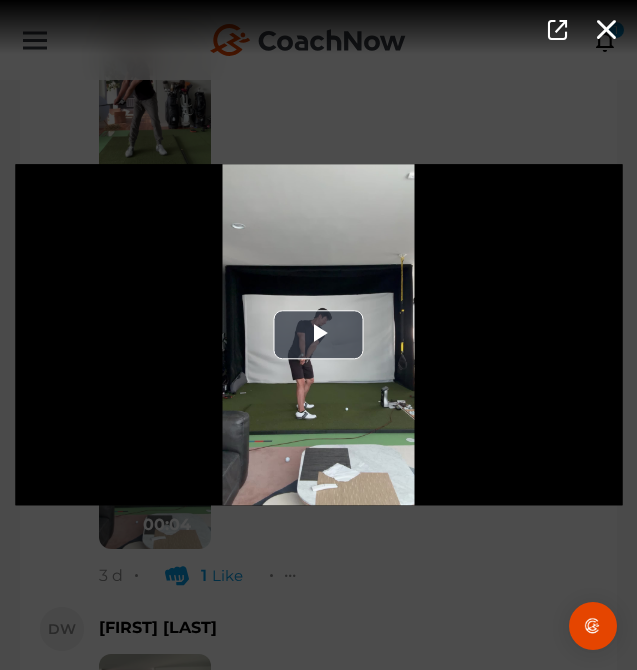 click on "Video Player is loading. Play Video Play Mute Current Time  0:00 / Duration  -:- Loaded :  0% Stream Type  LIVE Seek to live, currently playing live LIVE Remaining Time  - 0:00   Playback Rate 1x Chapters Chapters Descriptions descriptions off , selected Captions captions settings , opens captions settings dialog captions off , selected Audio Track Picture-in-Picture Fullscreen This is a modal window. Beginning of dialog window. Escape will cancel and close the window. Text Color White Black Red Green Blue Yellow Magenta Cyan Transparency Opaque Semi-Transparent Background Color Black White Red Green Blue Yellow Magenta Cyan Transparency Opaque Semi-Transparent Transparent Window Color Black White Red Green Blue Yellow Magenta Cyan Transparency Transparent Semi-Transparent Opaque Font Size 50% 75% 100% 125% 150% 175% 200% 300% 400% Text Edge Style None Raised Depressed Uniform Dropshadow Font Family Proportional Sans-Serif" at bounding box center (318, 335) 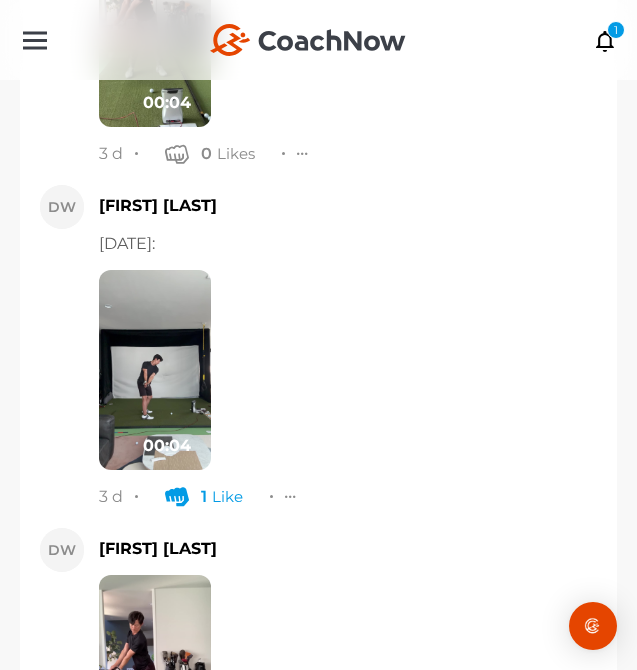 scroll, scrollTop: 9989, scrollLeft: 0, axis: vertical 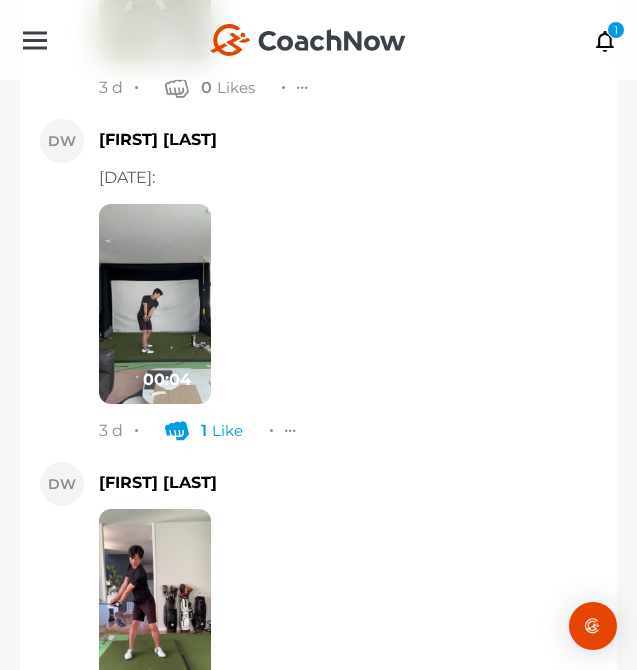 click at bounding box center [155, 609] 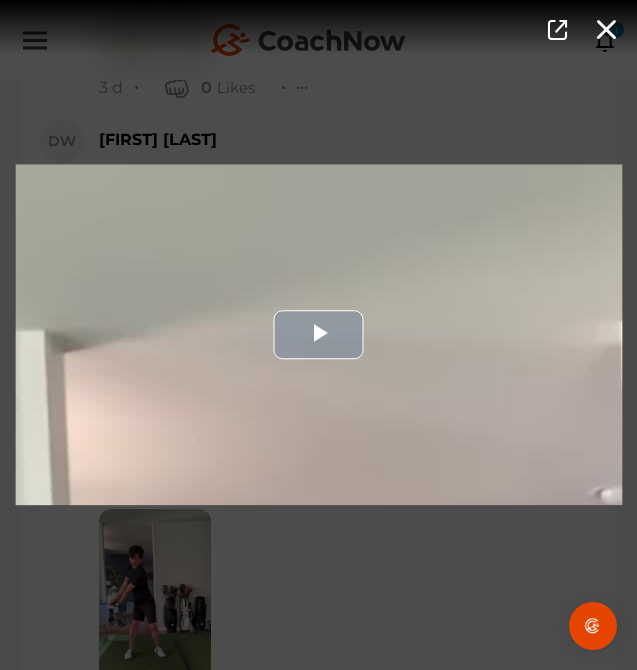 click at bounding box center [318, 334] 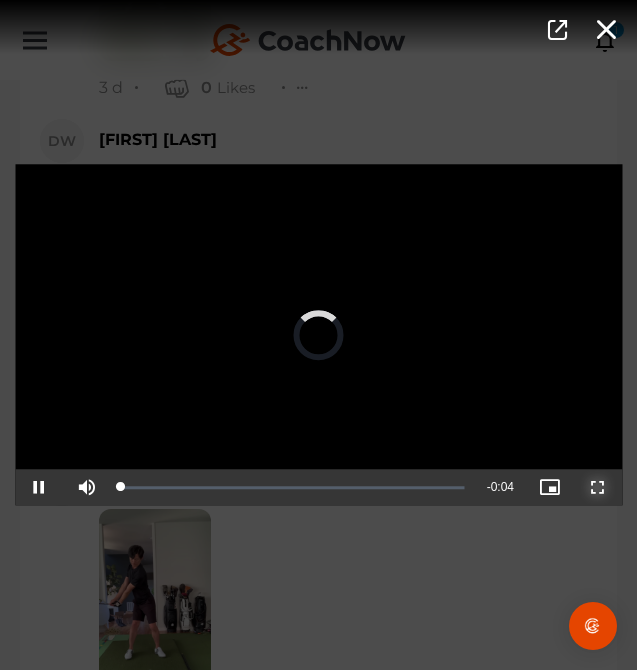 click at bounding box center [598, 488] 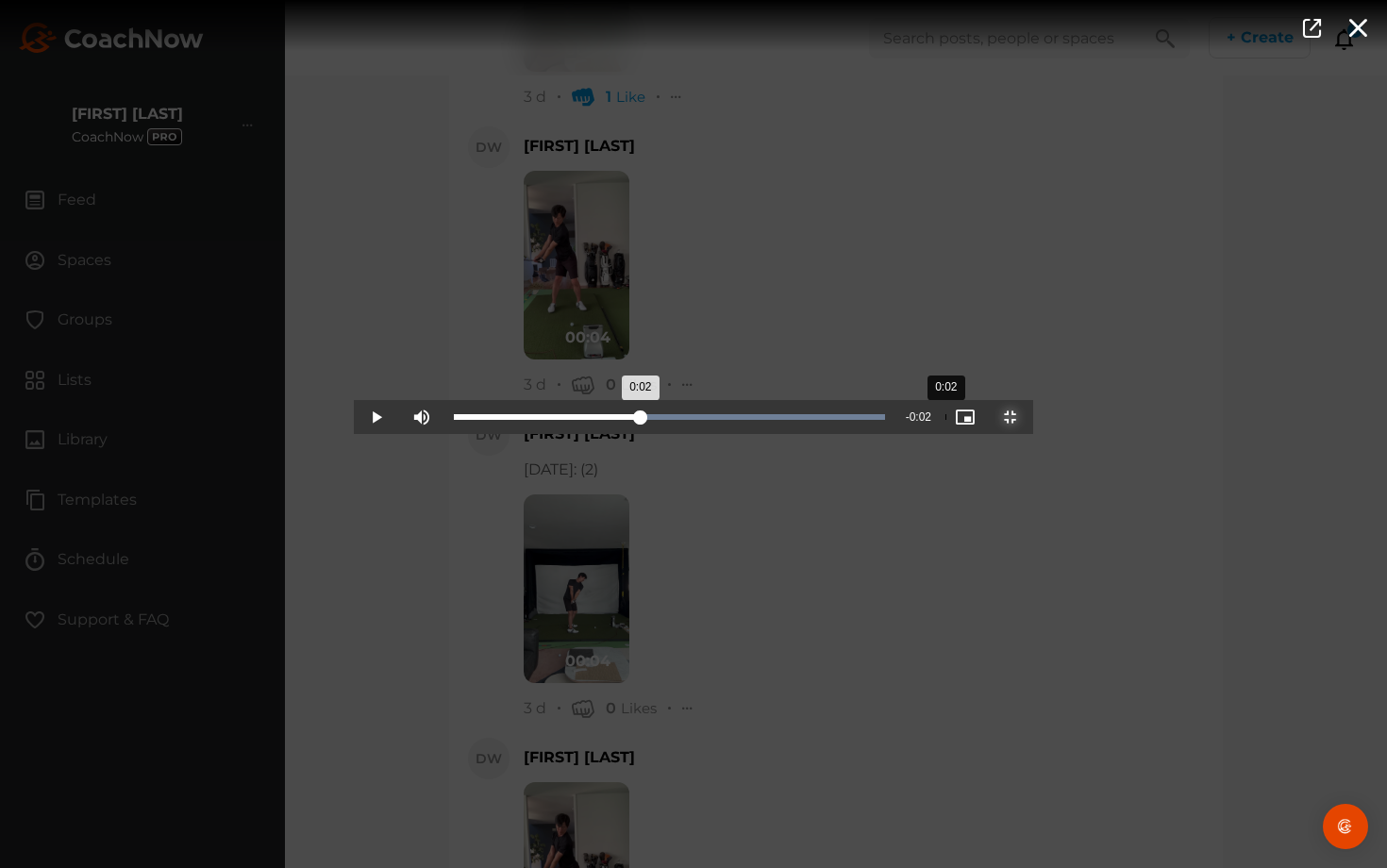 drag, startPoint x: 417, startPoint y: 865, endPoint x: 592, endPoint y: 867, distance: 175.0114 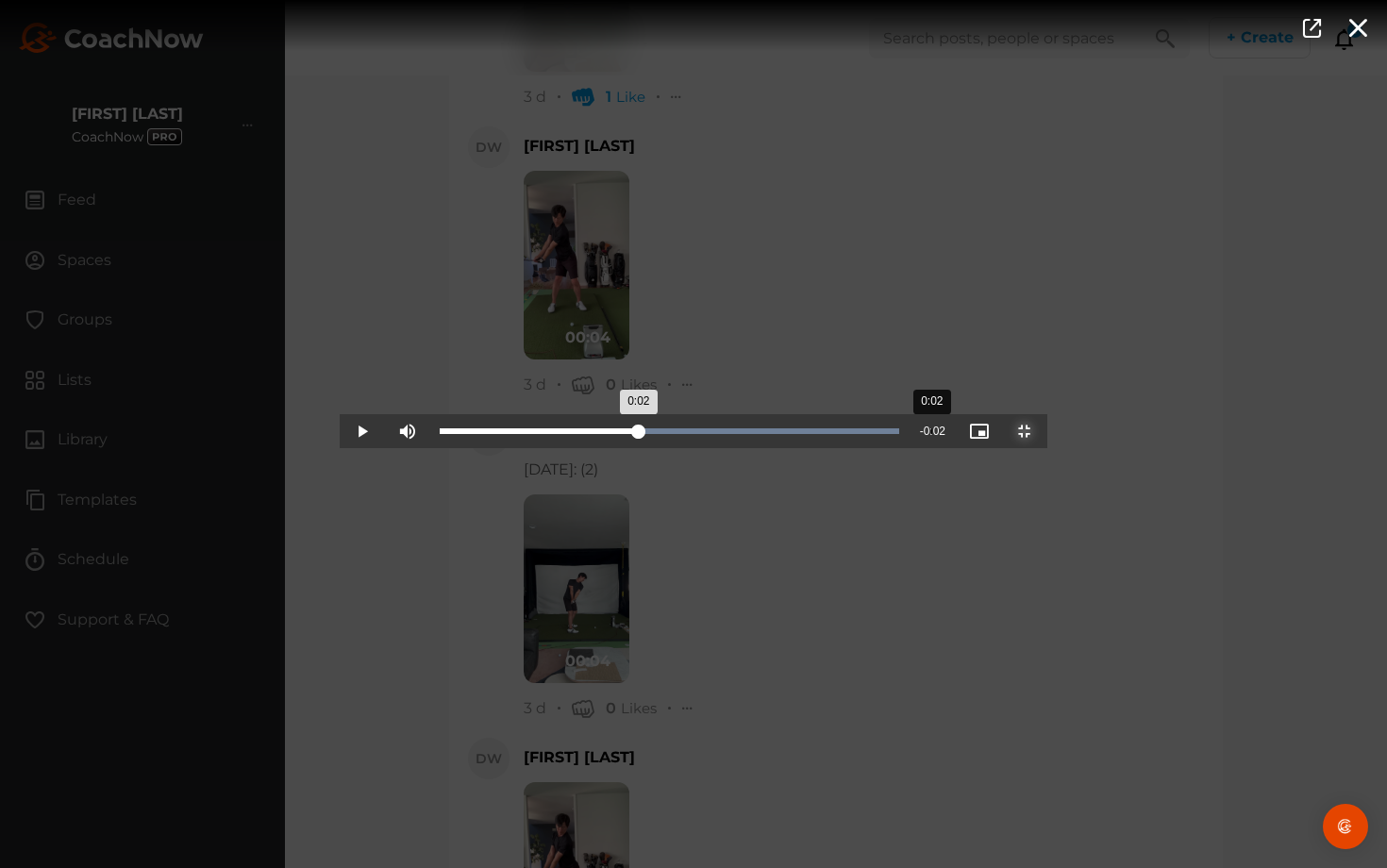 click on "Loaded :  100.00% 0:02 0:02" at bounding box center [669, 431] 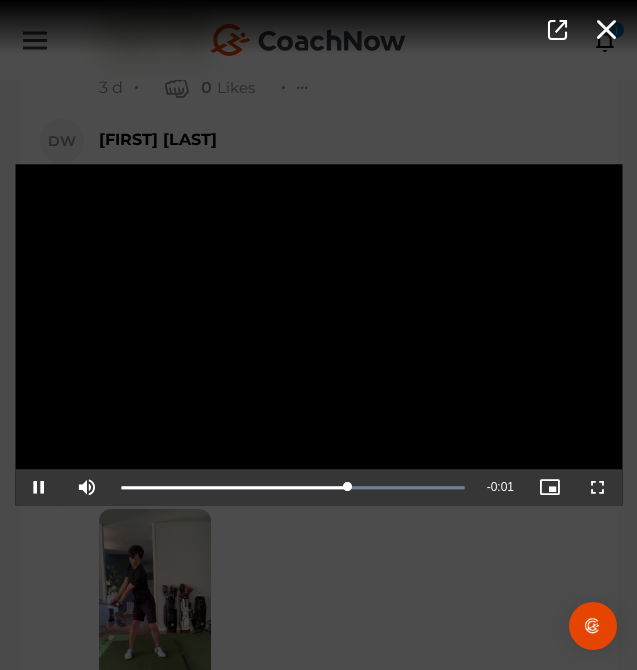 click on "Video Player is loading. Play Video Pause Mute Current Time  0:03 / Duration  0:04 Loaded :  100.00% 0:02 0:03 Stream Type  LIVE Seek to live, currently playing live LIVE Remaining Time  - 0:01   Playback Rate 1x Chapters Chapters Descriptions descriptions off , selected Captions captions settings , opens captions settings dialog captions off , selected Audio Track Picture-in-Picture Non-Fullscreen This is a modal window. Beginning of dialog window. Escape will cancel and close the window. Text Color White Black Red Green Blue Yellow Magenta Cyan Transparency Opaque Semi-Transparent Background Color Black White Red Green Blue Yellow Magenta Cyan Transparency Opaque Semi-Transparent Transparent Window Color Black White Red Green Blue Yellow Magenta Cyan Transparency Transparent Semi-Transparent Opaque Font Size 50% 75% 100% 125% 150% 175% 200% 300% 400% Text Edge Style None Raised Depressed Uniform Dropshadow Font Family" at bounding box center (318, 335) 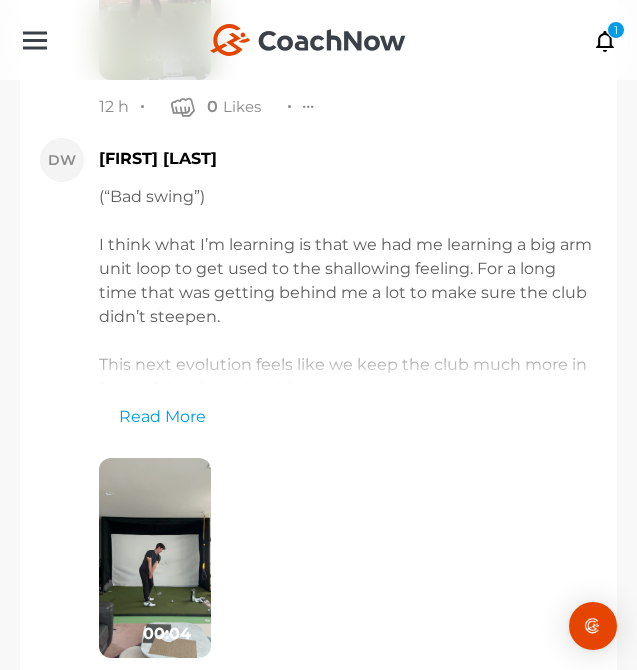 scroll, scrollTop: 12852, scrollLeft: 0, axis: vertical 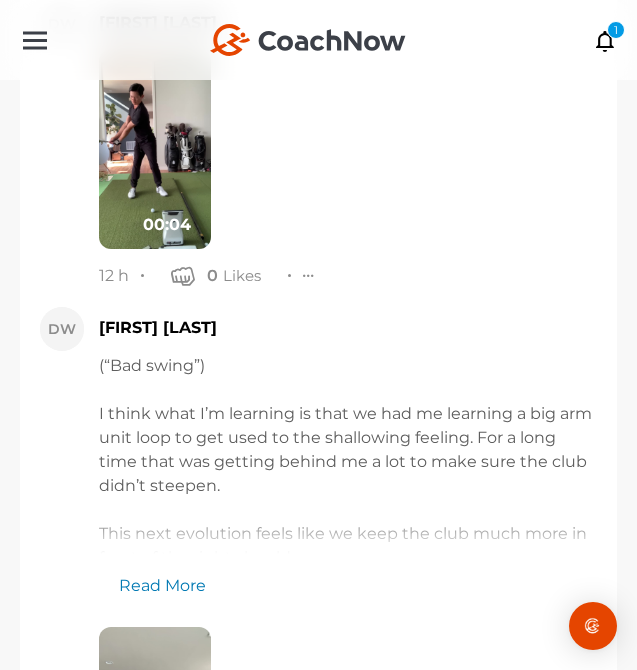 click on "Read More" at bounding box center (152, 576) 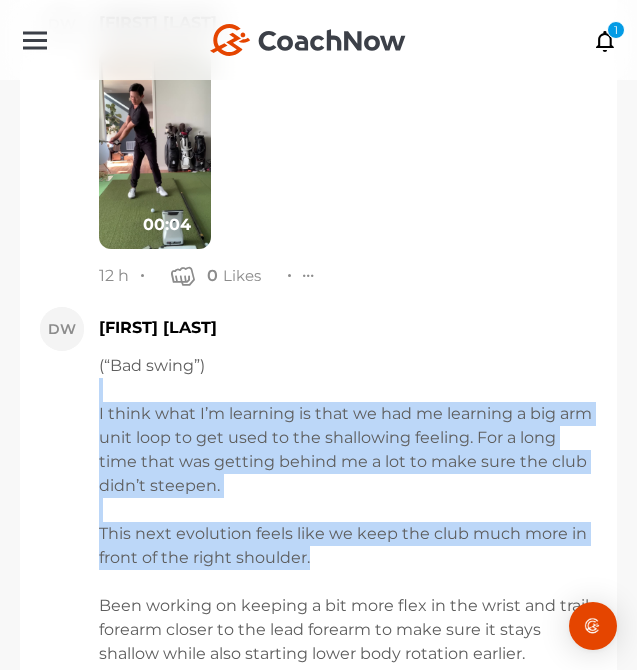 drag, startPoint x: 335, startPoint y: 545, endPoint x: 360, endPoint y: 376, distance: 170.83911 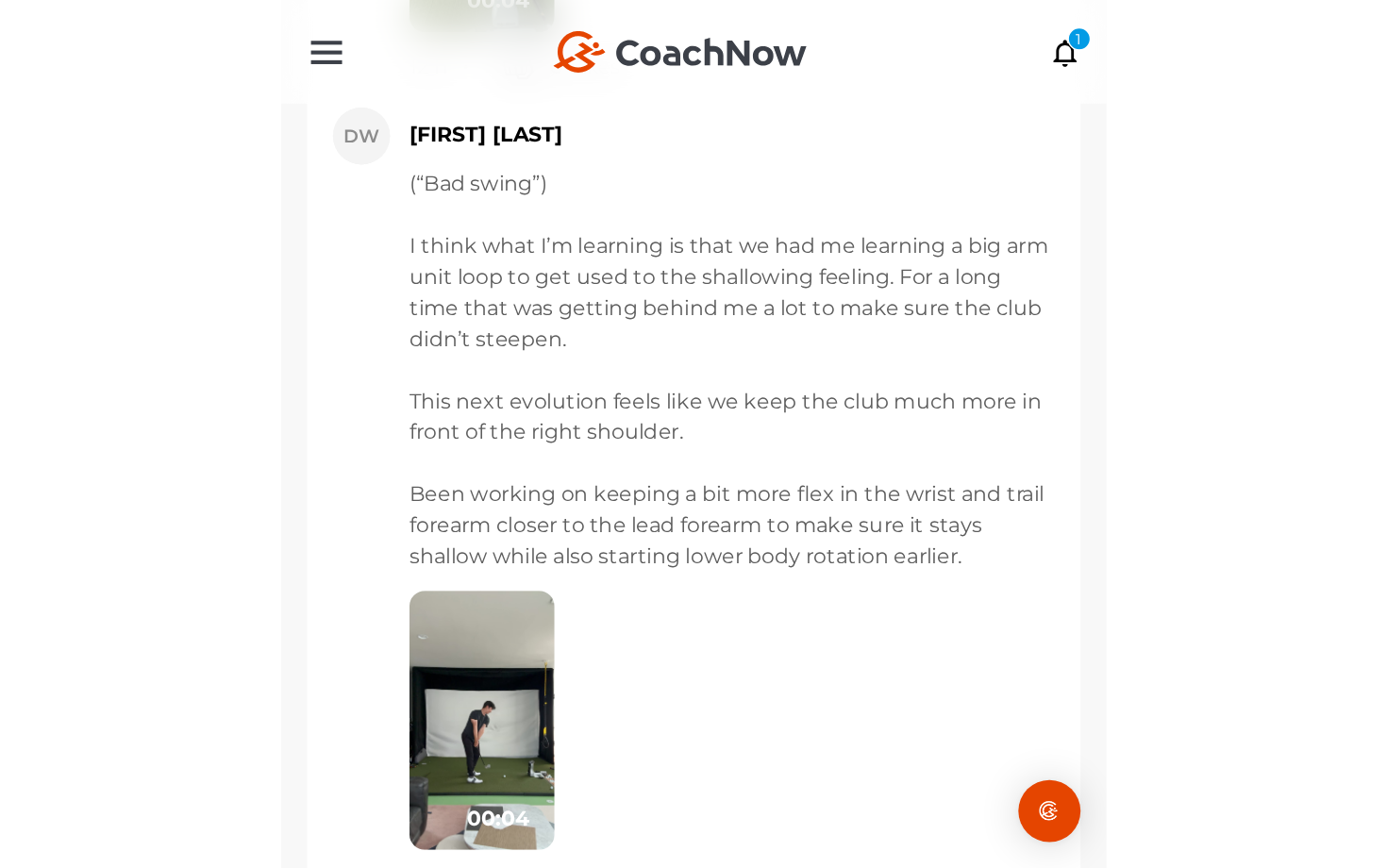 scroll, scrollTop: 12396, scrollLeft: 0, axis: vertical 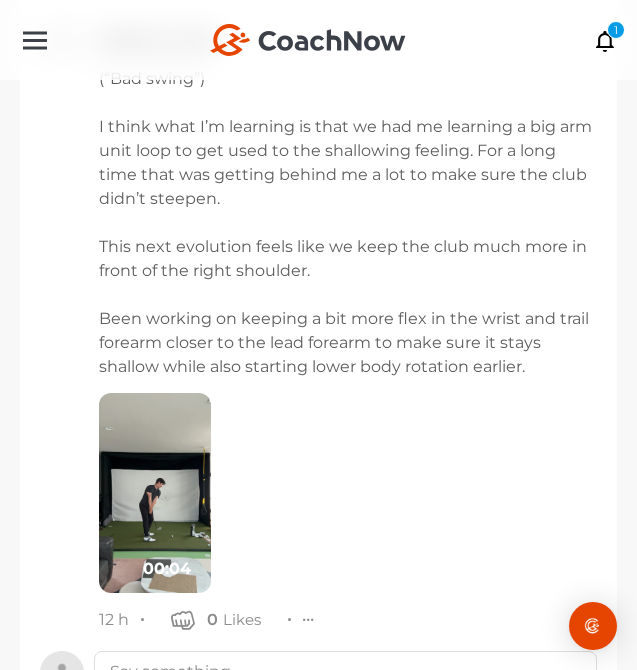 click at bounding box center (155, 493) 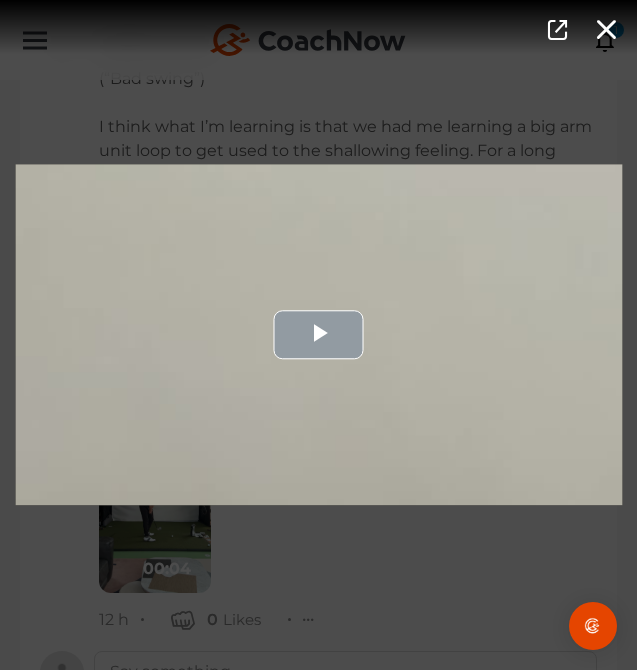 click at bounding box center [318, 334] 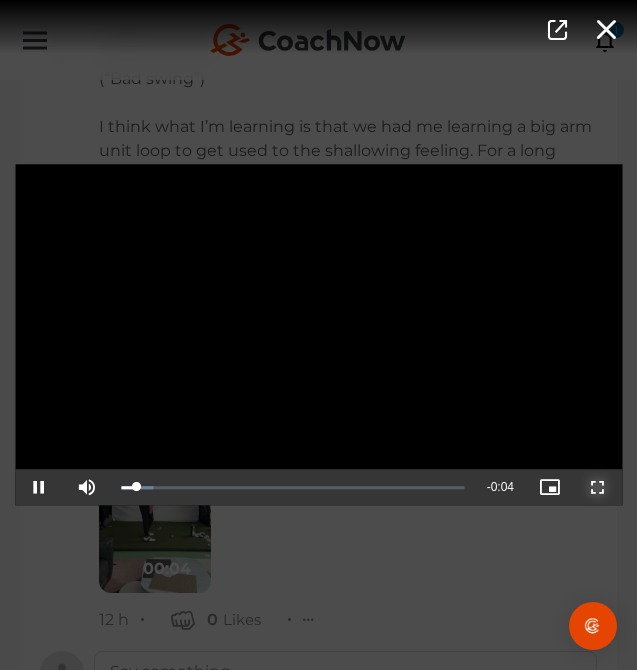 click at bounding box center [598, 488] 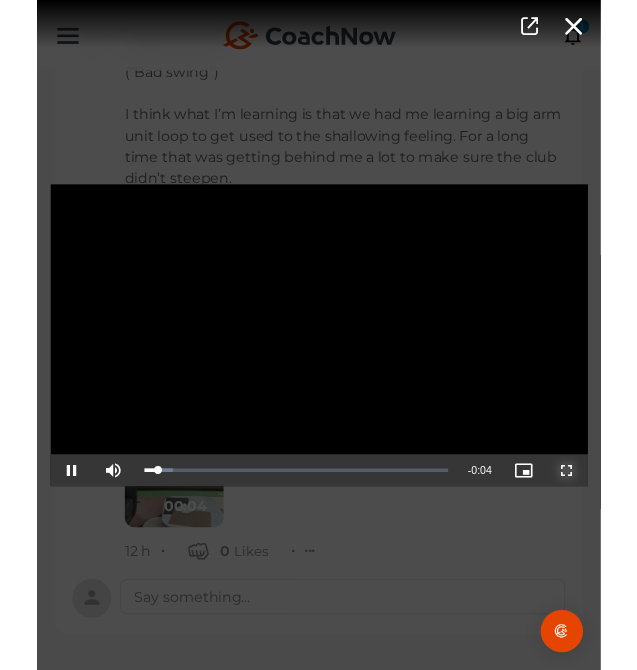 scroll, scrollTop: 12525, scrollLeft: 0, axis: vertical 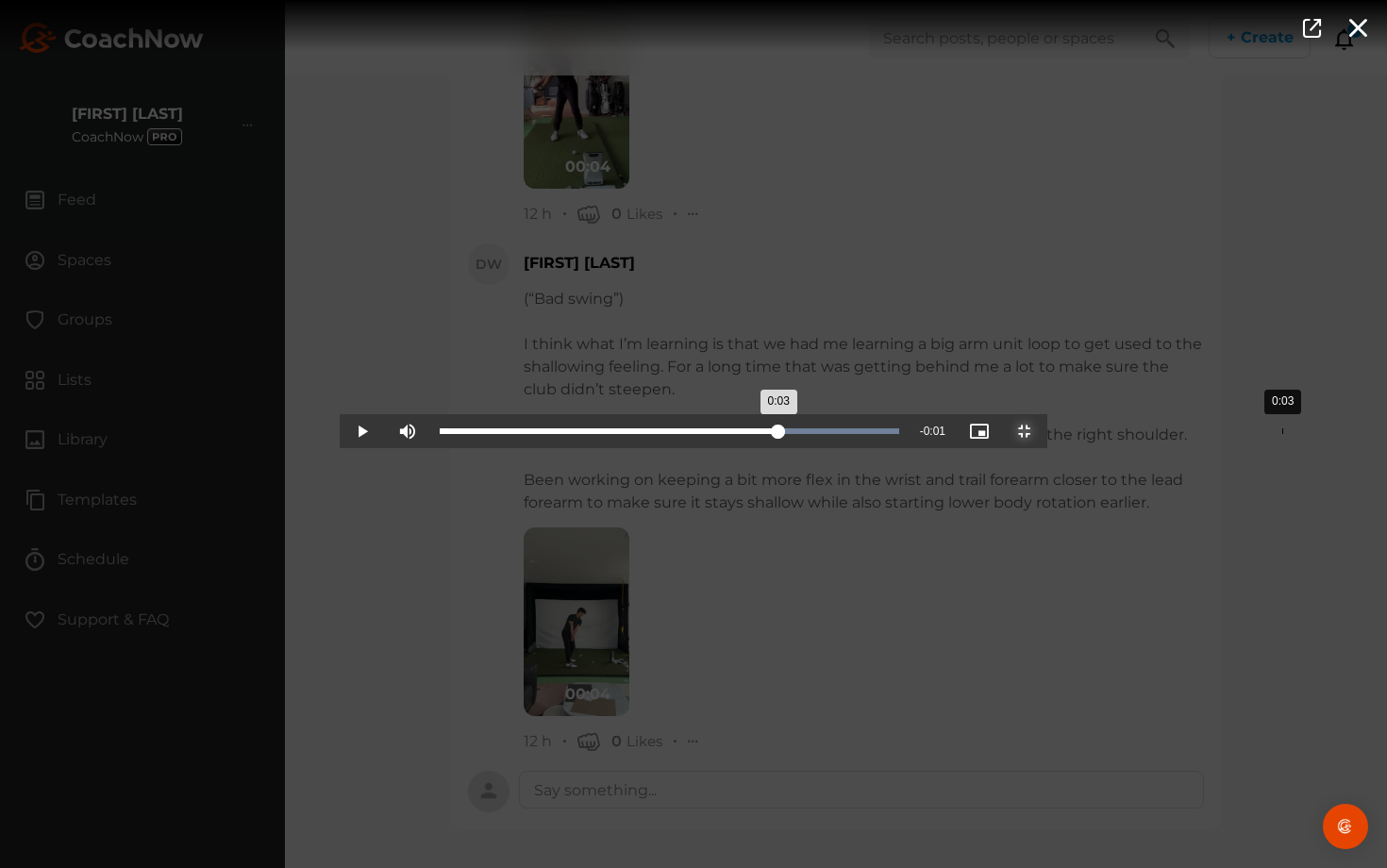 drag, startPoint x: 347, startPoint y: 858, endPoint x: 943, endPoint y: 867, distance: 596.0679 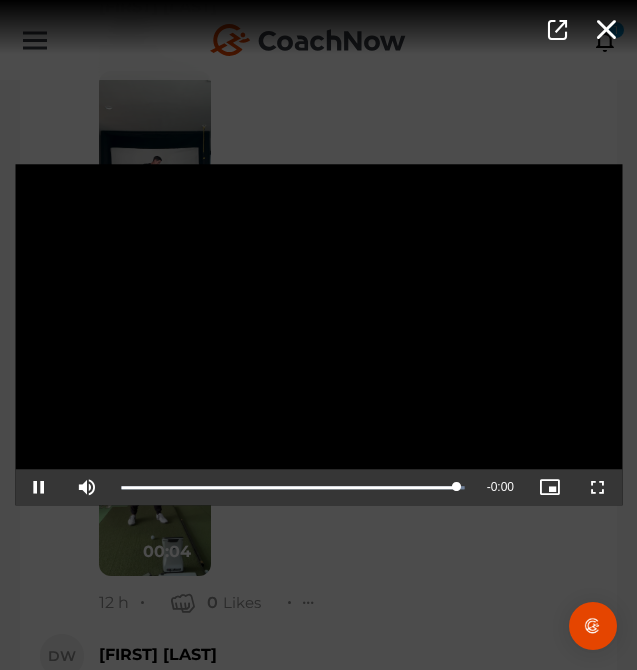 click on "Video Player is loading. Play Video Pause Mute Current Time  0:04 / Duration  0:04 Loaded :  100.00% 0:03 0:04 Stream Type  LIVE Seek to live, currently playing live LIVE Remaining Time  - 0:00   Playback Rate 1x Chapters Chapters Descriptions descriptions off , selected Captions captions settings , opens captions settings dialog captions off , selected Audio Track Picture-in-Picture Non-Fullscreen This is a modal window. Beginning of dialog window. Escape will cancel and close the window. Text Color White Black Red Green Blue Yellow Magenta Cyan Transparency Opaque Semi-Transparent Background Color Black White Red Green Blue Yellow Magenta Cyan Transparency Opaque Semi-Transparent Transparent Window Color Black White Red Green Blue Yellow Magenta Cyan Transparency Transparent Semi-Transparent Opaque Font Size 50% 75% 100% 125% 150% 175% 200% 300% 400% Text Edge Style None Raised Depressed Uniform" at bounding box center [318, 335] 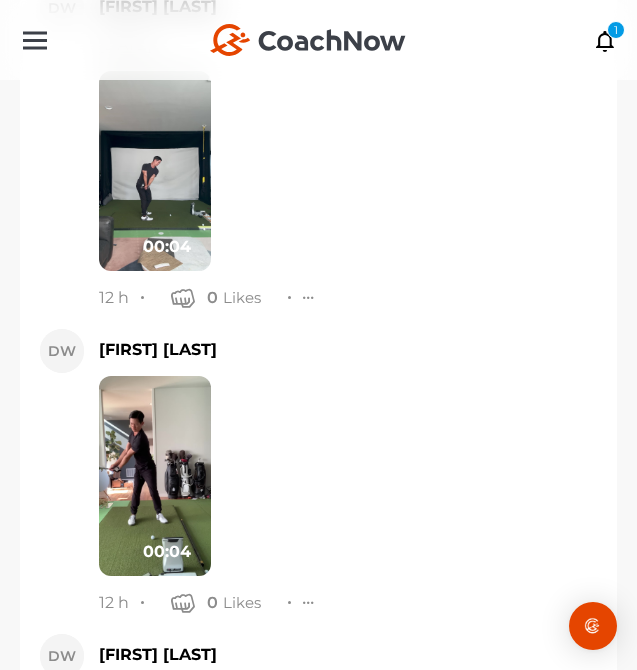 scroll, scrollTop: 13199, scrollLeft: 0, axis: vertical 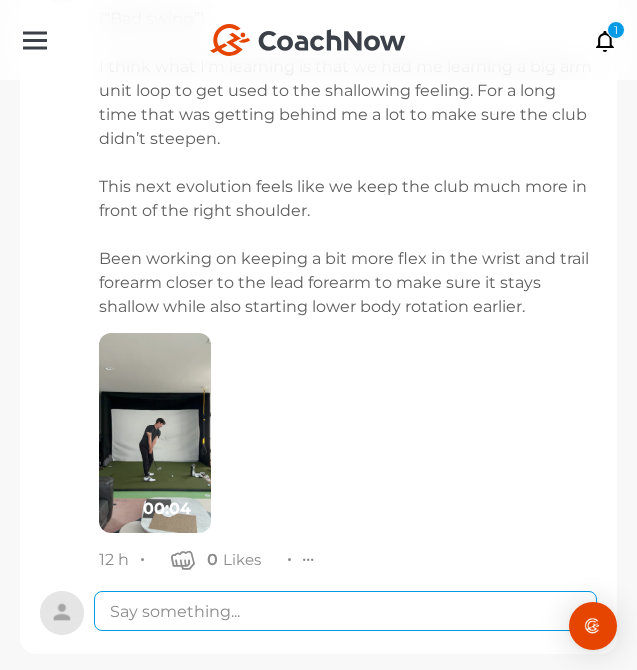 click at bounding box center [345, 611] 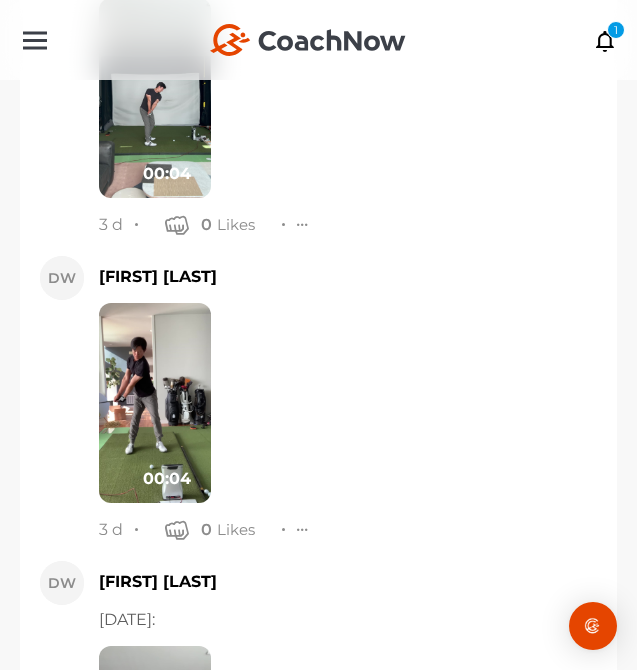 scroll, scrollTop: 9766, scrollLeft: 0, axis: vertical 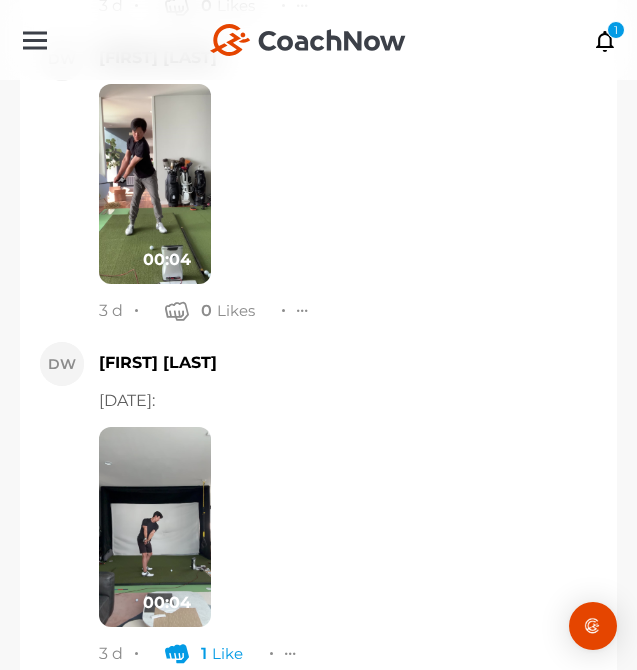 click at bounding box center [155, 527] 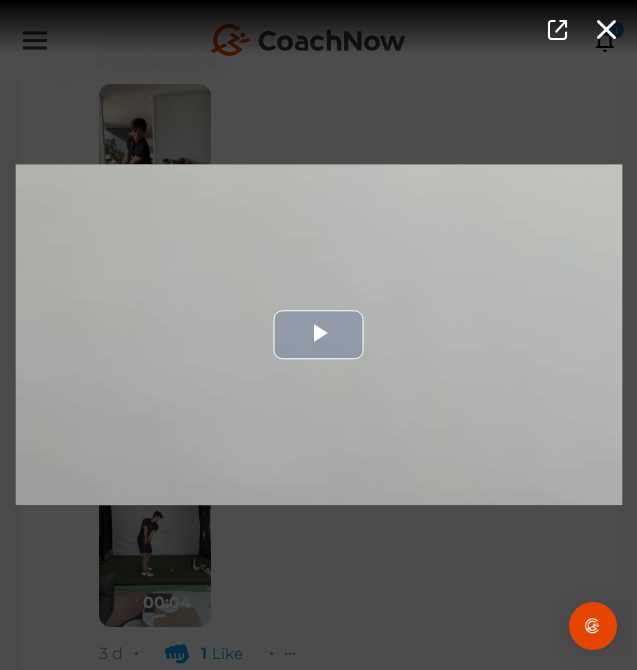 click at bounding box center [318, 334] 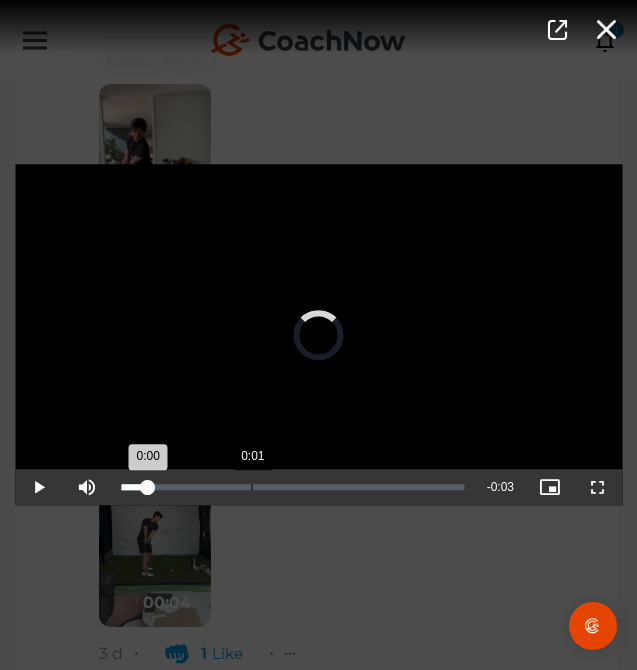 drag, startPoint x: 252, startPoint y: 491, endPoint x: 265, endPoint y: 493, distance: 13.152946 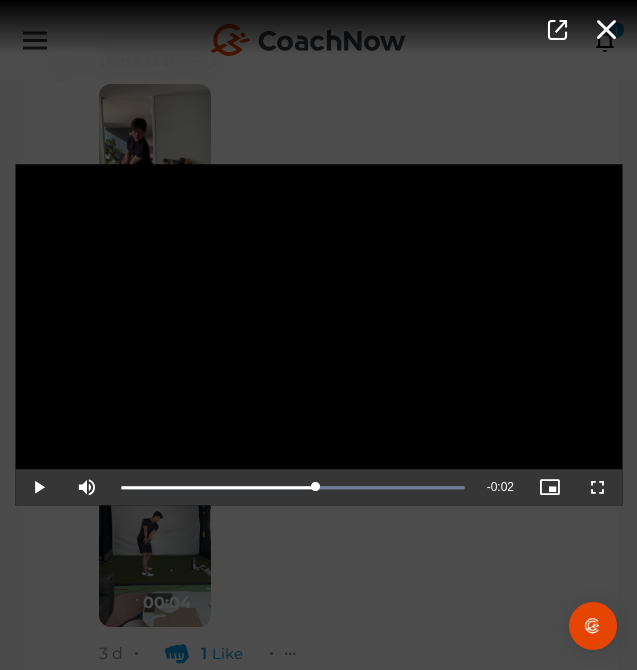 drag, startPoint x: 265, startPoint y: 493, endPoint x: 314, endPoint y: 555, distance: 79.025314 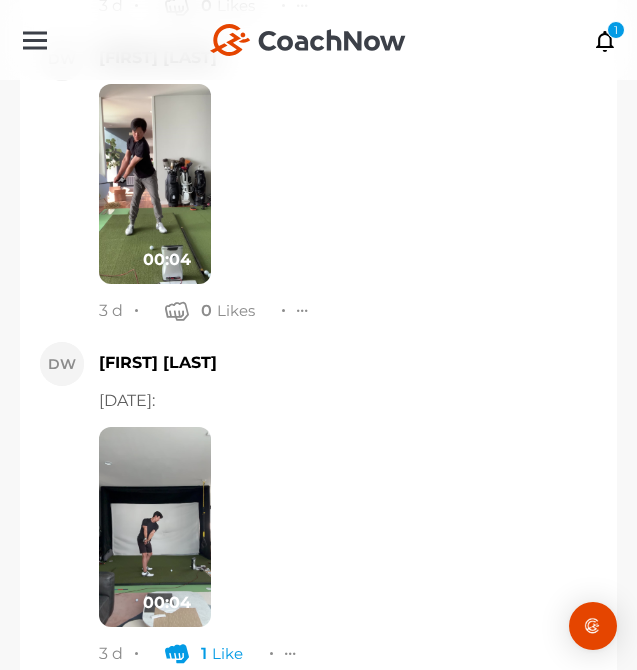 click on "00:04" at bounding box center (348, 527) 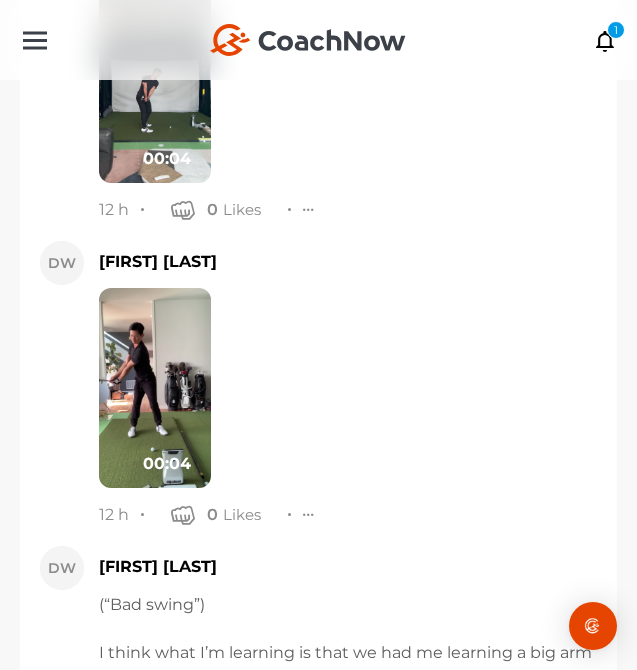 scroll, scrollTop: 13435, scrollLeft: 0, axis: vertical 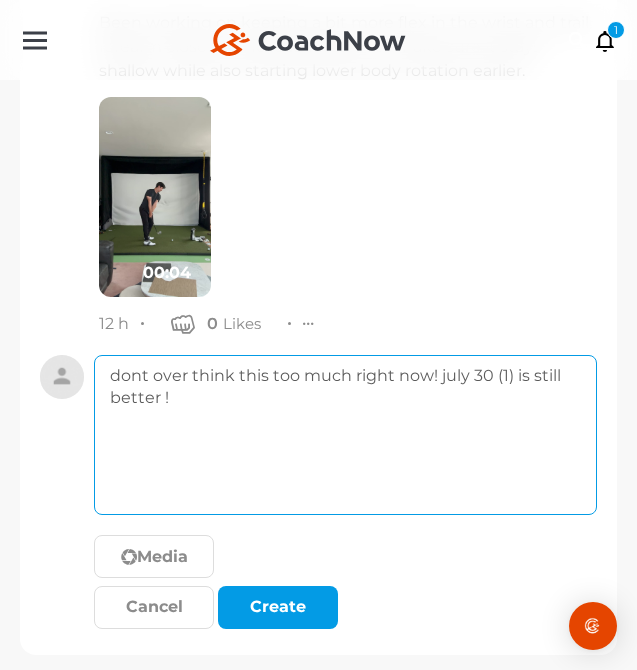 click on "dont over think this too much right now! july 30 (1) is still better !" at bounding box center (345, 435) 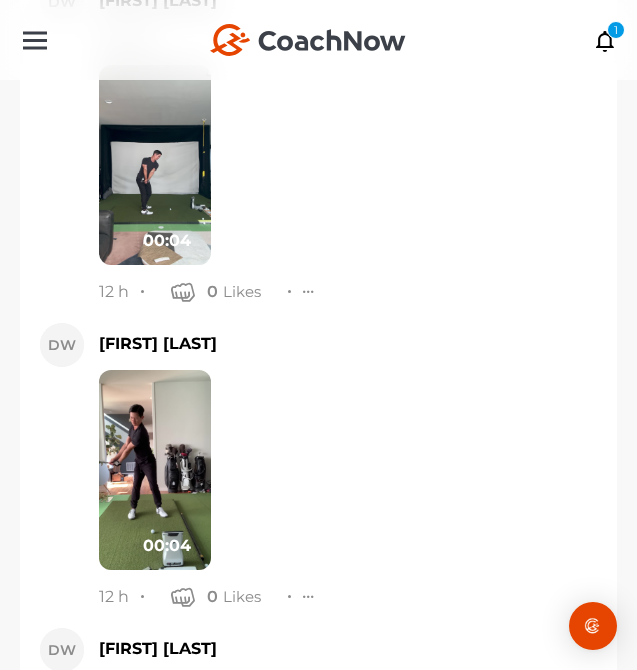 scroll, scrollTop: 13435, scrollLeft: 0, axis: vertical 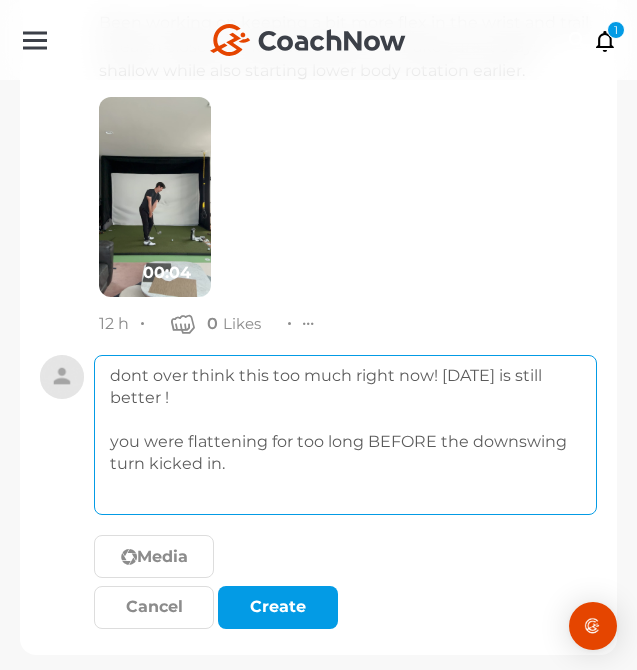 click on "dont over think this too much right now! [DATE] is still better !
you were flattening for too long BEFORE the downswing turn kicked in." at bounding box center [345, 435] 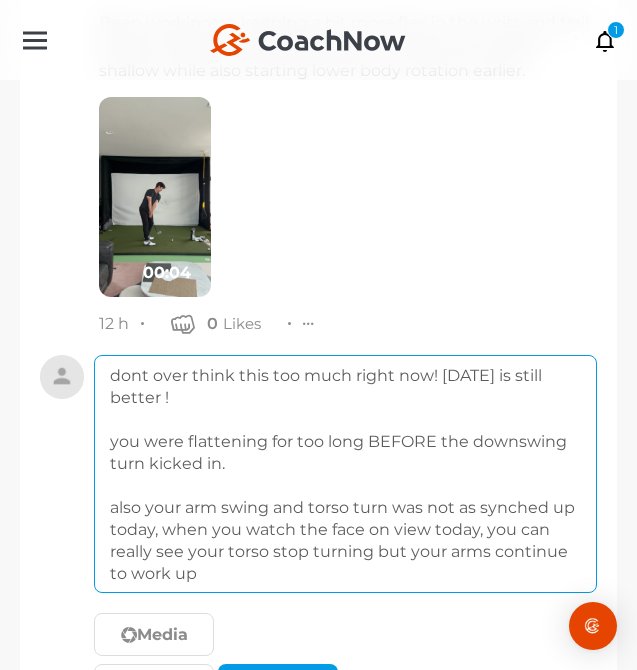 click on "dont over think this too much right now! [DATE] is still better !
you were flattening for too long BEFORE the downswing turn kicked in.
also your arm swing and torso turn was not as synched up today, when you watch the face on view today, you can really see your torso stop turning but your arms continue to work up" at bounding box center (345, 474) 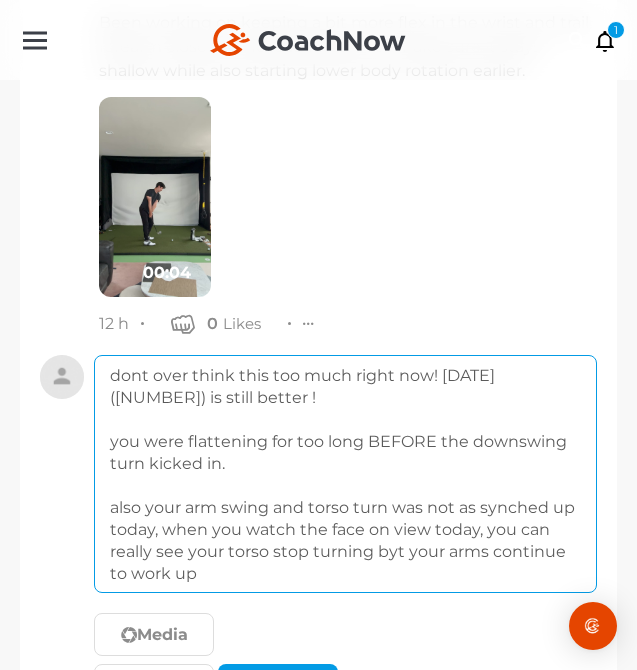 click on "dont over think this too much right now! [DATE] ([NUMBER]) is still better !
you were flattening for too long BEFORE the downswing turn kicked in.
also your arm swing and torso turn was not as synched up today, when you watch the face on view today, you can really see your torso stop turning byt your arms continue to work up" at bounding box center (345, 474) 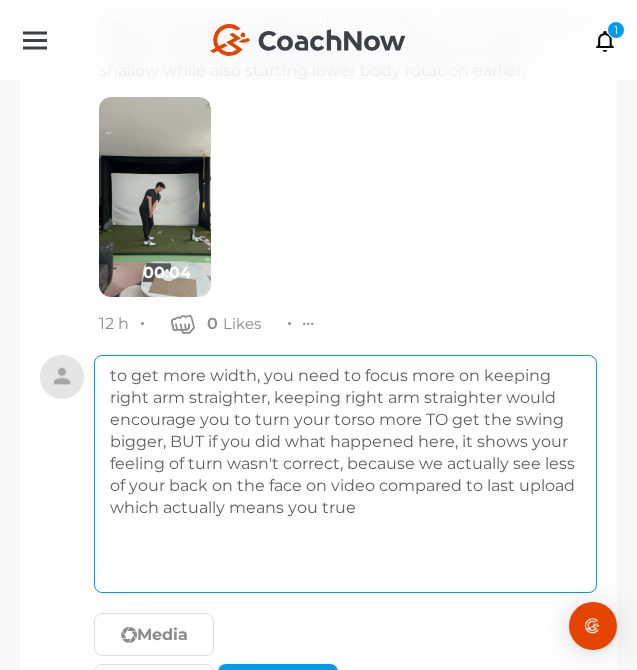 click on "to get more width, you need to focus more on keeping right arm straighter, keeping right arm straighter would encourage you to turn your torso more TO get the swing bigger, BUT if you did what happened here, it shows your feeling of turn wasn't correct, because we actually see less of your back on the face on video compared to last upload which actually means you true" at bounding box center [345, 474] 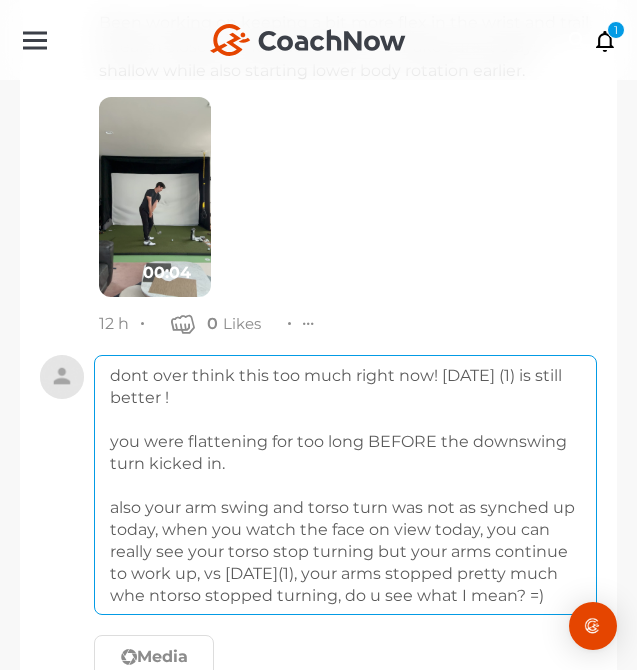 click on "dont over think this too much right now! [DATE] (1) is still better !
you were flattening for too long BEFORE the downswing turn kicked in.
also your arm swing and torso turn was not as synched up today, when you watch the face on view today, you can really see your torso stop turning but your arms continue to work up, vs [DATE](1), your arms stopped pretty much whe ntorso stopped turning, do u see what I mean? =)" at bounding box center (345, 485) 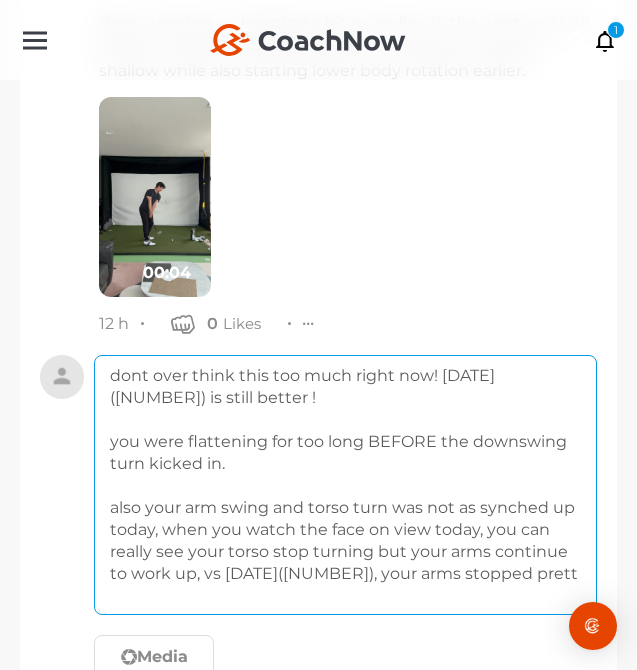 scroll, scrollTop: 13535, scrollLeft: 0, axis: vertical 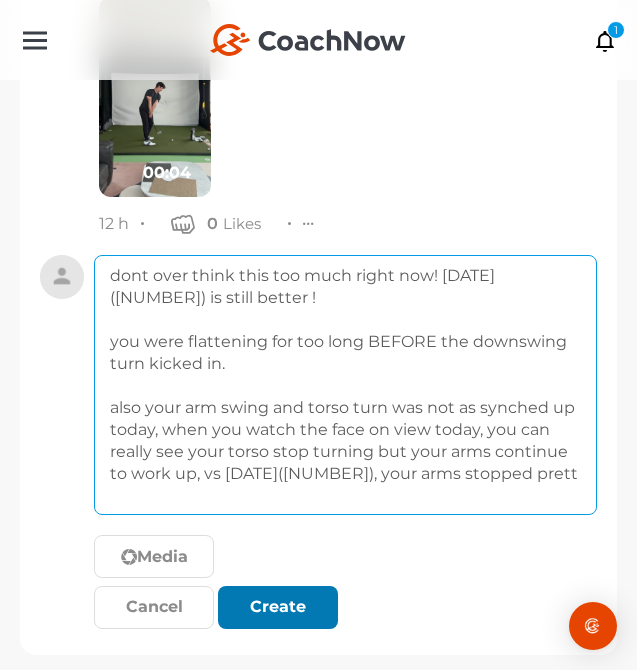 type on "dont over think this too much right now! [DATE] ([NUMBER]) is still better !
you were flattening for too long BEFORE the downswing turn kicked in.
also your arm swing and torso turn was not as synched up today, when you watch the face on view today, you can really see your torso stop turning but your arms continue to work up, vs [DATE]([NUMBER]), your arms stopped prett" 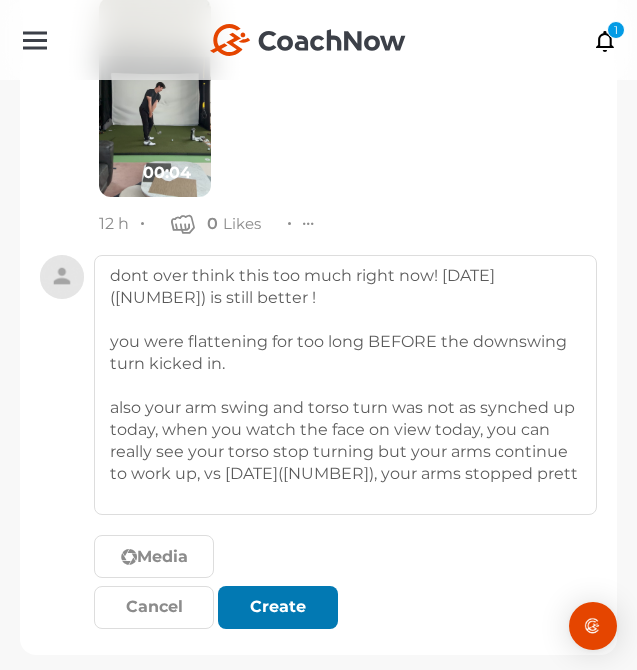 click on "Create" at bounding box center (278, 607) 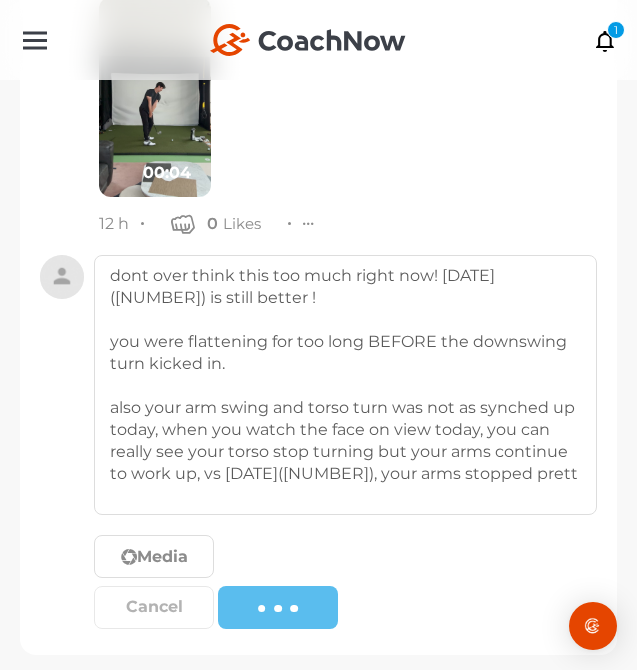 type 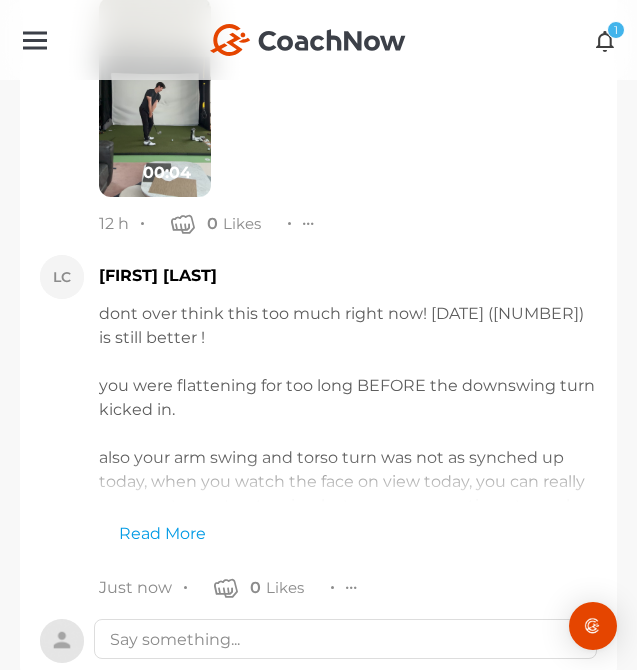 click at bounding box center [605, 40] 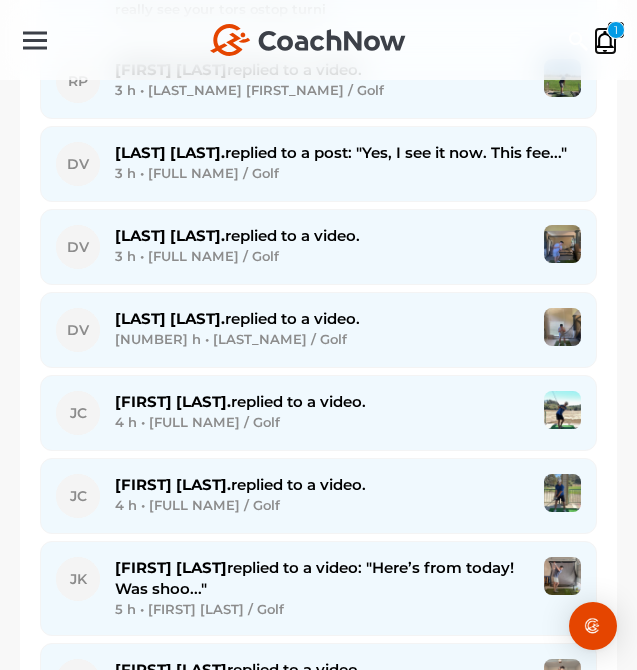 scroll, scrollTop: 586, scrollLeft: 0, axis: vertical 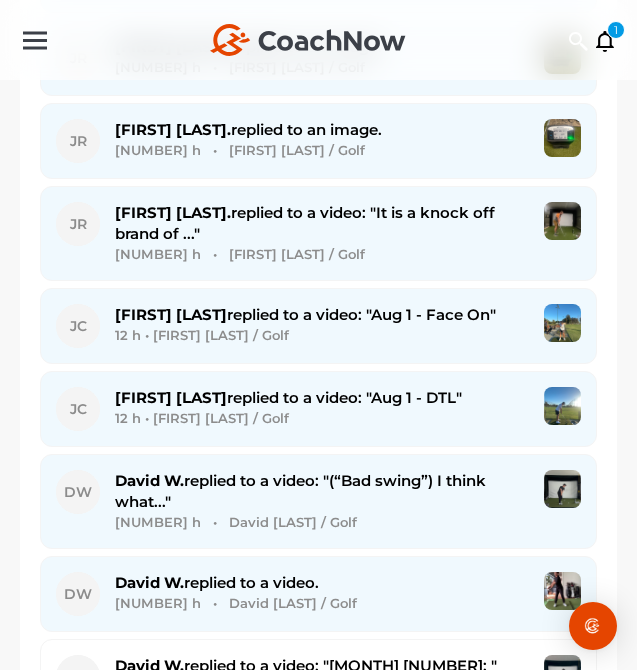 click on "12 h • [FIRST] [LAST] / Golf" at bounding box center [322, 335] 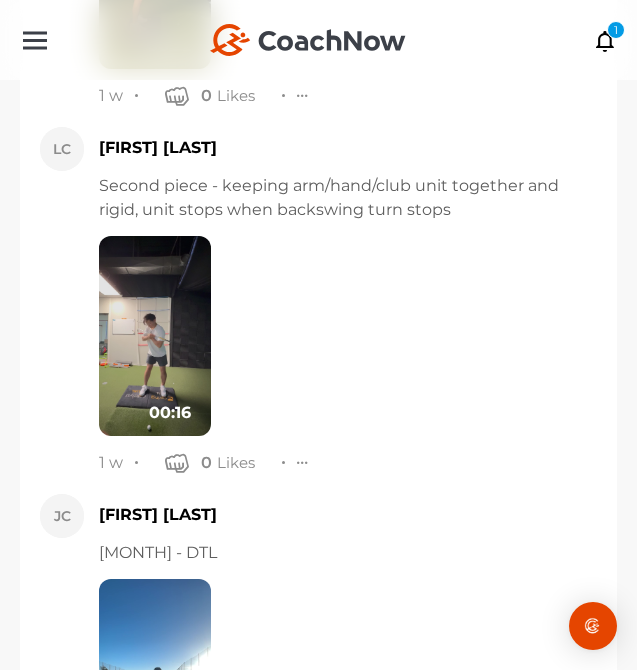 scroll, scrollTop: 2150, scrollLeft: 0, axis: vertical 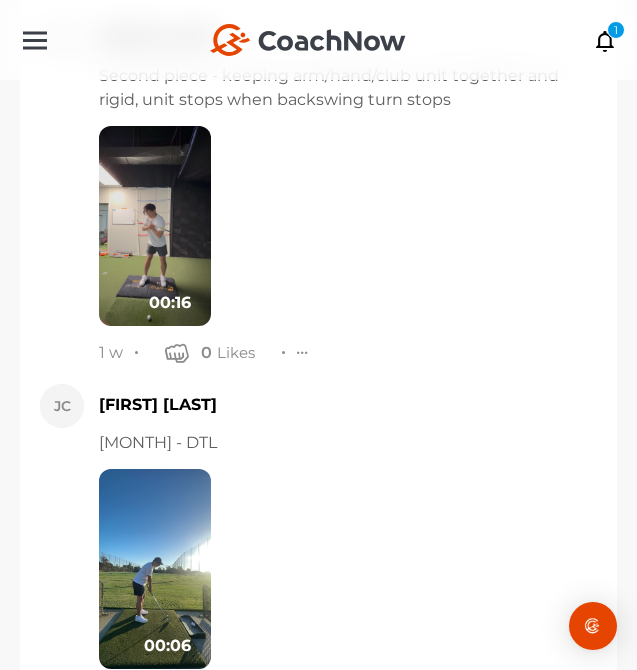 click at bounding box center (155, 569) 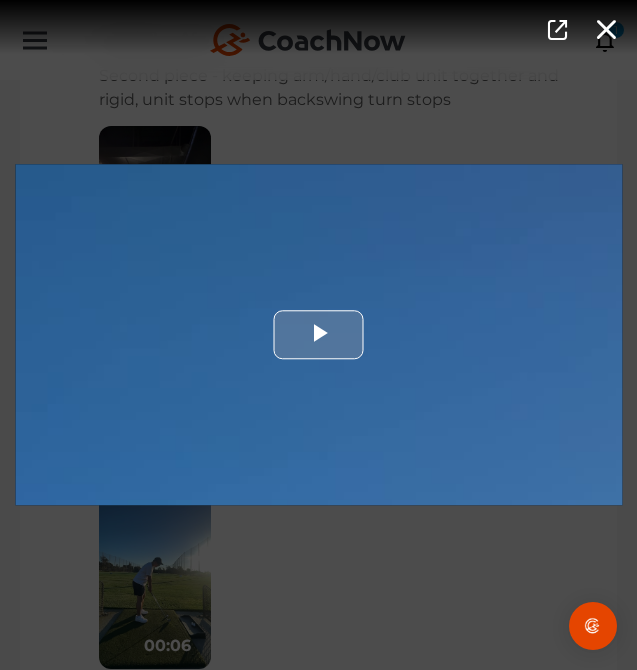 click at bounding box center (318, 334) 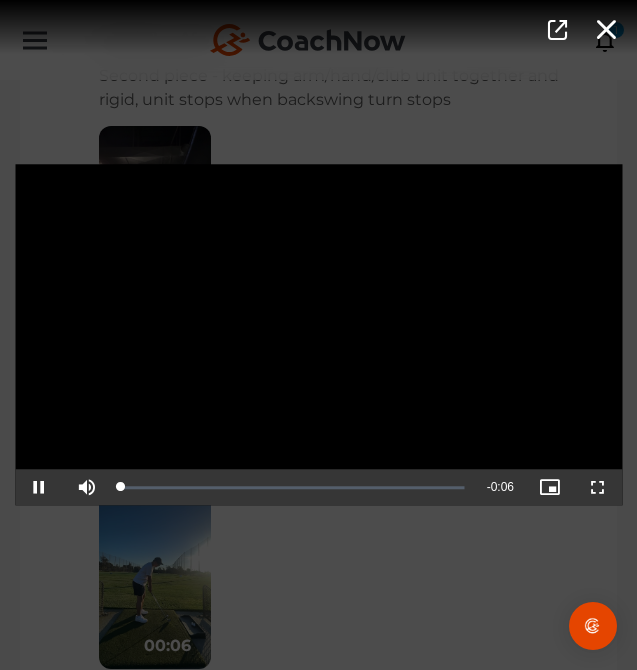 click on "Video Player is loading. Play Video Pause Mute Current Time  0:00 / Duration  0:06 Loaded :  0% 0:03 0:00 Stream Type  LIVE Seek to live, currently playing live LIVE Remaining Time  - 0:06   Playback Rate 1x Chapters Chapters Descriptions descriptions off , selected Captions captions settings , opens captions settings dialog captions off , selected Audio Track Picture-in-Picture Fullscreen This is a modal window. Beginning of dialog window. Escape will cancel and close the window. Text Color White Black Red Green Blue Yellow Magenta Cyan Transparency Opaque Semi-Transparent Background Color Black White Red Green Blue Yellow Magenta Cyan Transparency Opaque Semi-Transparent Transparent Window Color Black White Red Green Blue Yellow Magenta Cyan Transparency Transparent Semi-Transparent Opaque Font Size 50% 75% 100% 125% 150% 175% 200% 300% 400% Text Edge Style None Raised Depressed Uniform Dropshadow Font Family Casual Reset" at bounding box center [318, 335] 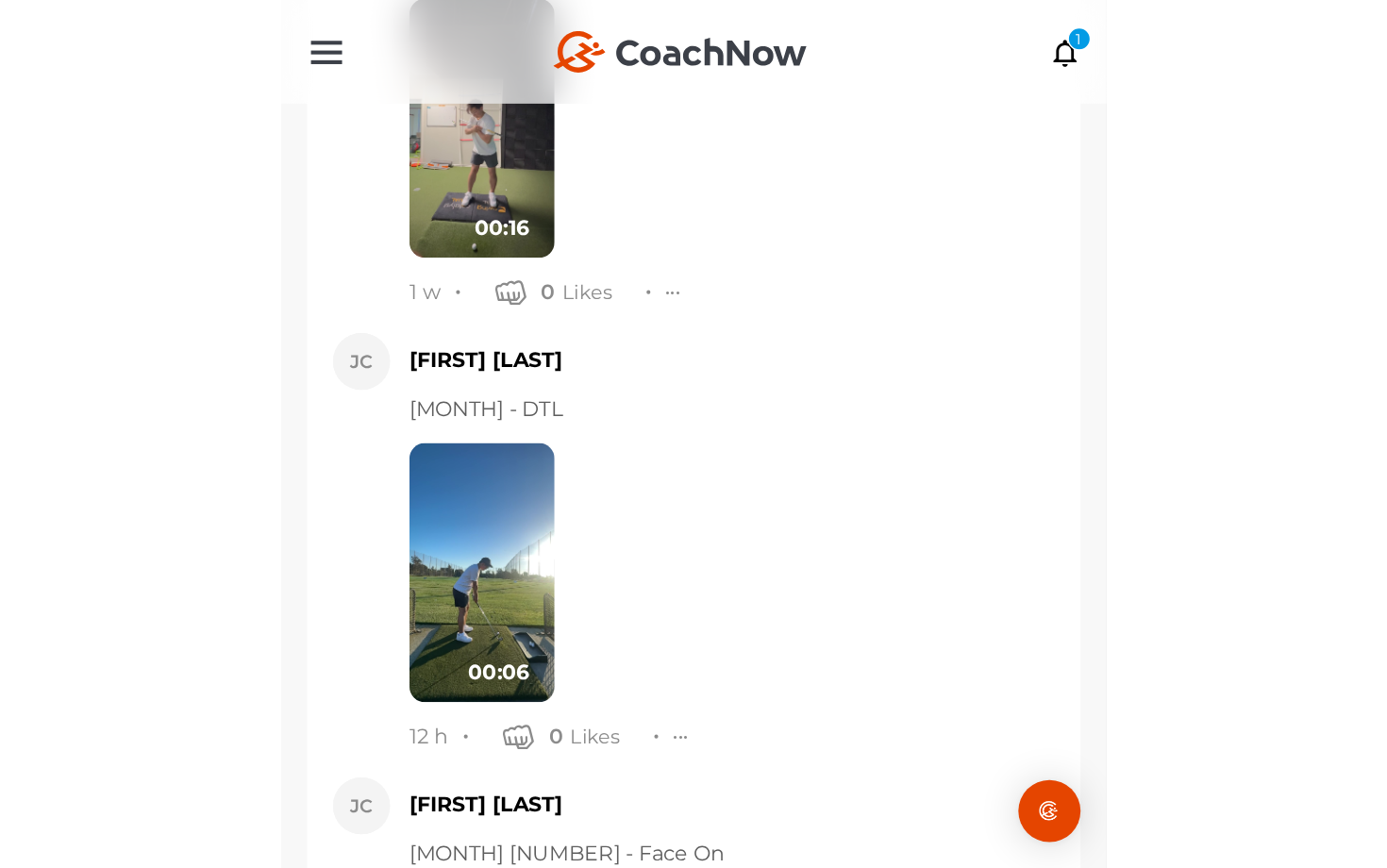 scroll, scrollTop: 2313, scrollLeft: 0, axis: vertical 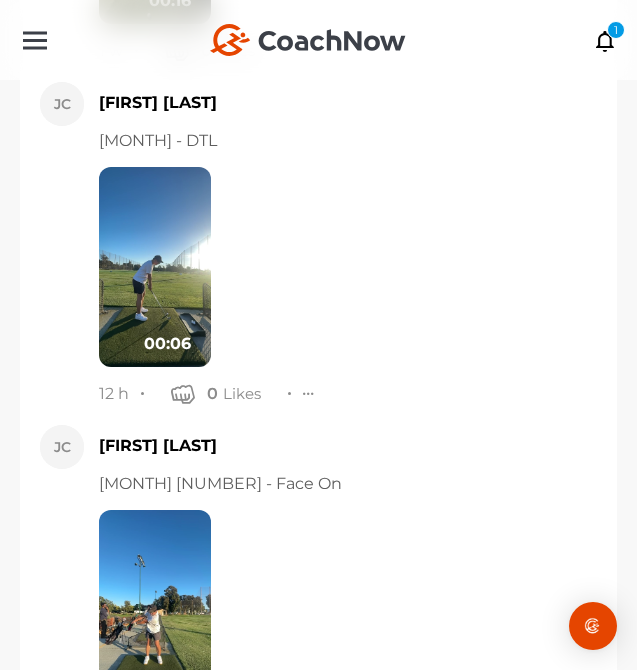 click at bounding box center [155, 610] 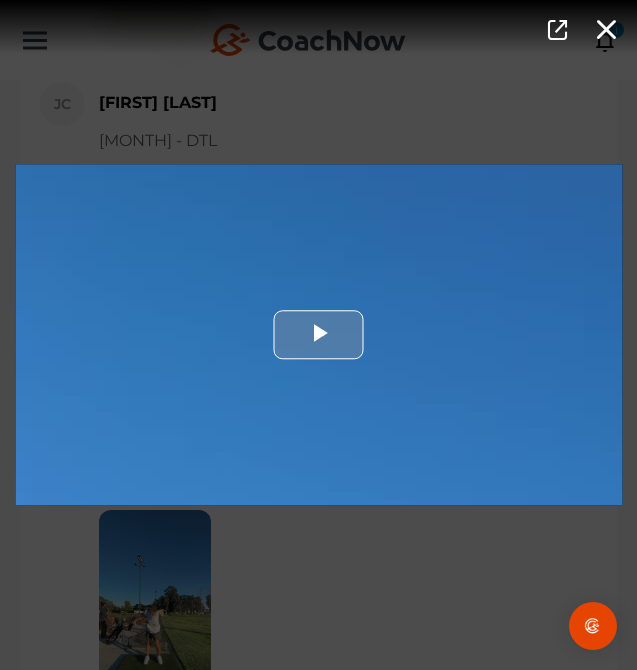 click at bounding box center [318, 334] 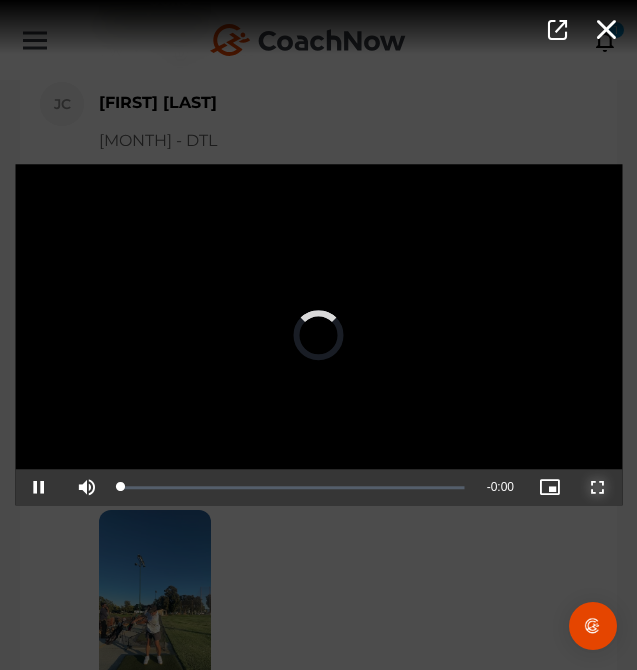 click at bounding box center (598, 488) 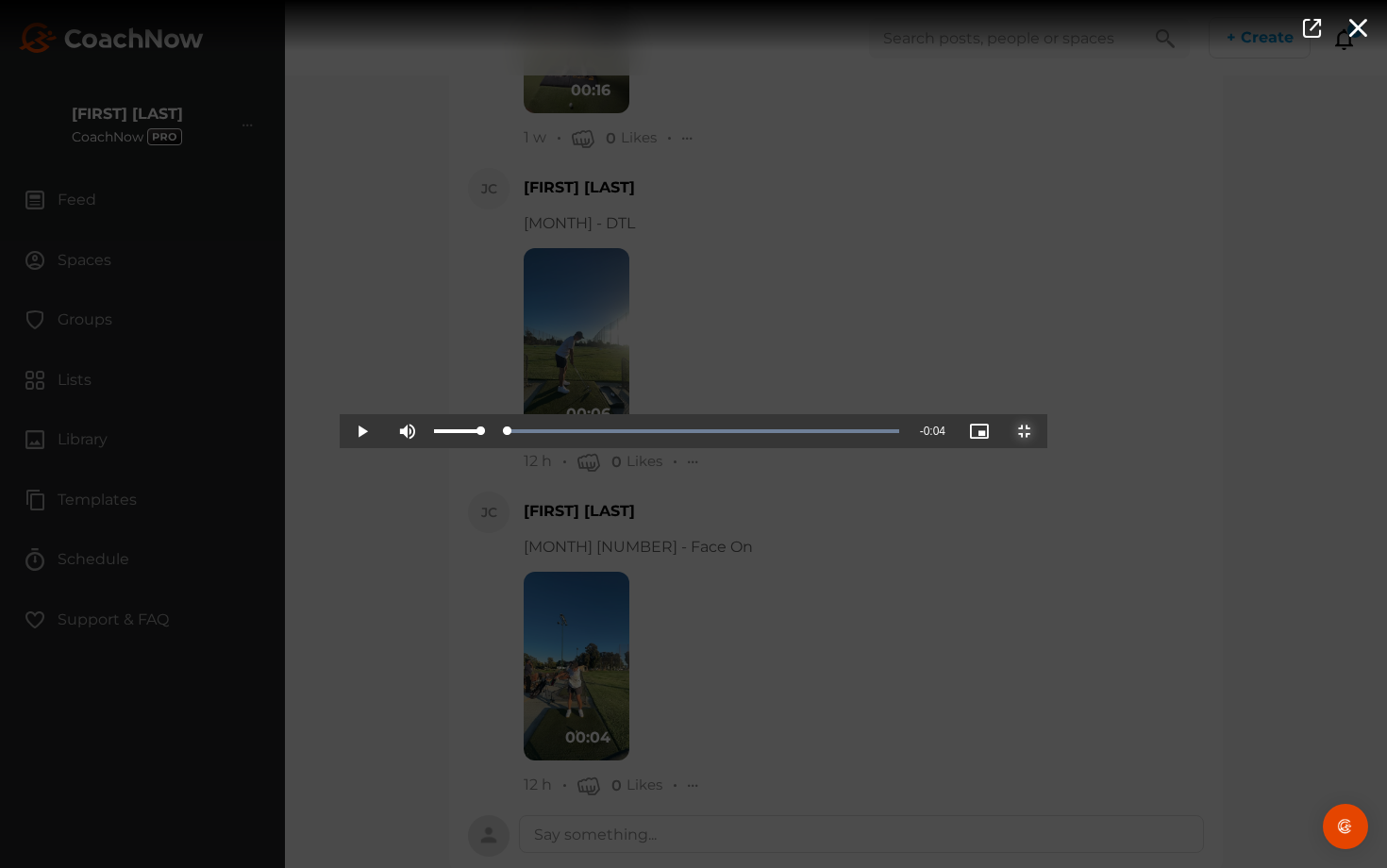 drag, startPoint x: 203, startPoint y: 851, endPoint x: 58, endPoint y: 867, distance: 145.88009 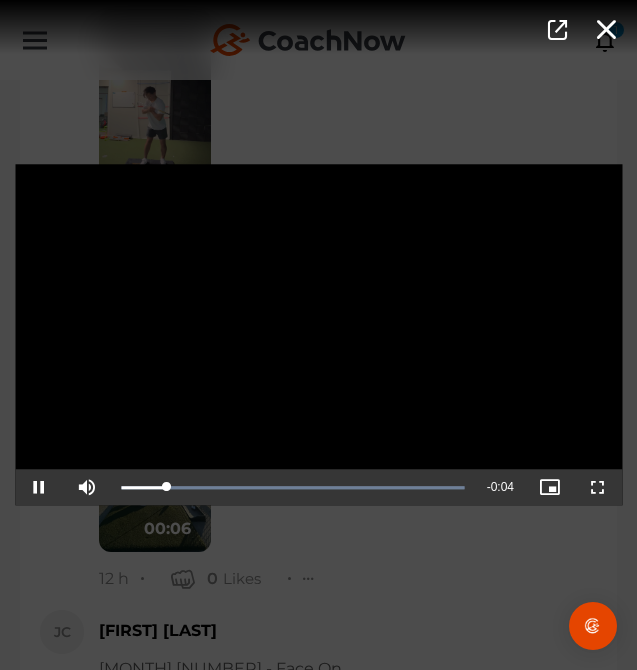click on "Video Player is loading. Play Video Pause Mute Current Time  0:00 / Duration  0:04 Loaded :  100.00% 0:00 0:00 Stream Type  LIVE Seek to live, currently playing live LIVE Remaining Time  - 0:04   Playback Rate 1x Chapters Chapters Descriptions descriptions off , selected Captions captions settings , opens captions settings dialog captions off , selected Audio Track Picture-in-Picture Non-Fullscreen This is a modal window. Beginning of dialog window. Escape will cancel and close the window. Text Color White Black Red Green Blue Yellow Magenta Cyan Transparency Opaque Semi-Transparent Background Color Black White Red Green Blue Yellow Magenta Cyan Transparency Opaque Semi-Transparent Transparent Window Color Black White Red Green Blue Yellow Magenta Cyan Transparency Transparent Semi-Transparent Opaque Font Size 50% 75% 100% 125% 150% 175% 200% 300% 400% Text Edge Style None Raised Depressed Uniform Dropshadow Font Family" at bounding box center [318, 335] 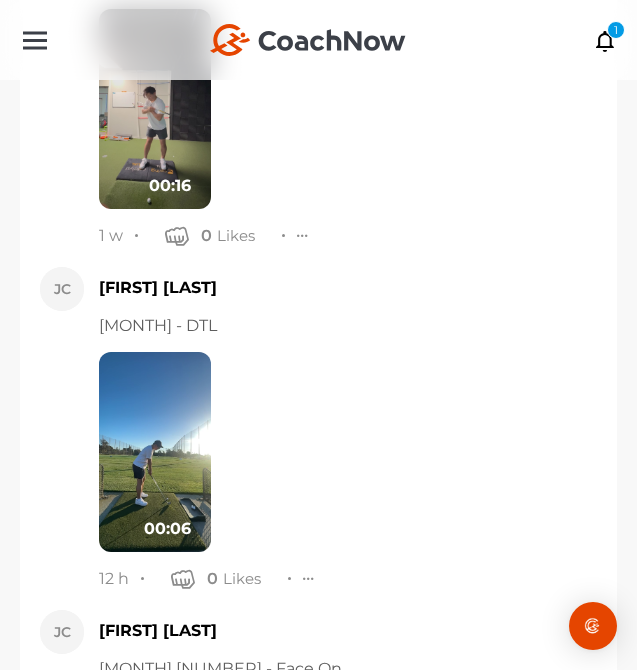 scroll, scrollTop: 1886, scrollLeft: 0, axis: vertical 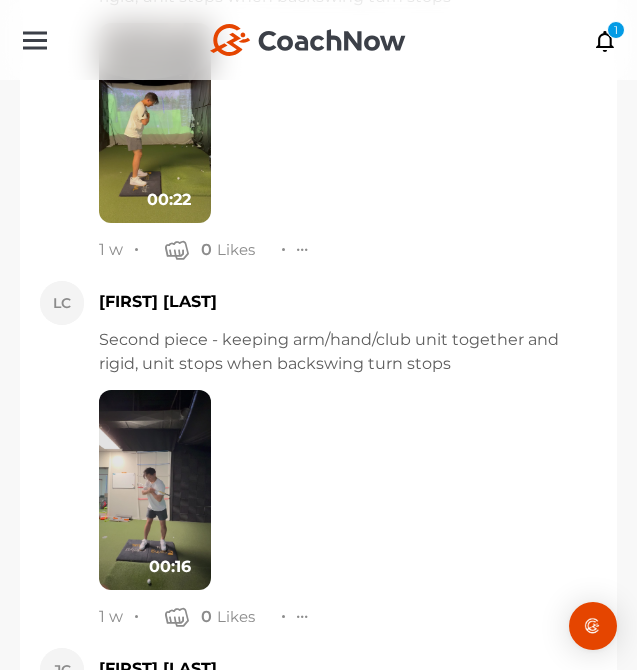 click at bounding box center [155, 490] 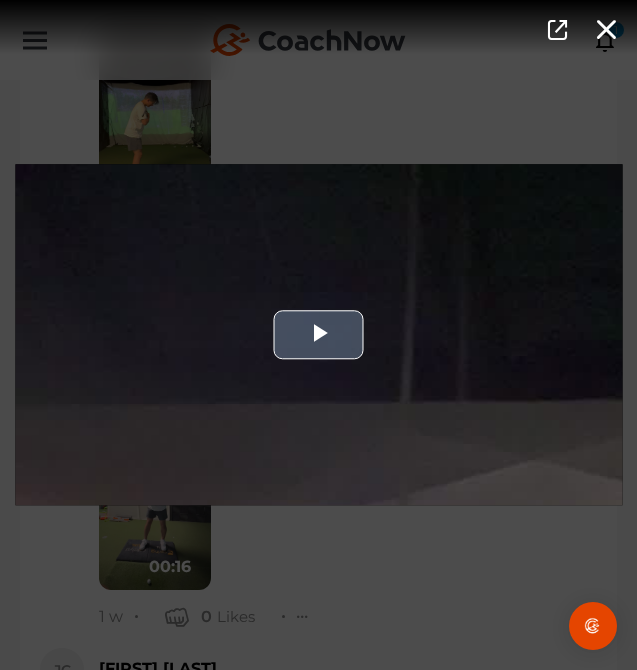 click at bounding box center [318, 334] 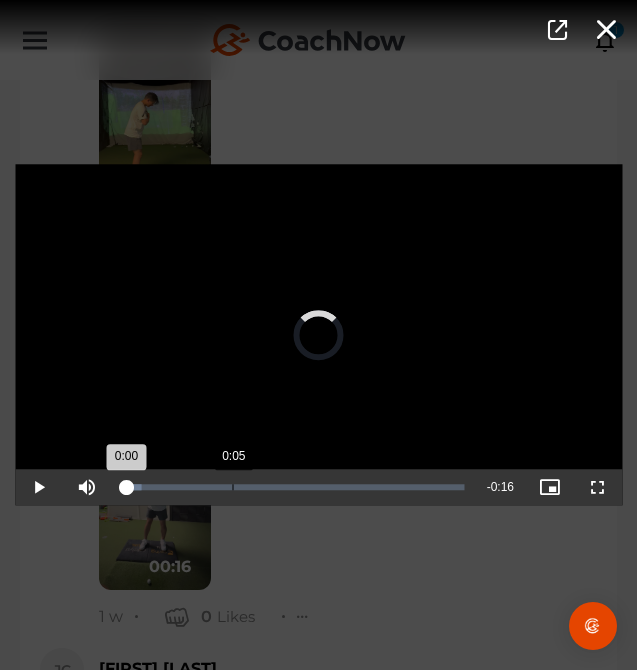 drag, startPoint x: 368, startPoint y: 480, endPoint x: 233, endPoint y: 471, distance: 135.29967 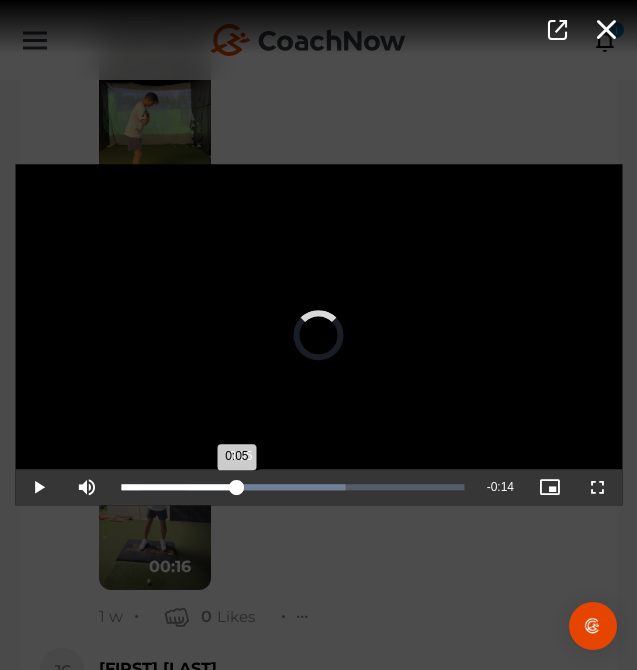 drag, startPoint x: 168, startPoint y: 484, endPoint x: 246, endPoint y: 485, distance: 78.00641 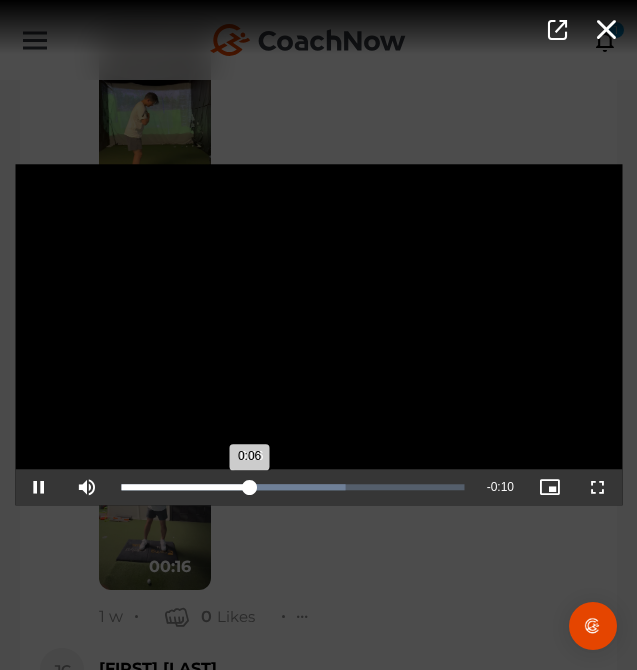 click on "Video Player is loading. Play Video Pause Mute Current Time  0:06 / Duration  0:16 Loaded :  65.42% 0:06 0:06 Stream Type  LIVE Seek to live, currently playing live LIVE Remaining Time  - 0:10   Playback Rate 1x Chapters Chapters Descriptions descriptions off , selected Captions captions settings , opens captions settings dialog captions off , selected Audio Track Picture-in-Picture Fullscreen This is a modal window. Beginning of dialog window. Escape will cancel and close the window. Text Color White Black Red Green Blue Yellow Magenta Cyan Transparency Opaque Semi-Transparent Background Color Black White Red Green Blue Yellow Magenta Cyan Transparency Opaque Semi-Transparent Transparent Window Color Black White Red Green Blue Yellow Magenta Cyan Transparency Transparent Semi-Transparent Opaque Font Size 50% 75% 100% 125% 150% 175% 200% 300% 400% Text Edge Style None Raised Depressed Uniform Dropshadow Font Family Casual" at bounding box center (318, 335) 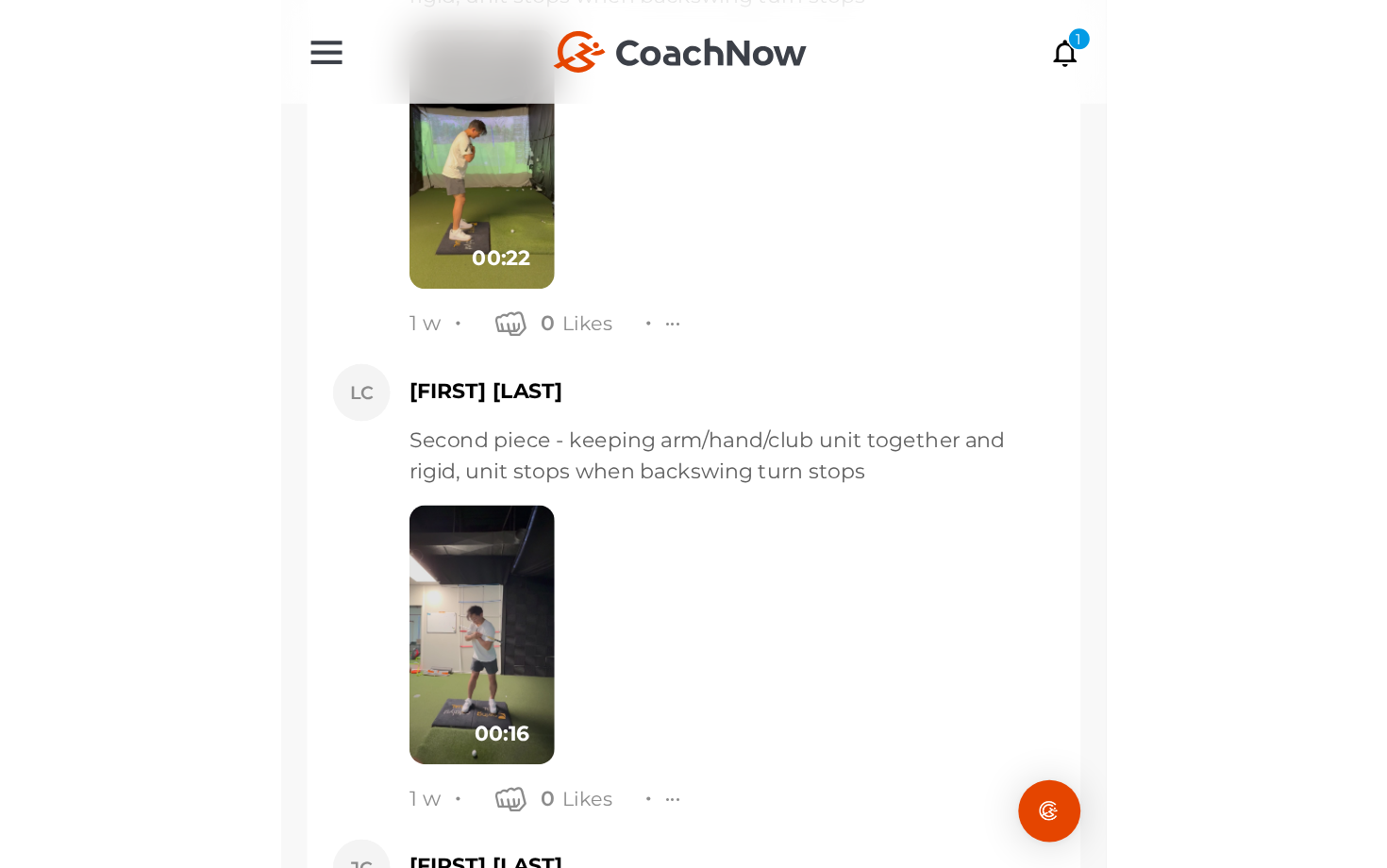 scroll, scrollTop: 2503, scrollLeft: 0, axis: vertical 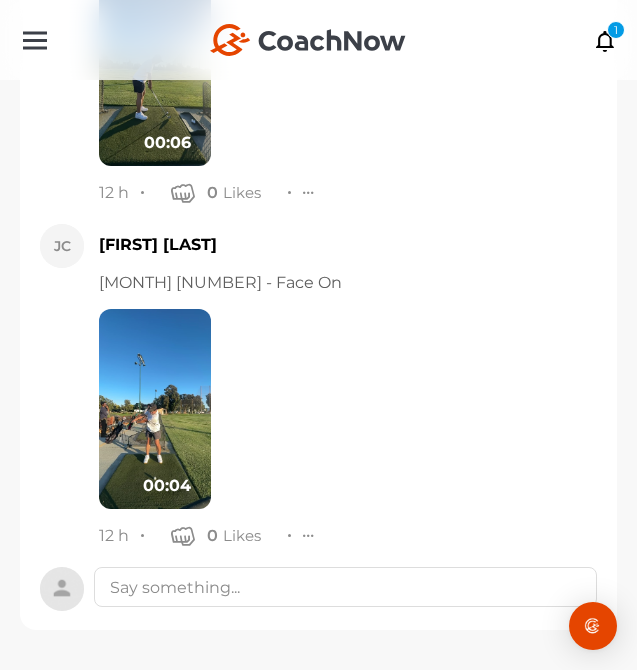 click at bounding box center (155, 66) 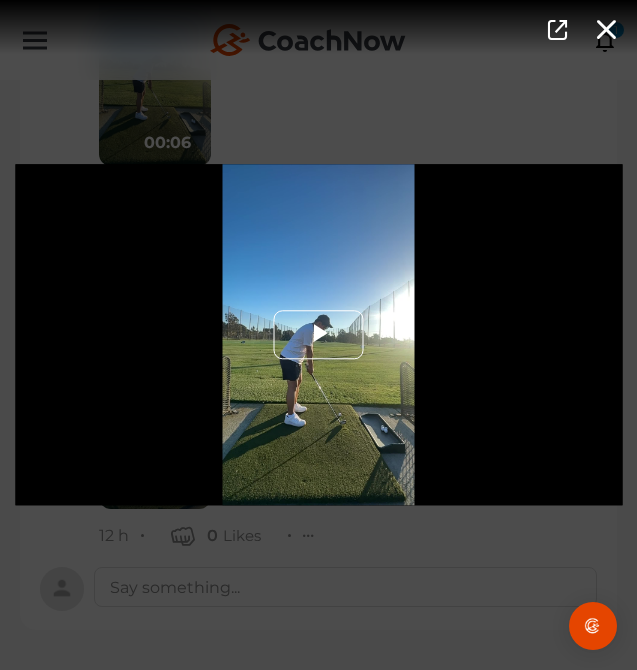 click at bounding box center (319, 335) 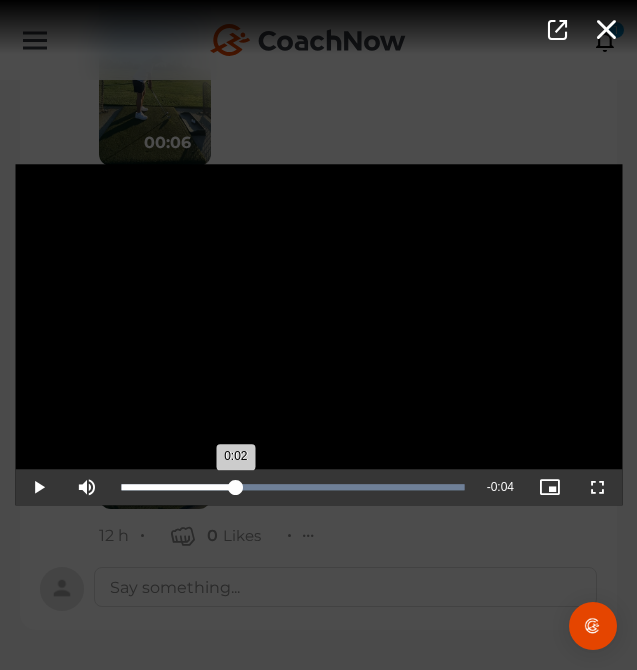 drag, startPoint x: 319, startPoint y: 487, endPoint x: 236, endPoint y: 485, distance: 83.02409 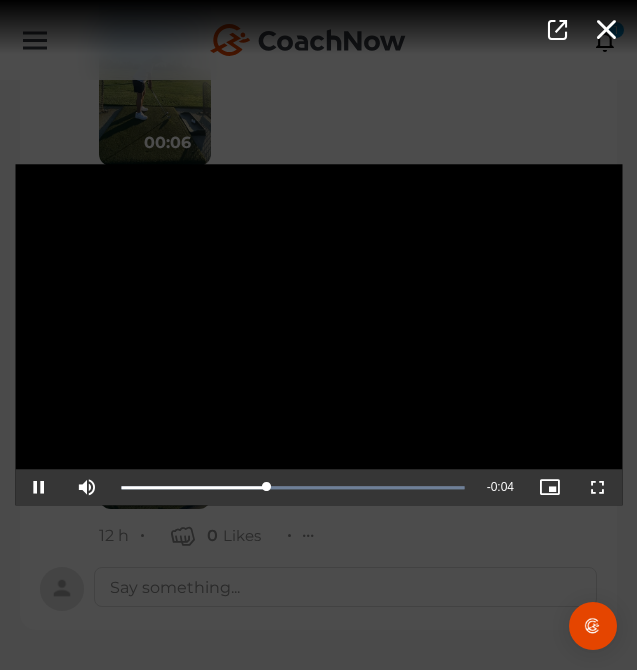 click on "Video Player is loading. Play Video Pause Mute Current Time  0:02 / Duration  0:06 Loaded :  100.00% 0:02 0:02 Stream Type  LIVE Seek to live, currently playing live LIVE Remaining Time  - 0:04   Playback Rate 1x Chapters Chapters Descriptions descriptions off , selected Captions captions settings , opens captions settings dialog captions off , selected Audio Track Picture-in-Picture Fullscreen This is a modal window. Beginning of dialog window. Escape will cancel and close the window. Text Color White Black Red Green Blue Yellow Magenta Cyan Transparency Opaque Semi-Transparent Background Color Black White Red Green Blue Yellow Magenta Cyan Transparency Opaque Semi-Transparent Transparent Window Color Black White Red Green Blue Yellow Magenta Cyan Transparency Transparent Semi-Transparent Opaque Font Size 50% 75% 100% 125% 150% 175% 200% 300% 400% Text Edge Style None Raised Depressed Uniform Dropshadow Font Family Casual" at bounding box center [318, 335] 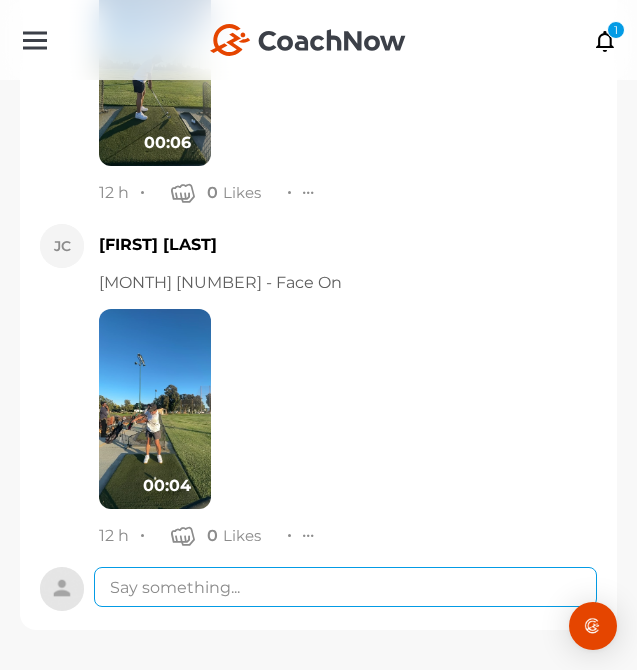 click at bounding box center [345, 587] 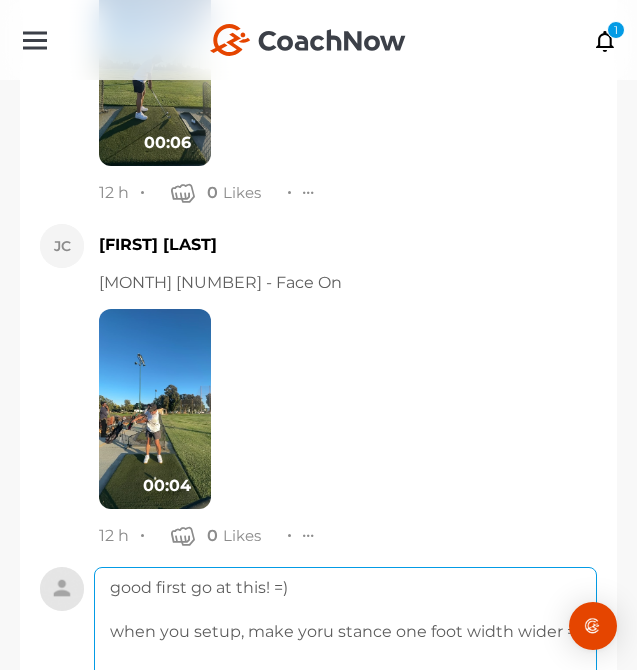 click on "good first go at this! =)
when you setup, make yoru stance one foot width wider =)" at bounding box center (345, 647) 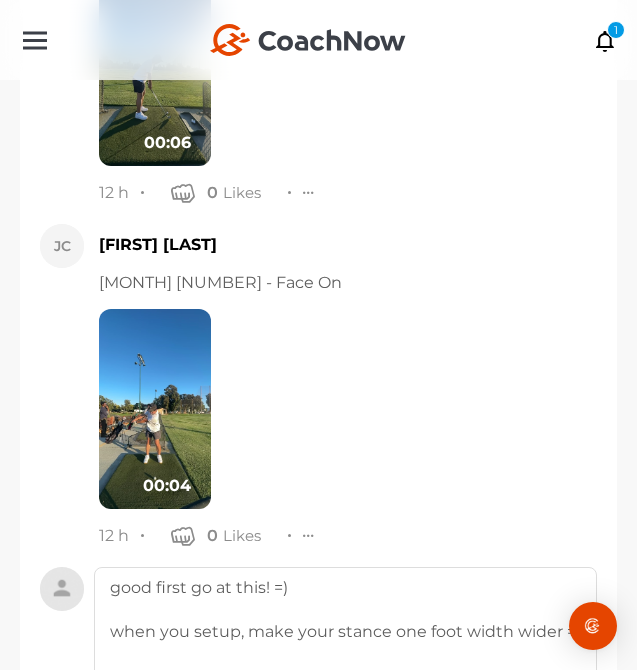 click at bounding box center [155, 409] 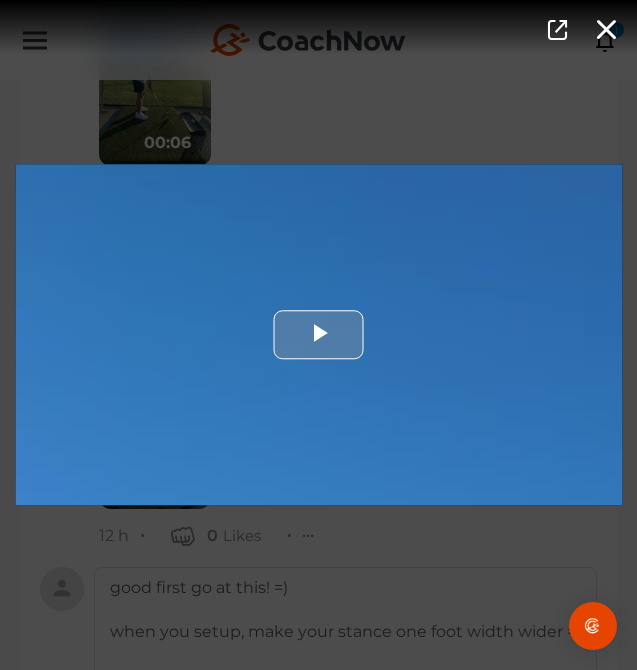 click at bounding box center (318, 334) 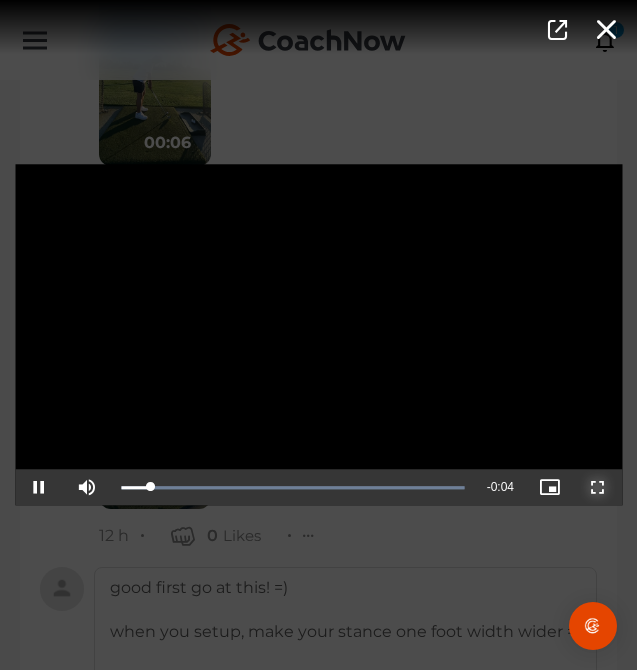 click at bounding box center [598, 488] 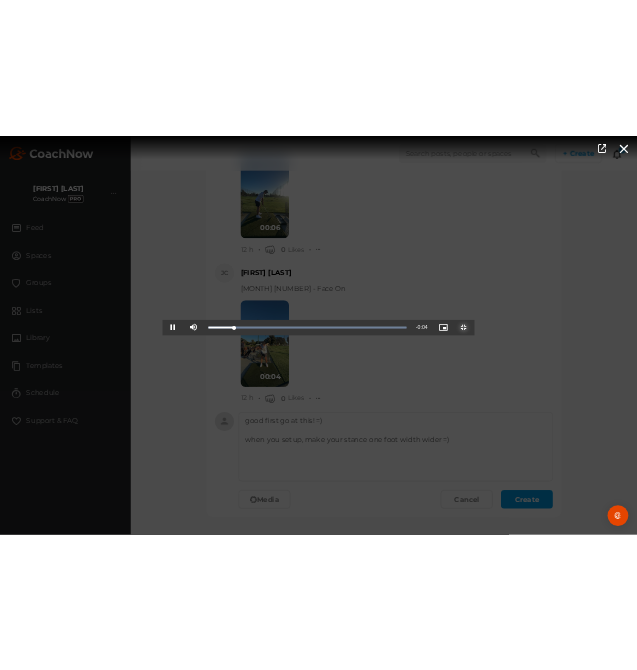 scroll, scrollTop: 2447, scrollLeft: 0, axis: vertical 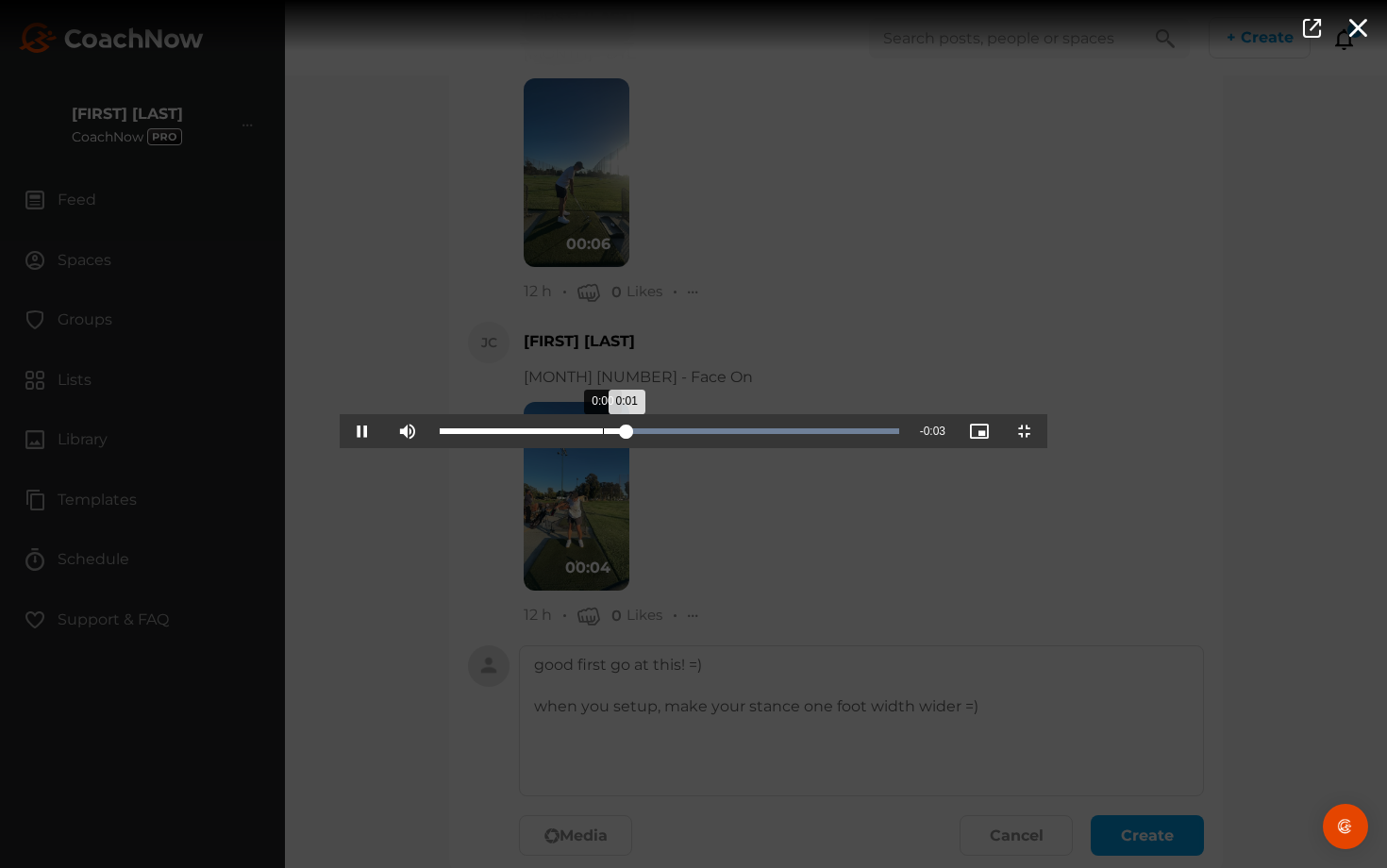 drag, startPoint x: 263, startPoint y: 867, endPoint x: 180, endPoint y: 867, distance: 83 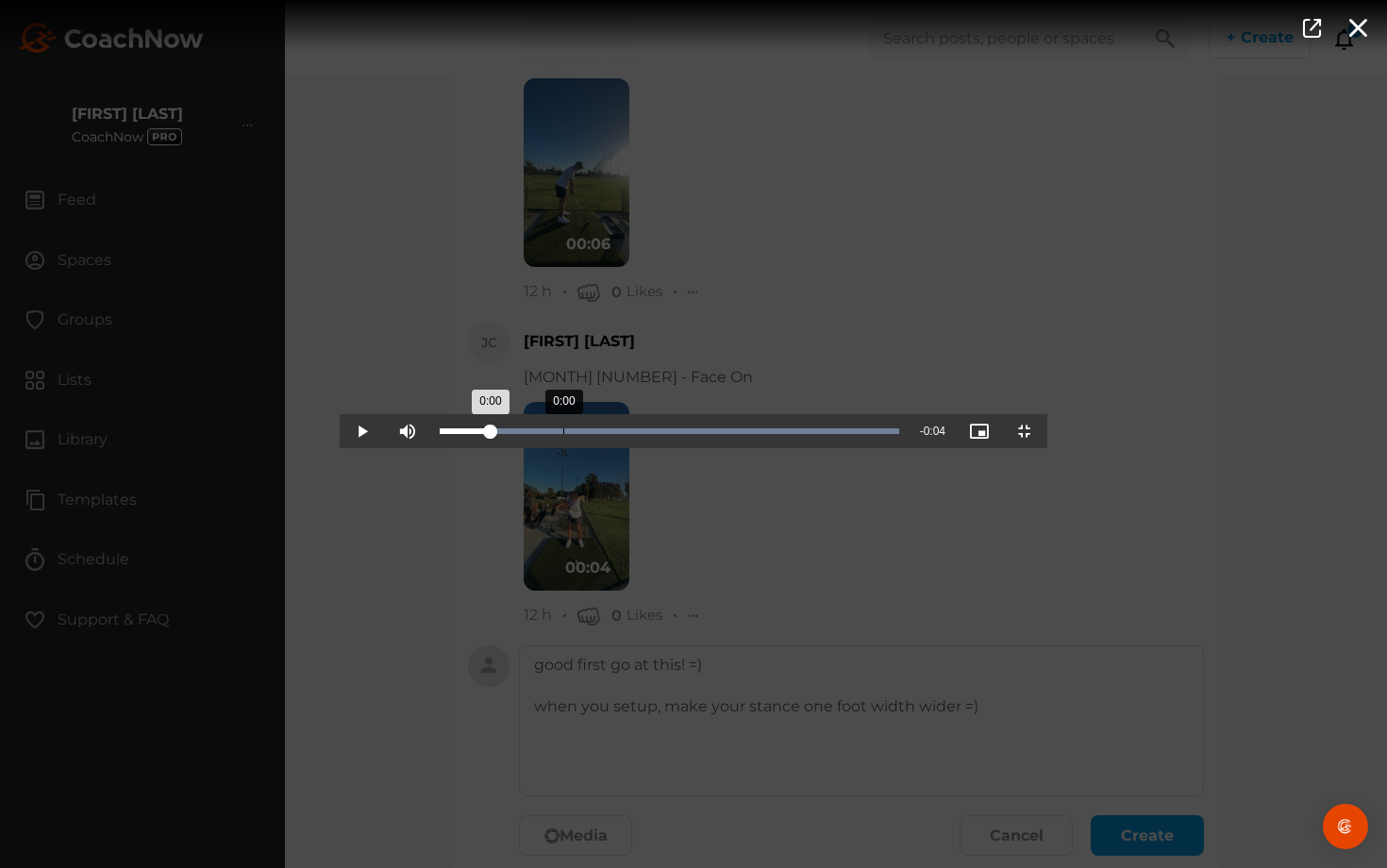 drag, startPoint x: 184, startPoint y: 860, endPoint x: 224, endPoint y: 852, distance: 40.792156 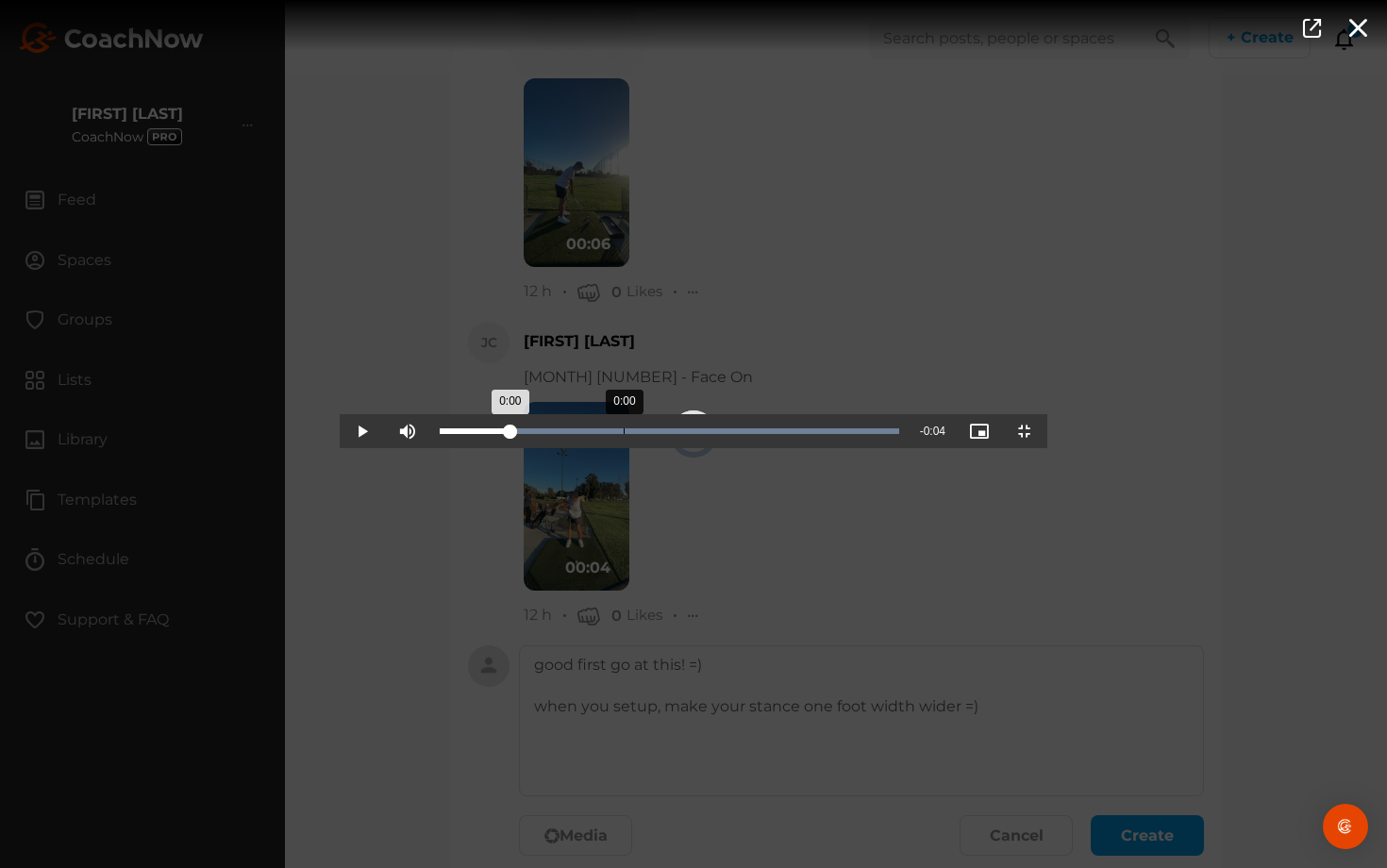 drag, startPoint x: 264, startPoint y: 858, endPoint x: 315, endPoint y: 853, distance: 51.244512 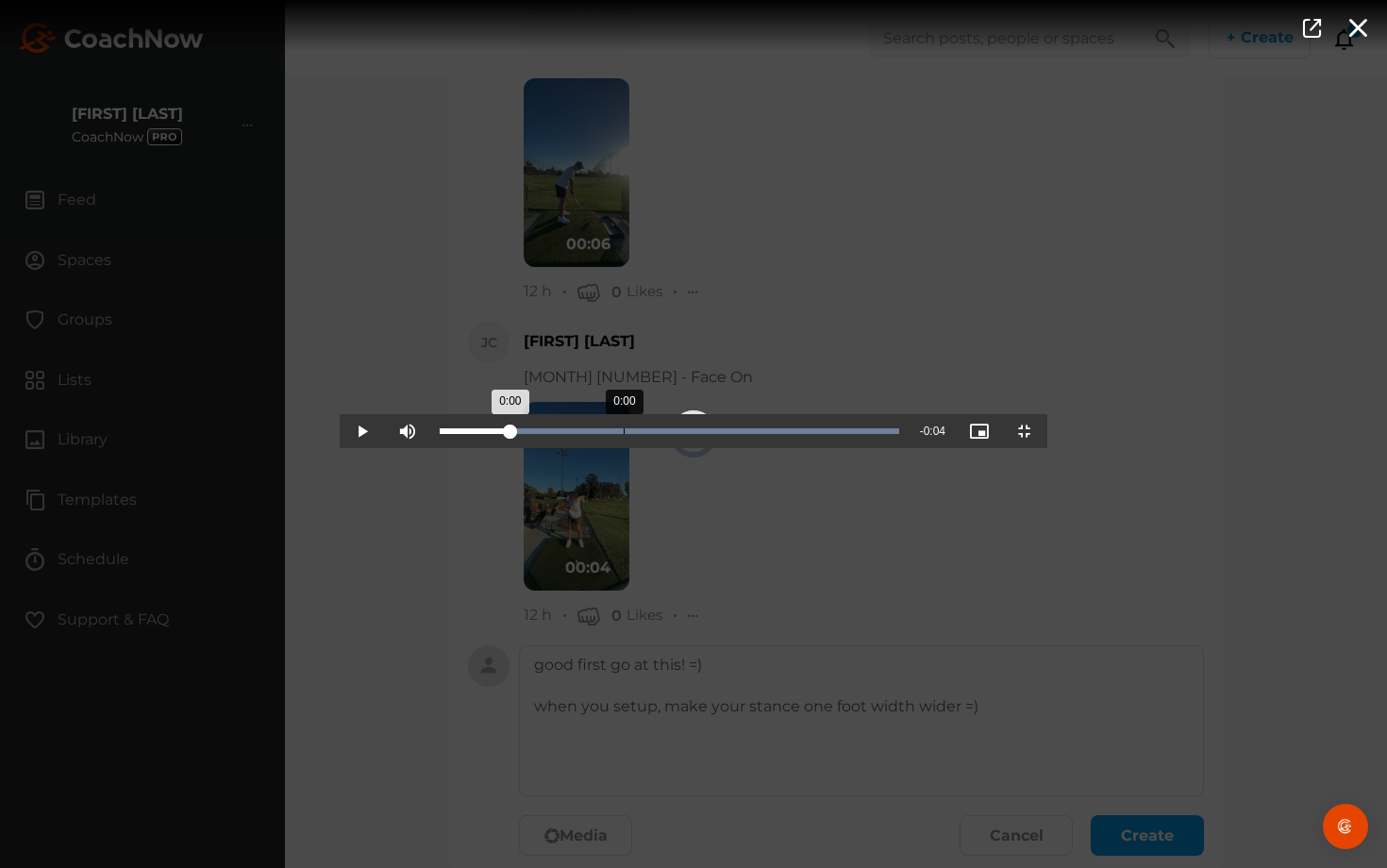 click on "Loaded :  100.00% 0:00 0:00" at bounding box center (669, 431) 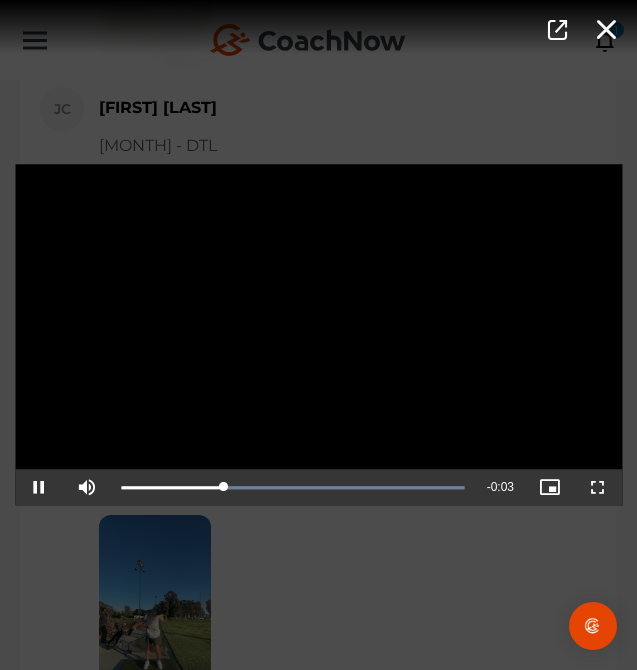 click on "Video Player is loading. Play Video Pause Mute Current Time  0:01 / Duration  0:04 Loaded :  100.00% 0:00 0:01 Stream Type  LIVE Seek to live, currently playing live LIVE Remaining Time  - 0:03   Playback Rate 1x Chapters Chapters Descriptions descriptions off , selected Captions captions settings , opens captions settings dialog captions off , selected Audio Track Picture-in-Picture Non-Fullscreen This is a modal window. Beginning of dialog window. Escape will cancel and close the window. Text Color White Black Red Green Blue Yellow Magenta Cyan Transparency Opaque Semi-Transparent Background Color Black White Red Green Blue Yellow Magenta Cyan Transparency Opaque Semi-Transparent Transparent Window Color Black White Red Green Blue Yellow Magenta Cyan Transparency Transparent Semi-Transparent Opaque Font Size 50% 75% 100% 125% 150% 175% 200% 300% 400% Text Edge Style None Raised Depressed Uniform Dropshadow Font Family" at bounding box center [318, 335] 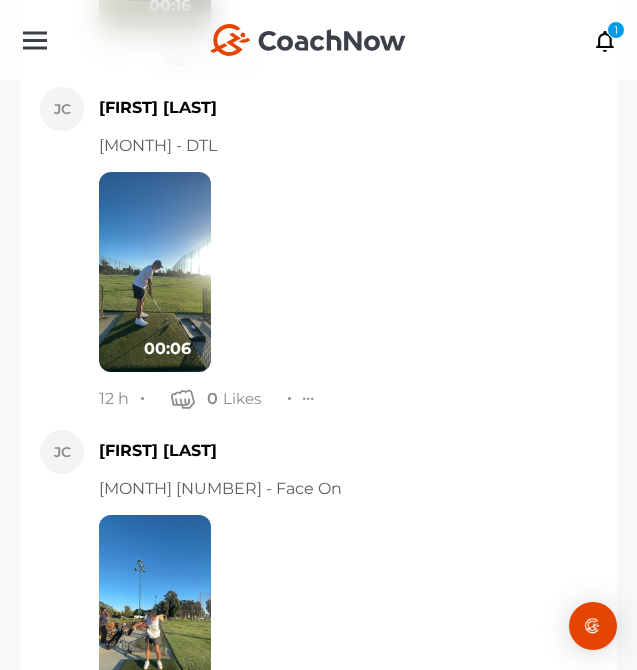 scroll, scrollTop: 2890, scrollLeft: 0, axis: vertical 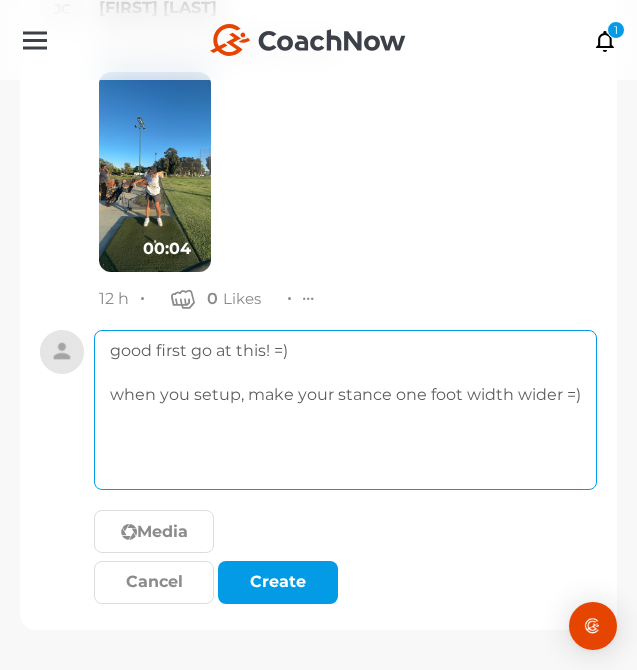 click on "good first go at this! =)
when you setup, make your stance one foot width wider =)" at bounding box center [345, 410] 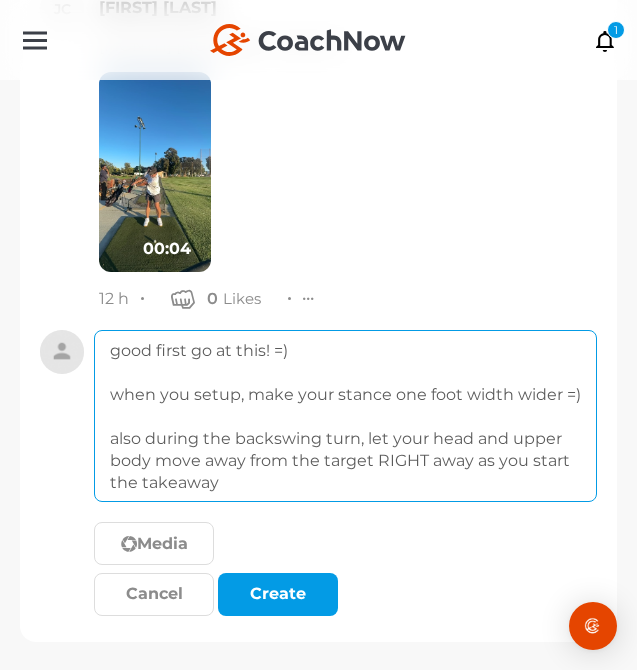 drag, startPoint x: 472, startPoint y: 461, endPoint x: 428, endPoint y: 459, distance: 44.04543 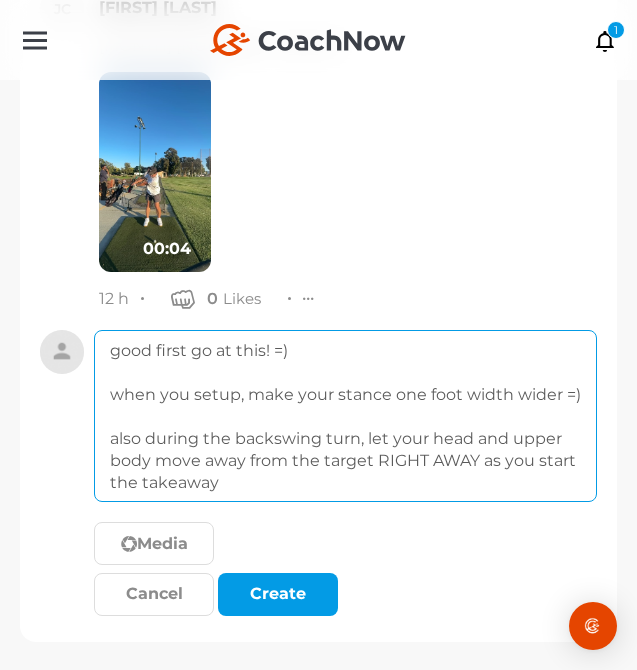 click on "good first go at this! =)
when you setup, make your stance one foot width wider =)
also during the backswing turn, let your head and upper body move away from the target RIGHT AWAY as you start the takeaway" at bounding box center (345, 416) 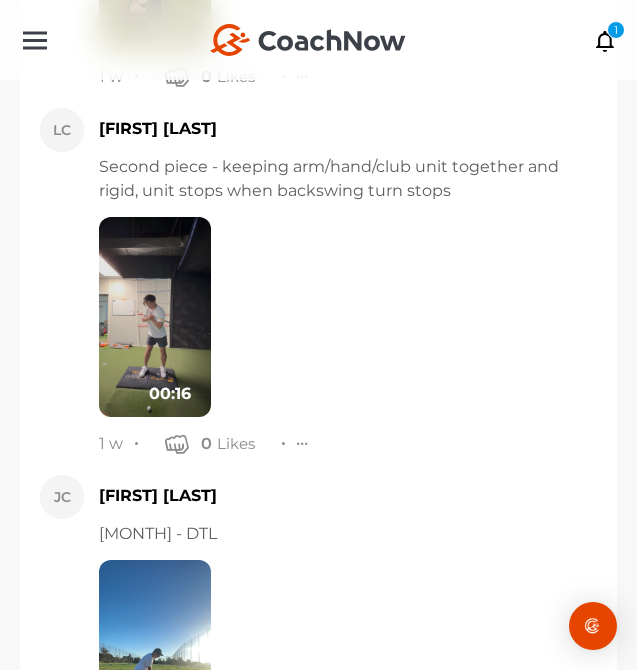 scroll, scrollTop: 2055, scrollLeft: 0, axis: vertical 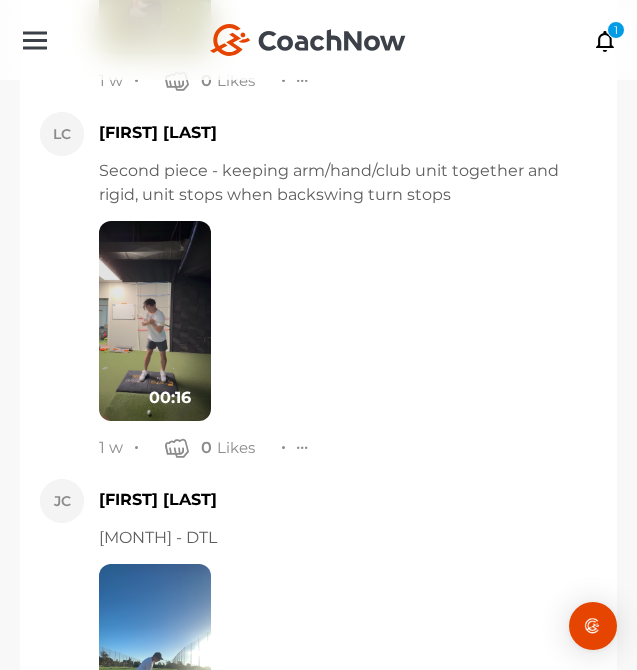 click at bounding box center (155, 664) 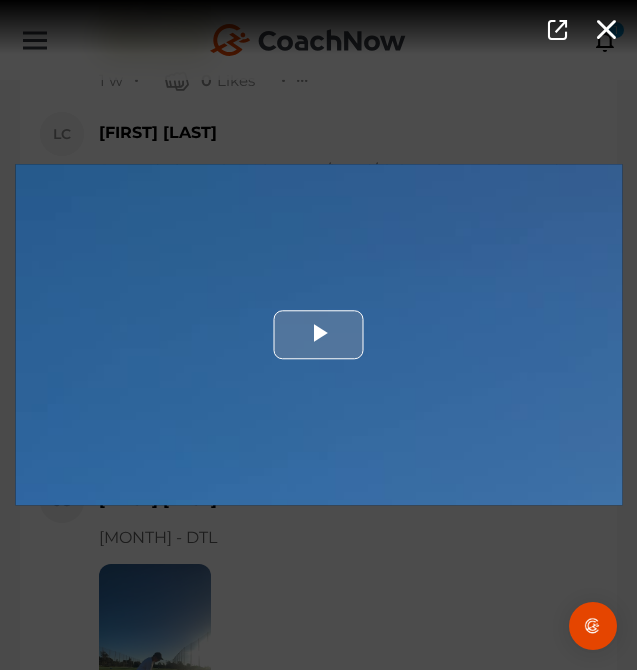 click at bounding box center (318, 334) 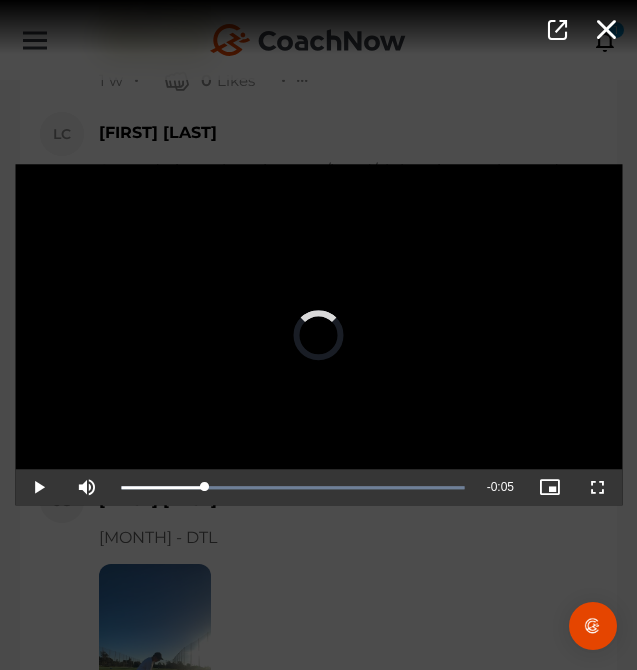 drag, startPoint x: 369, startPoint y: 483, endPoint x: 180, endPoint y: 516, distance: 191.85933 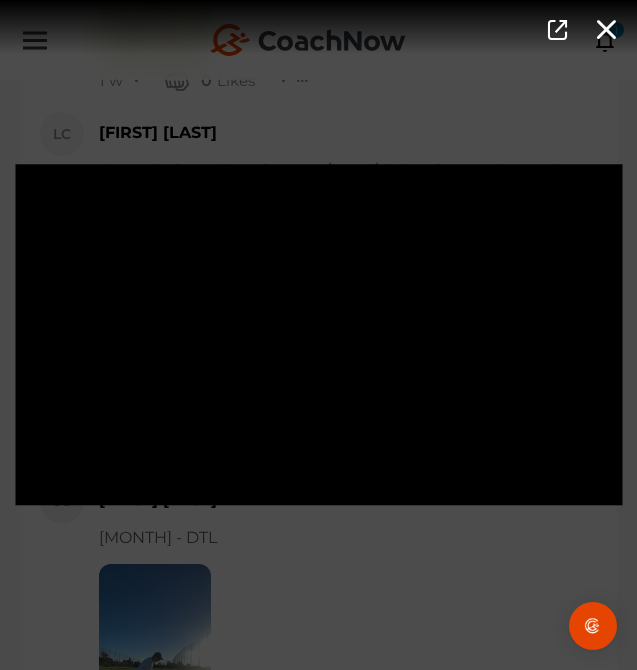 click on "Video Player is loading. Play Video Pause Mute Current Time  0:02 / Duration  0:06 Loaded :  100.00% 0:02 0:02 Stream Type  LIVE Seek to live, currently playing live LIVE Remaining Time  - 0:04   Playback Rate 1x Chapters Chapters Descriptions descriptions off , selected Captions captions settings , opens captions settings dialog captions off , selected Audio Track Picture-in-Picture Fullscreen This is a modal window. Beginning of dialog window. Escape will cancel and close the window. Text Color White Black Red Green Blue Yellow Magenta Cyan Transparency Opaque Semi-Transparent Background Color Black White Red Green Blue Yellow Magenta Cyan Transparency Opaque Semi-Transparent Transparent Window Color Black White Red Green Blue Yellow Magenta Cyan Transparency Transparent Semi-Transparent Opaque Font Size 50% 75% 100% 125% 150% 175% 200% 300% 400% Text Edge Style None Raised Depressed Uniform Dropshadow Font Family Casual" at bounding box center [318, 335] 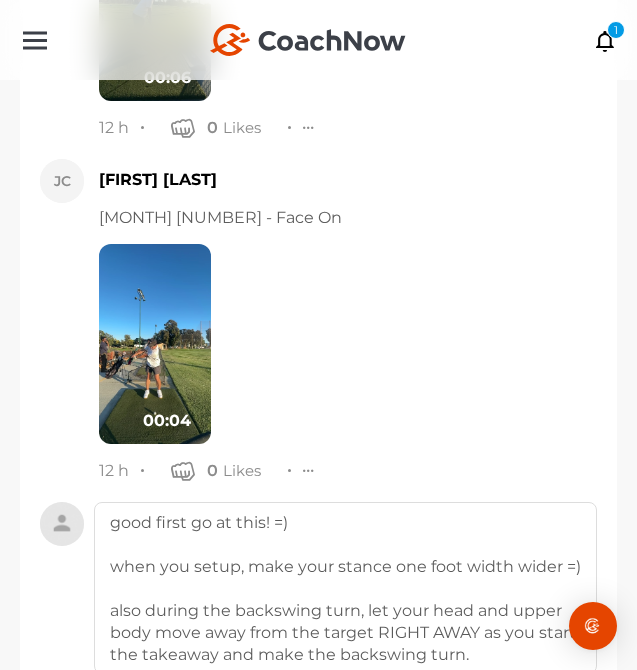 scroll, scrollTop: 2902, scrollLeft: 0, axis: vertical 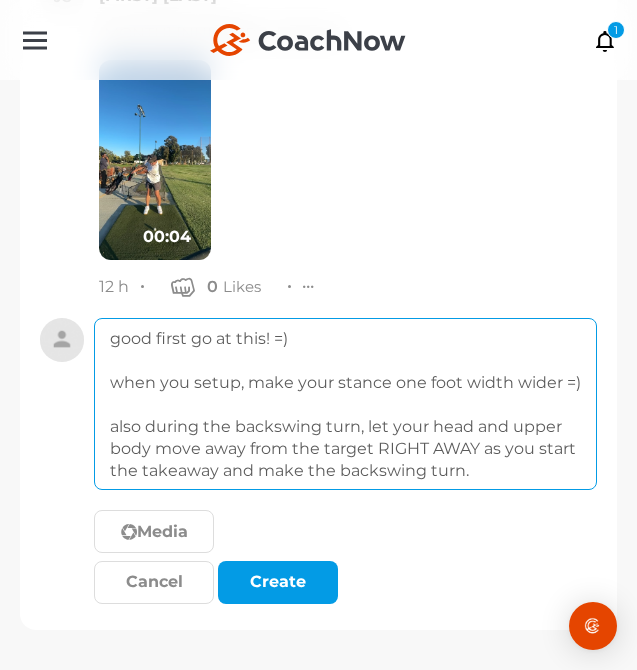 click on "good first go at this! =)
when you setup, make your stance one foot width wider =)
also during the backswing turn, let your head and upper body move away from the target RIGHT AWAY as you start the takeaway and make the backswing turn." at bounding box center (345, 404) 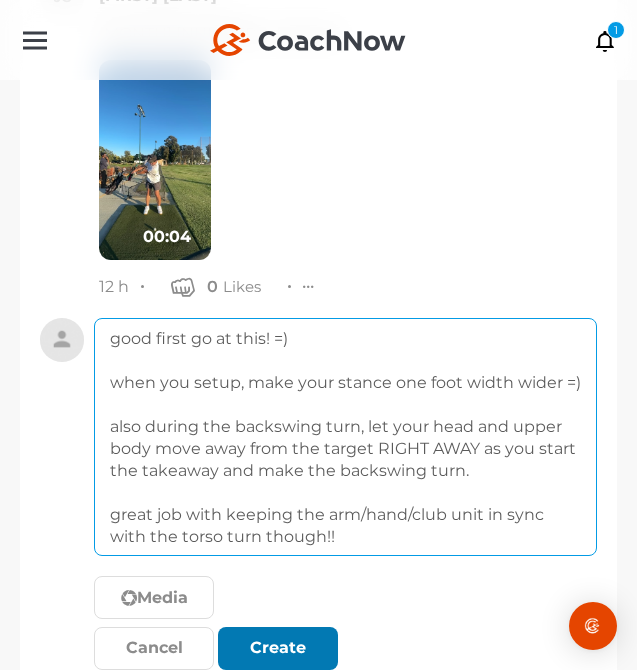 type on "good first go at this! =)
when you setup, make your stance one foot width wider =)
also during the backswing turn, let your head and upper body move away from the target RIGHT AWAY as you start the takeaway and make the backswing turn.
great job with keeping the arm/hand/club unit in sync with the torso turn though!!" 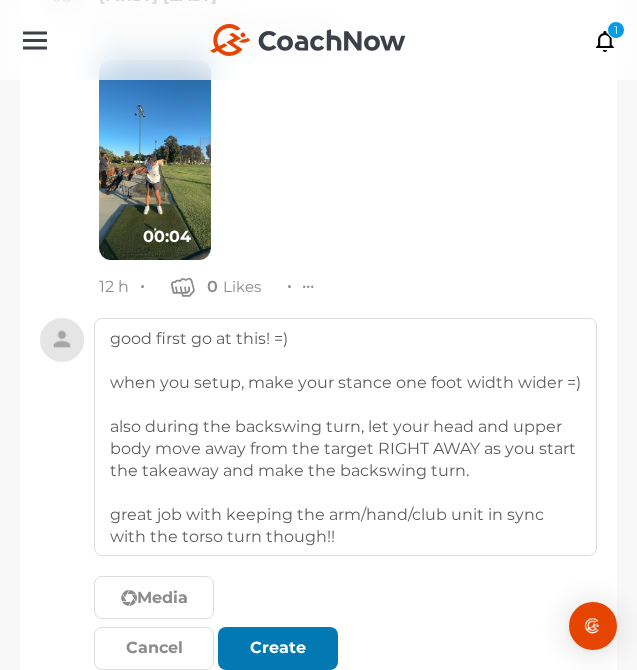 click on "Create" at bounding box center (278, 648) 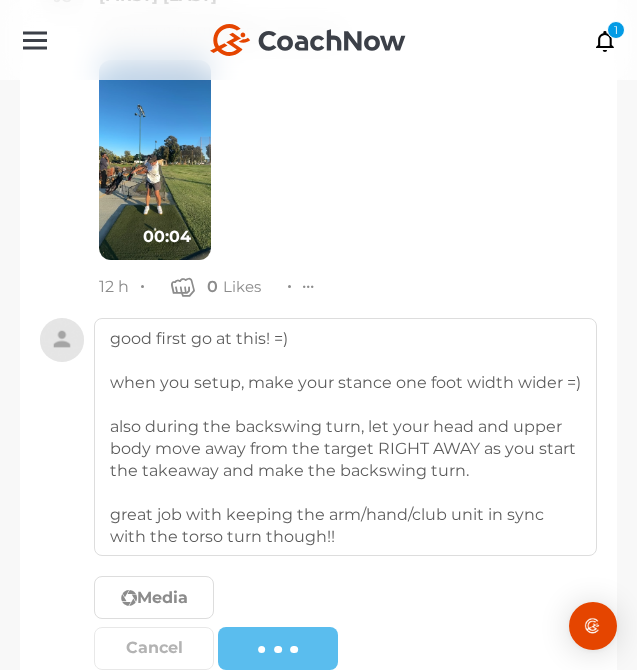 type 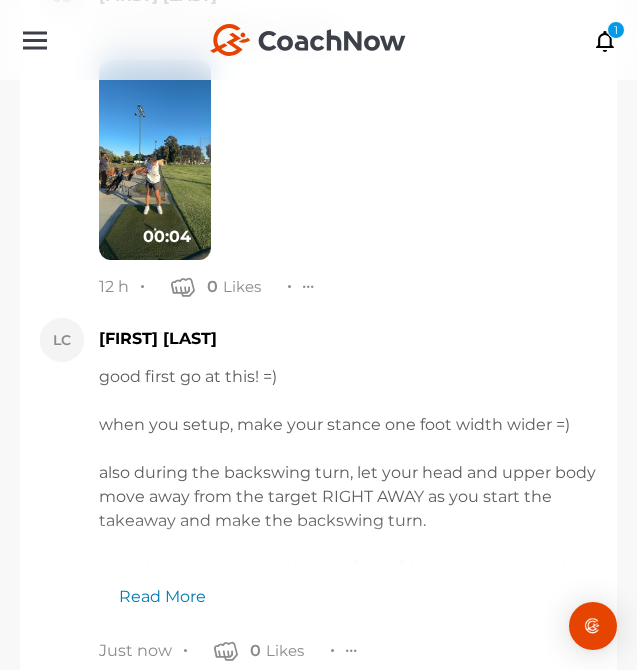 click on "Read More" at bounding box center (152, 587) 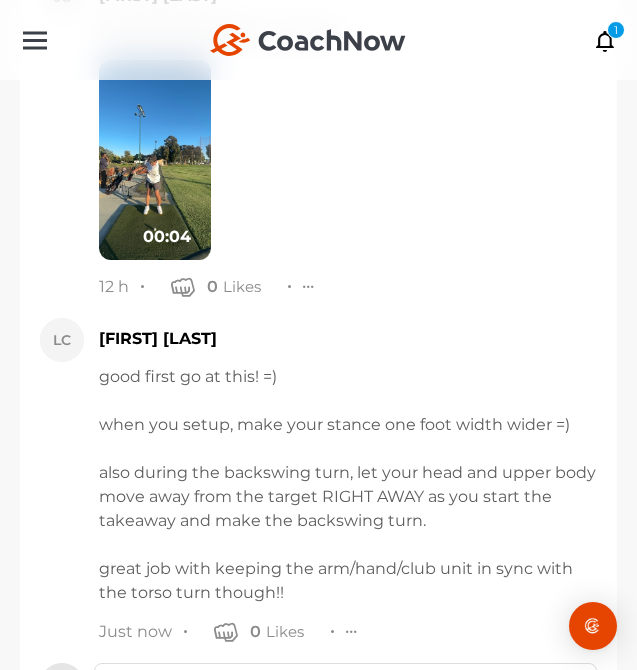 click at bounding box center (352, 631) 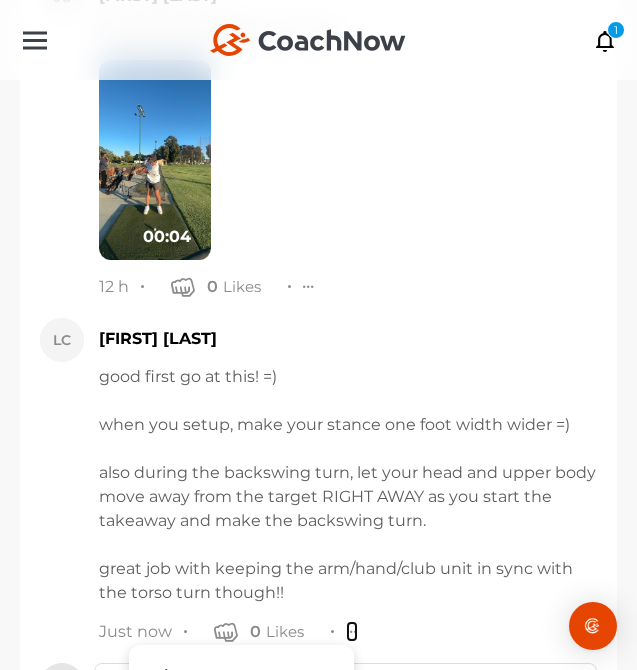 scroll, scrollTop: 3005, scrollLeft: 0, axis: vertical 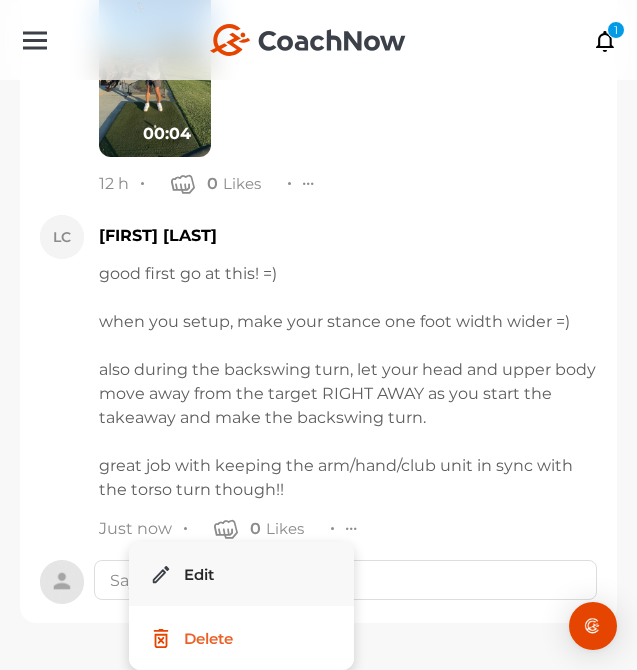 click on "Edit" at bounding box center (241, 574) 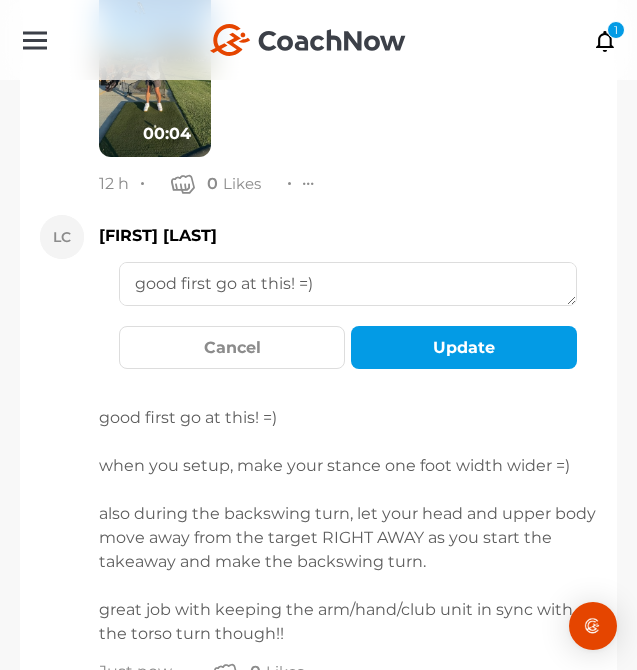 scroll, scrollTop: 263, scrollLeft: 0, axis: vertical 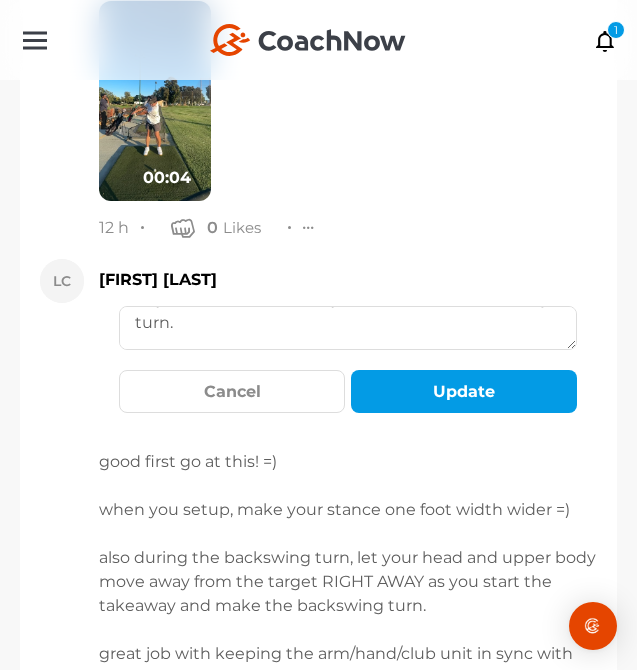 click on "good first go at this! =)
when you setup, make your stance one foot width wider =)
also during the backswing turn, let your head and upper body move away from the target RIGHT AWAY as you start the takeaway and make the backswing turn.
great job with keeping the arm/hand/club unit in sync with the torso turn though!!" at bounding box center [348, 328] 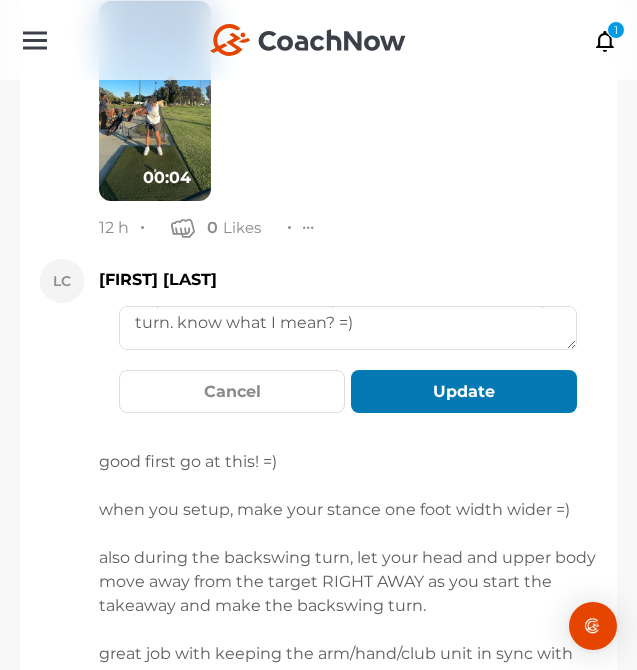 type on "good first go at this! =)
when you setup, make your stance one foot width wider =)
also during the backswing turn, let your head and upper body move away from the target RIGHT AWAY as you start the takeaway and make the backswing turn. know what I mean? =)
great job with keeping the arm/hand/club unit in sync with the torso turn though!!" 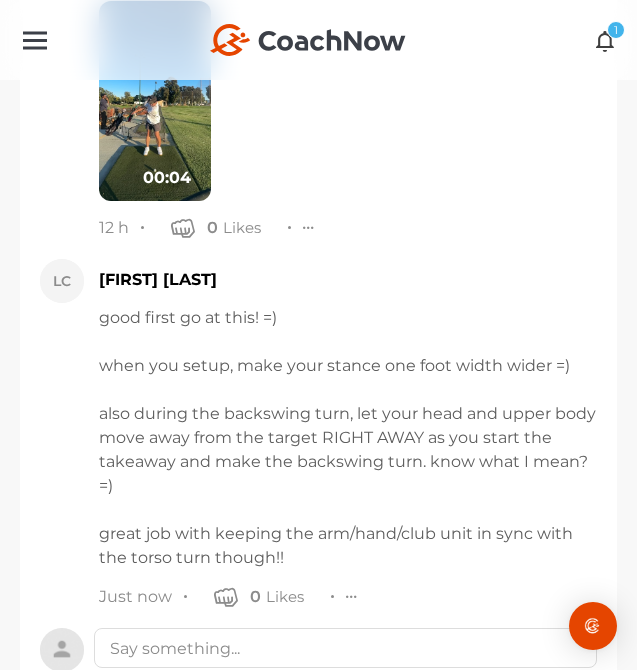 click at bounding box center (605, 40) 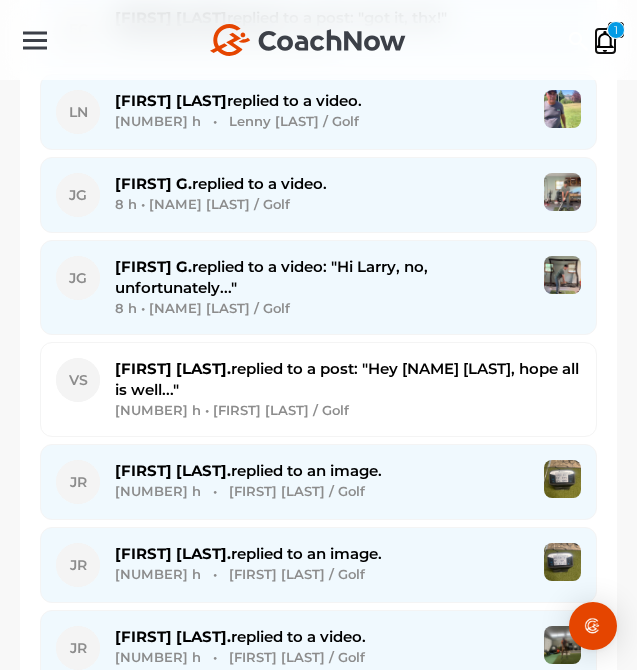 scroll, scrollTop: 2806, scrollLeft: 0, axis: vertical 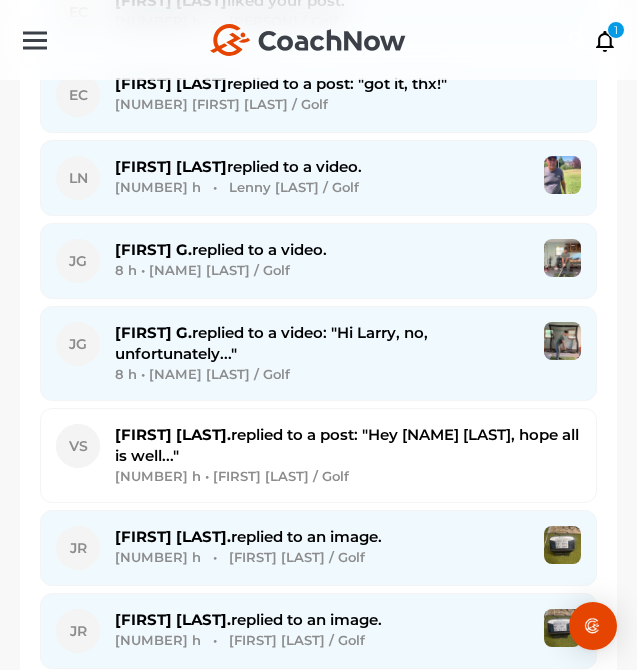 click on "JG
John G.  replied to a video.
8 h  •  John G. / Golf" at bounding box center (318, 261) 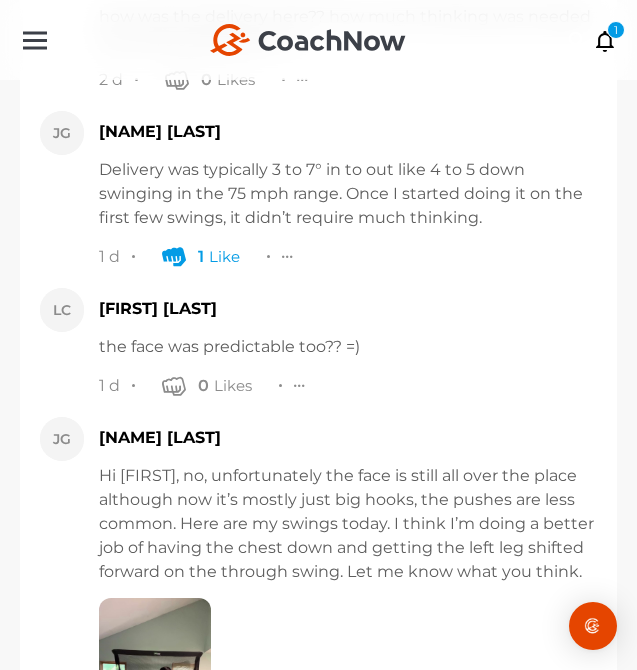 scroll, scrollTop: 2704, scrollLeft: 0, axis: vertical 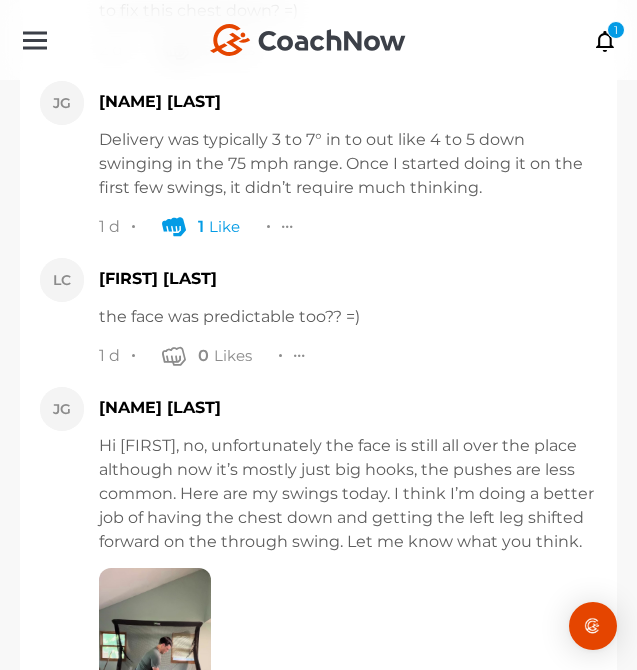 click at bounding box center (155, 668) 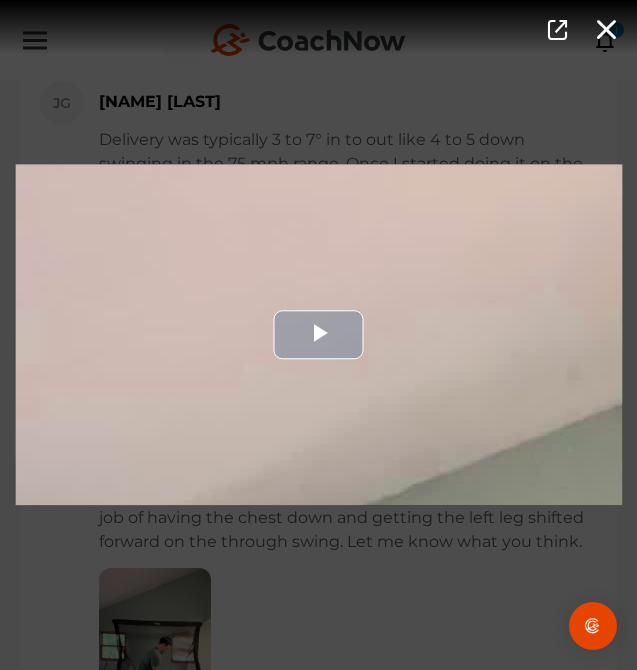click at bounding box center (318, 334) 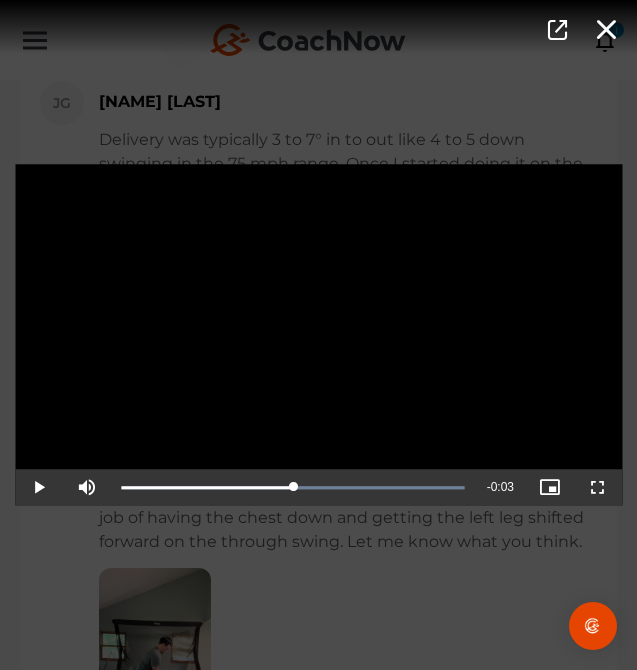 drag, startPoint x: 165, startPoint y: 494, endPoint x: 279, endPoint y: 513, distance: 115.57249 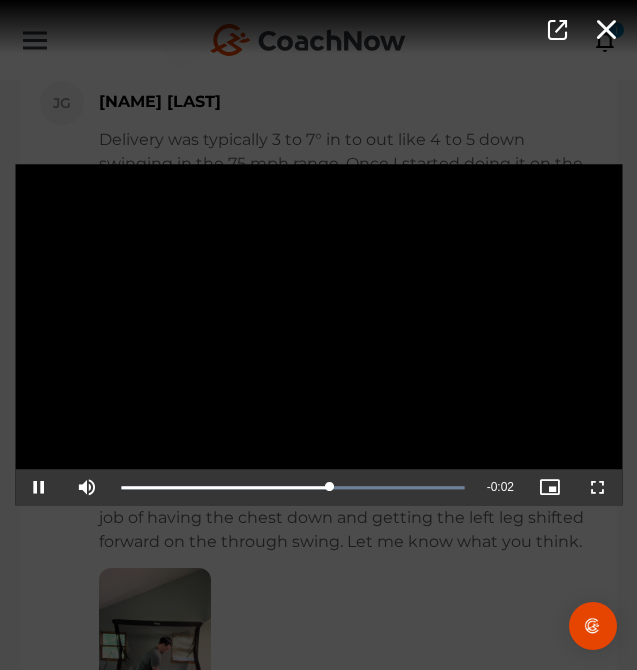 click on "Video Player is loading. Play Video Pause Mute Current Time  0:04 / Duration  0:06 Loaded :  100.00% 0:03 0:04 Stream Type  LIVE Seek to live, currently playing live LIVE Remaining Time  - 0:02   Playback Rate 1x Chapters Chapters Descriptions descriptions off , selected Captions captions settings , opens captions settings dialog captions off , selected Audio Track Picture-in-Picture Fullscreen This is a modal window. Beginning of dialog window. Escape will cancel and close the window. Text Color White Black Red Green Blue Yellow Magenta Cyan Transparency Opaque Semi-Transparent Background Color Black White Red Green Blue Yellow Magenta Cyan Transparency Opaque Semi-Transparent Transparent Window Color Black White Red Green Blue Yellow Magenta Cyan Transparency Transparent Semi-Transparent Opaque Font Size 50% 75% 100% 125% 150% 175% 200% 300% 400% Text Edge Style None Raised Depressed Uniform Dropshadow Font Family Casual" at bounding box center [318, 335] 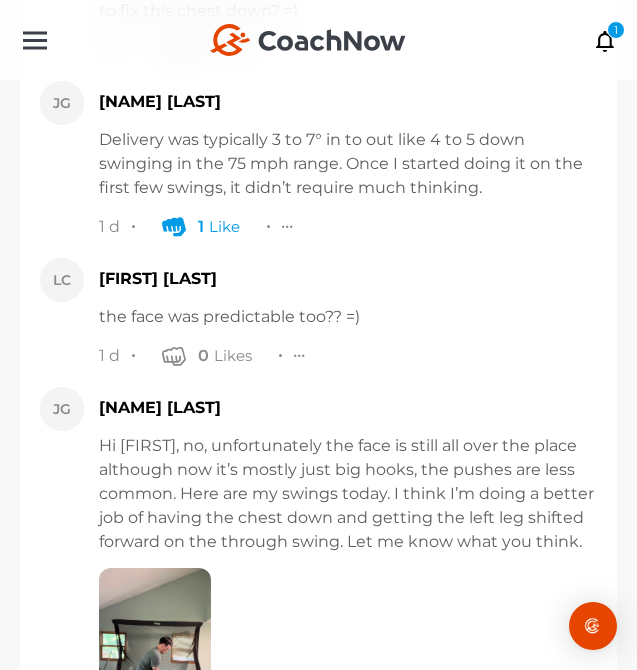 scroll, scrollTop: 3268, scrollLeft: 0, axis: vertical 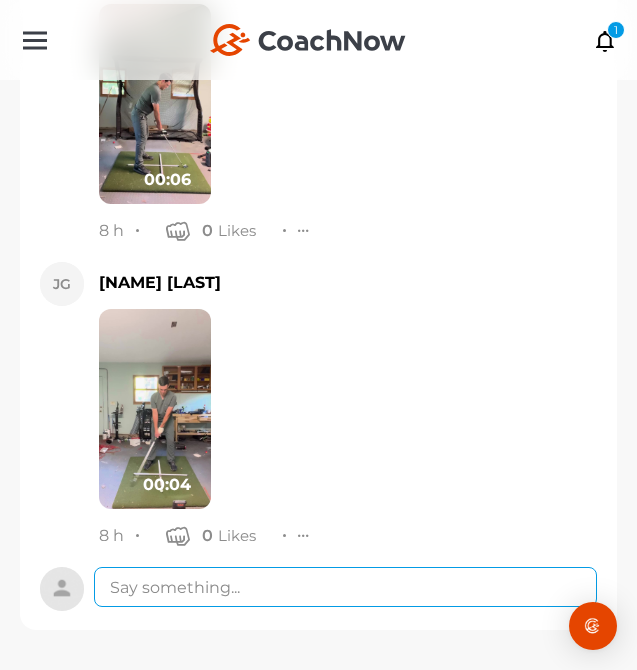 click at bounding box center [345, 587] 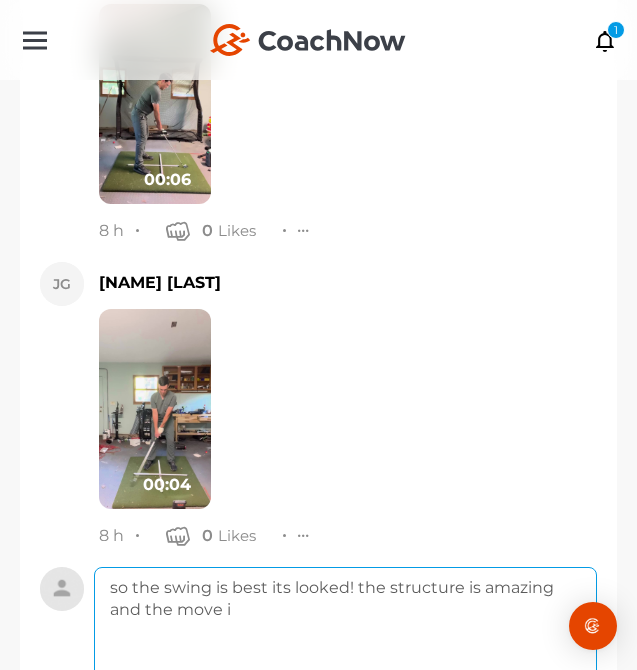 click on "so the swing is best its looked! the structure is amazing and the move i" at bounding box center [345, 647] 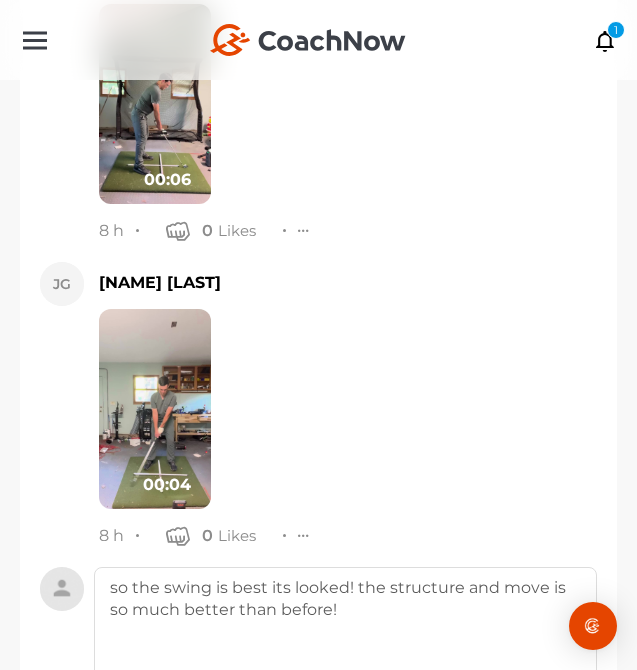 click at bounding box center (155, 409) 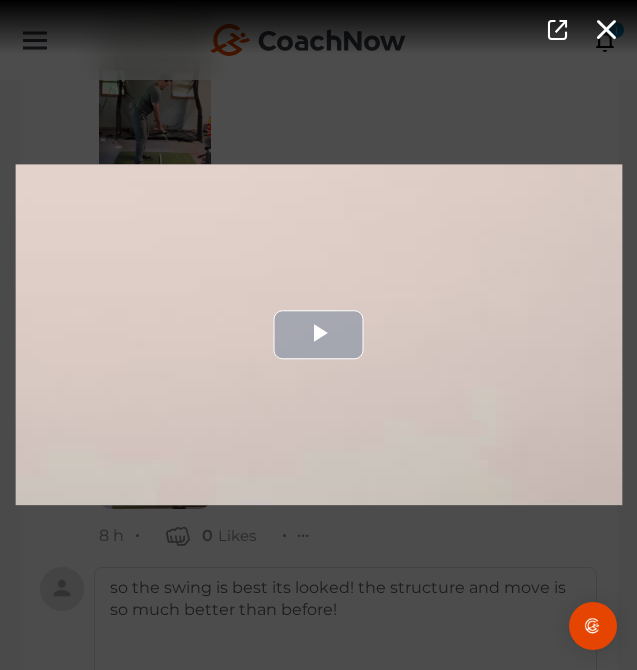 click at bounding box center [318, 334] 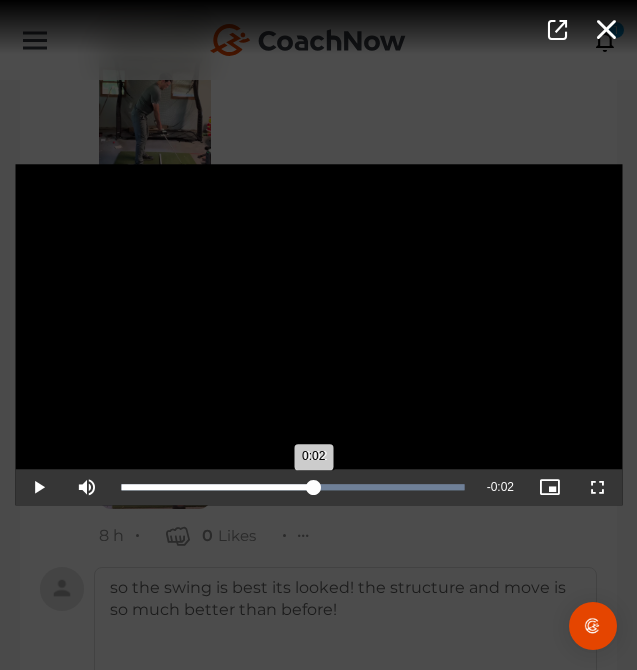 drag, startPoint x: 236, startPoint y: 500, endPoint x: 315, endPoint y: 496, distance: 79.101204 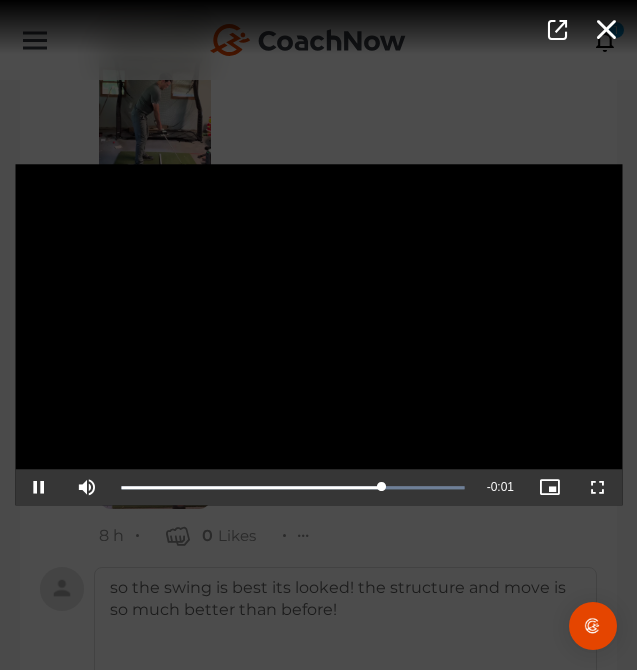 click on "Video Player is loading. Play Video Pause Mute Current Time  0:03 / Duration  0:04 Loaded :  100.00% 0:02 0:03 Stream Type  LIVE Seek to live, currently playing live LIVE Remaining Time  - 0:01   Playback Rate 1x Chapters Chapters Descriptions descriptions off , selected Captions captions settings , opens captions settings dialog captions off , selected Audio Track Picture-in-Picture Fullscreen This is a modal window. Beginning of dialog window. Escape will cancel and close the window. Text Color White Black Red Green Blue Yellow Magenta Cyan Transparency Opaque Semi-Transparent Background Color Black White Red Green Blue Yellow Magenta Cyan Transparency Opaque Semi-Transparent Transparent Window Color Black White Red Green Blue Yellow Magenta Cyan Transparency Transparent Semi-Transparent Opaque Font Size 50% 75% 100% 125% 150% 175% 200% 300% 400% Text Edge Style None Raised Depressed Uniform Dropshadow Font Family Casual" at bounding box center (318, 335) 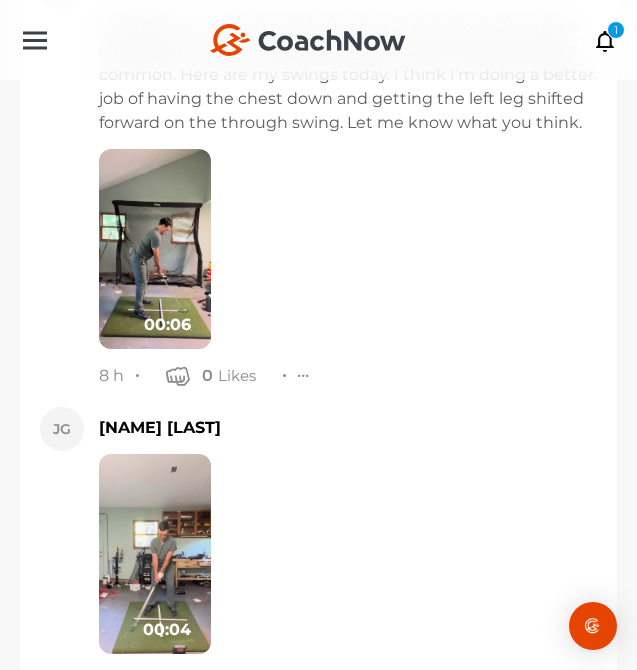 scroll, scrollTop: 2961, scrollLeft: 0, axis: vertical 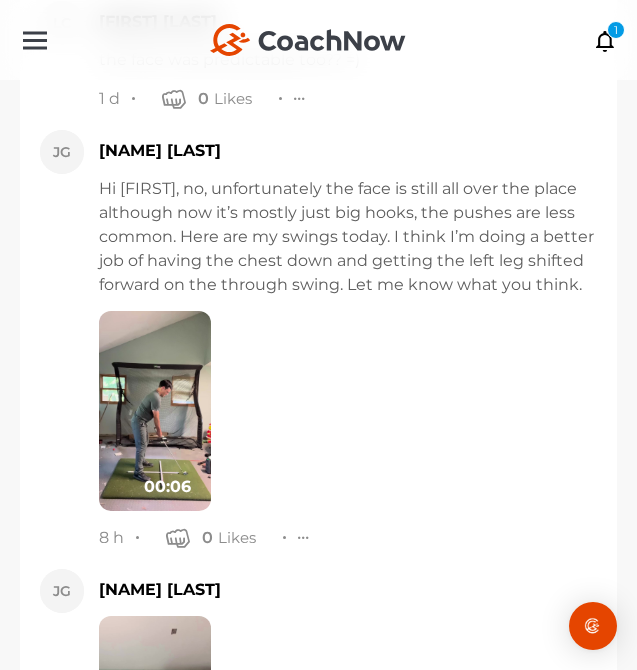 click at bounding box center [155, 411] 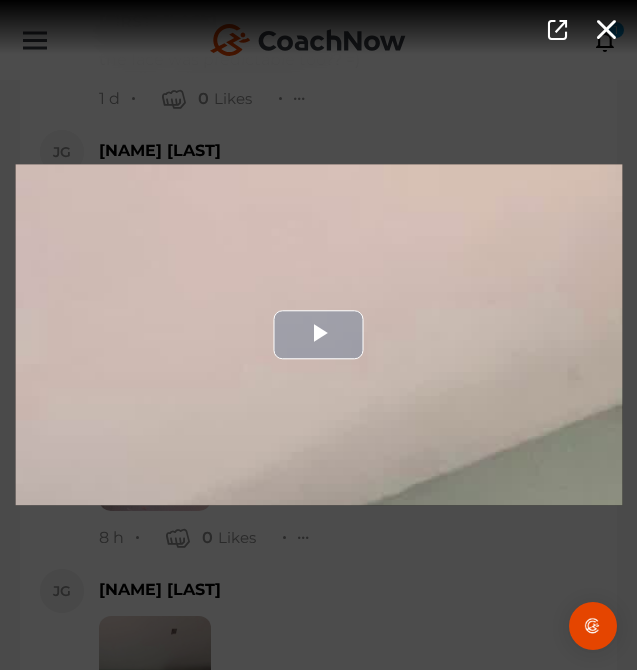 click at bounding box center (318, 334) 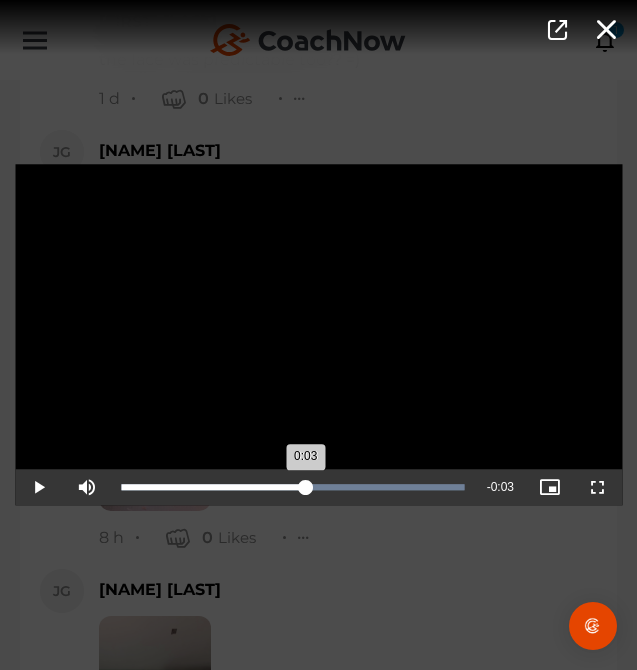 drag, startPoint x: 359, startPoint y: 493, endPoint x: 306, endPoint y: 492, distance: 53.009434 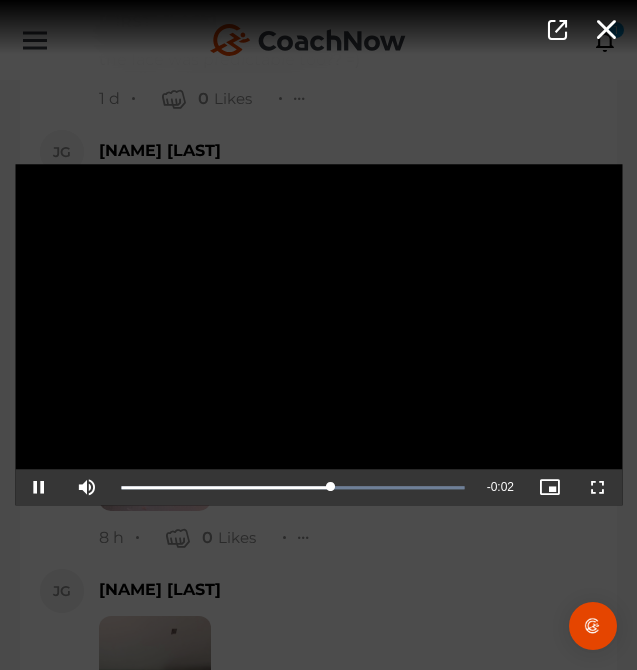 click on "Video Player is loading. Play Video Pause Mute Current Time  0:04 / Duration  0:06 Loaded :  100.00% 0:03 0:04 Stream Type  LIVE Seek to live, currently playing live LIVE Remaining Time  - 0:02   Playback Rate 1x Chapters Chapters Descriptions descriptions off , selected Captions captions settings , opens captions settings dialog captions off , selected Audio Track Picture-in-Picture Fullscreen This is a modal window. Beginning of dialog window. Escape will cancel and close the window. Text Color White Black Red Green Blue Yellow Magenta Cyan Transparency Opaque Semi-Transparent Background Color Black White Red Green Blue Yellow Magenta Cyan Transparency Opaque Semi-Transparent Transparent Window Color Black White Red Green Blue Yellow Magenta Cyan Transparency Transparent Semi-Transparent Opaque Font Size 50% 75% 100% 125% 150% 175% 200% 300% 400% Text Edge Style None Raised Depressed Uniform Dropshadow Font Family Casual" at bounding box center [318, 335] 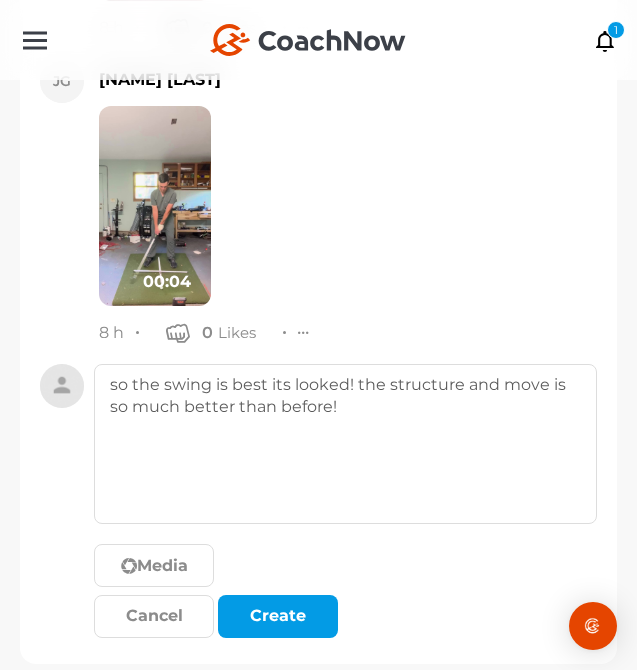scroll, scrollTop: 3504, scrollLeft: 0, axis: vertical 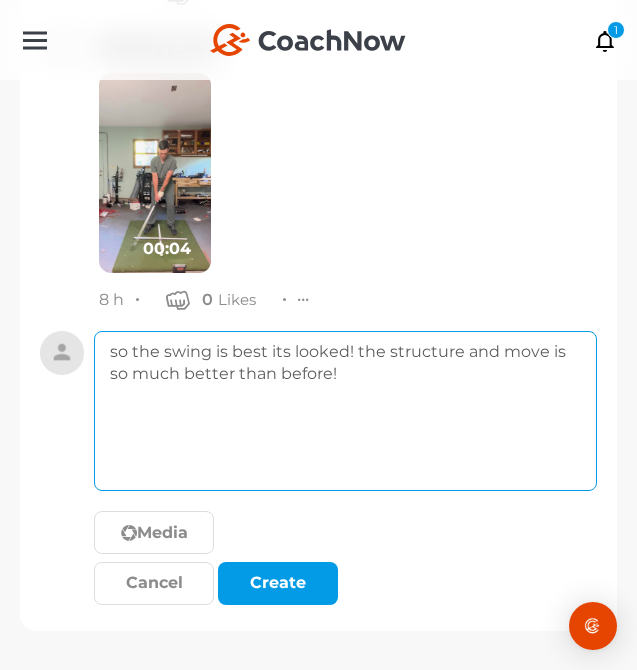 click on "so the swing is best its looked! the structure and move is so much better than before!" at bounding box center (345, 411) 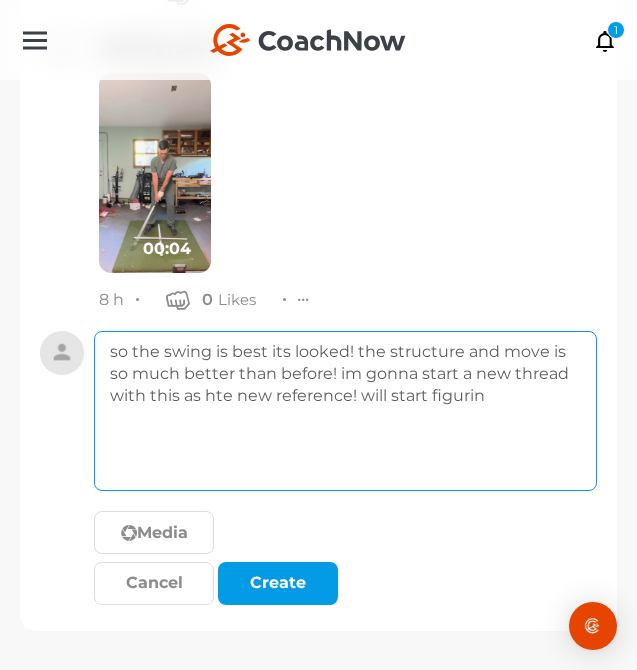 click on "so the swing is best its looked! the structure and move is so much better than before! im gonna start a new thread with this as hte new reference! will start figurin" at bounding box center (345, 411) 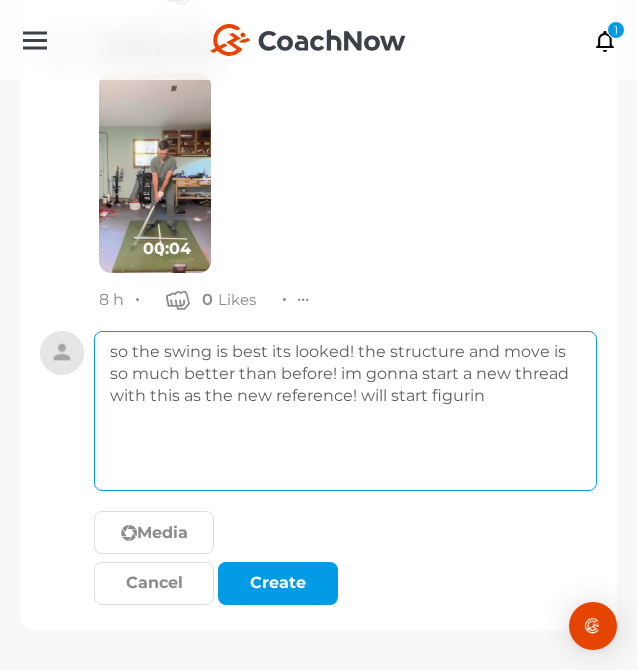 click on "so the swing is best its looked! the structure and move is so much better than before! im gonna start a new thread with this as the new reference! will start figurin" at bounding box center (345, 411) 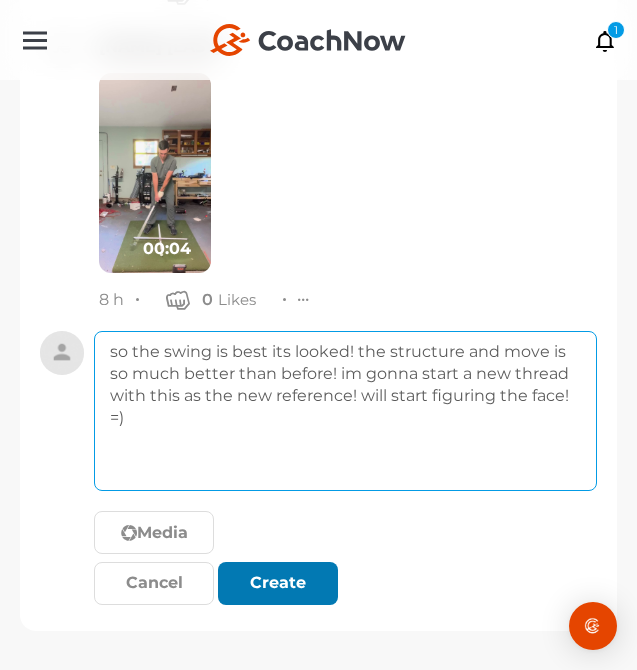 type on "so the swing is best its looked! the structure and move is so much better than before! im gonna start a new thread with this as the new reference! will start figuring the face! =)" 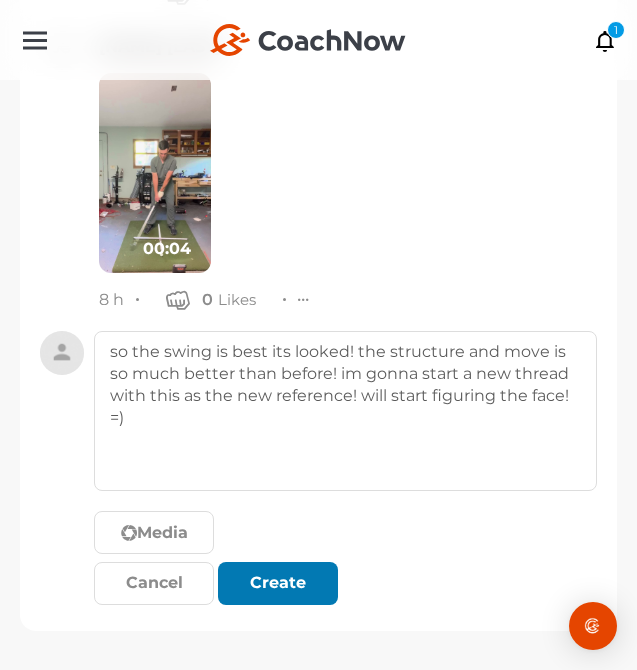 click on "Create" at bounding box center [278, 583] 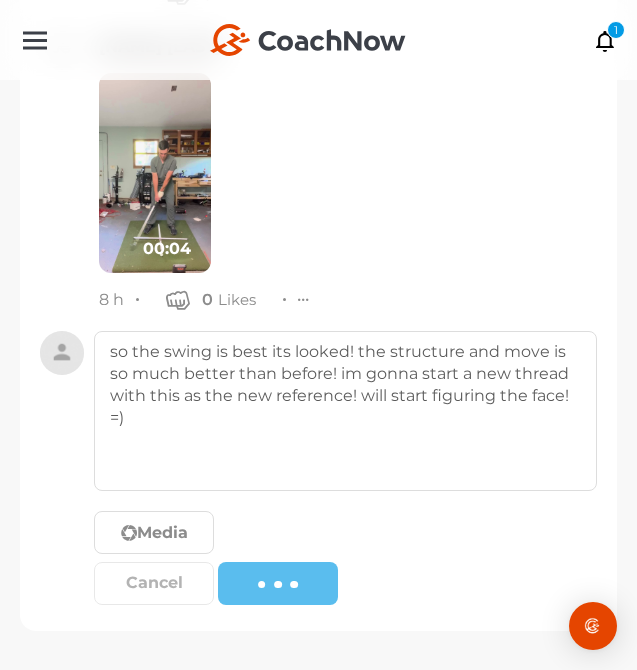 type 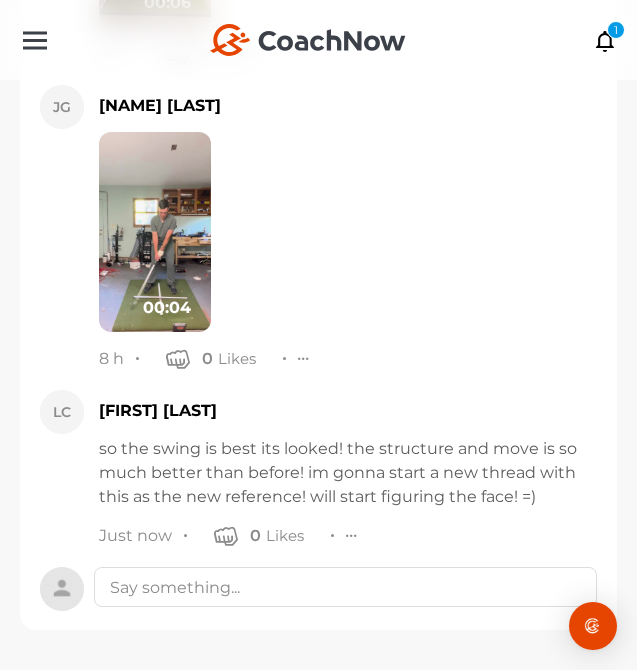 scroll, scrollTop: 3445, scrollLeft: 0, axis: vertical 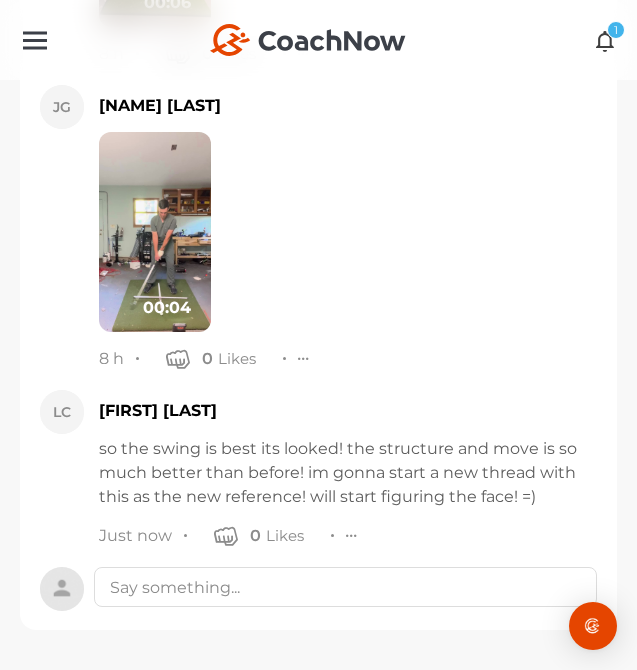 click at bounding box center [605, 40] 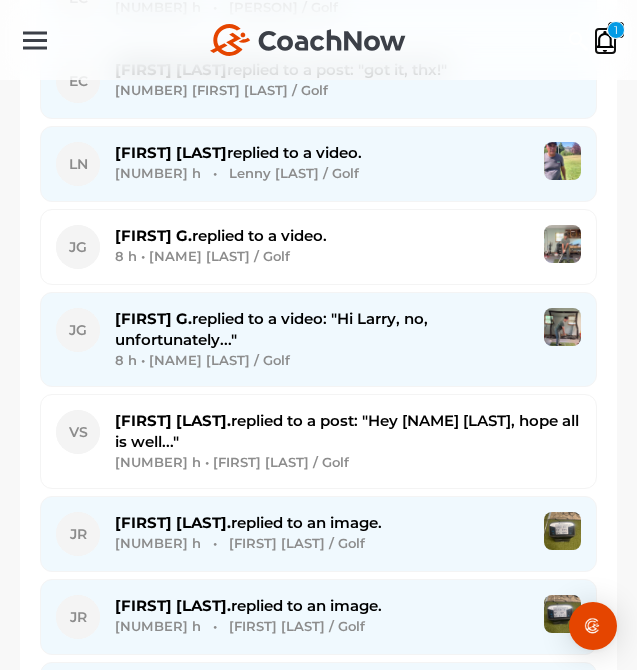 scroll, scrollTop: 2818, scrollLeft: 0, axis: vertical 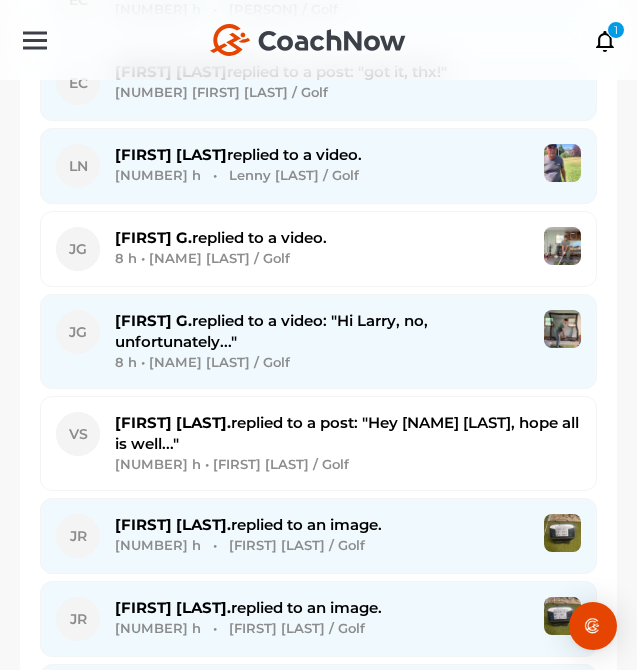 click on "10 h • [NAME] [LAST] / Golf" at bounding box center (322, 545) 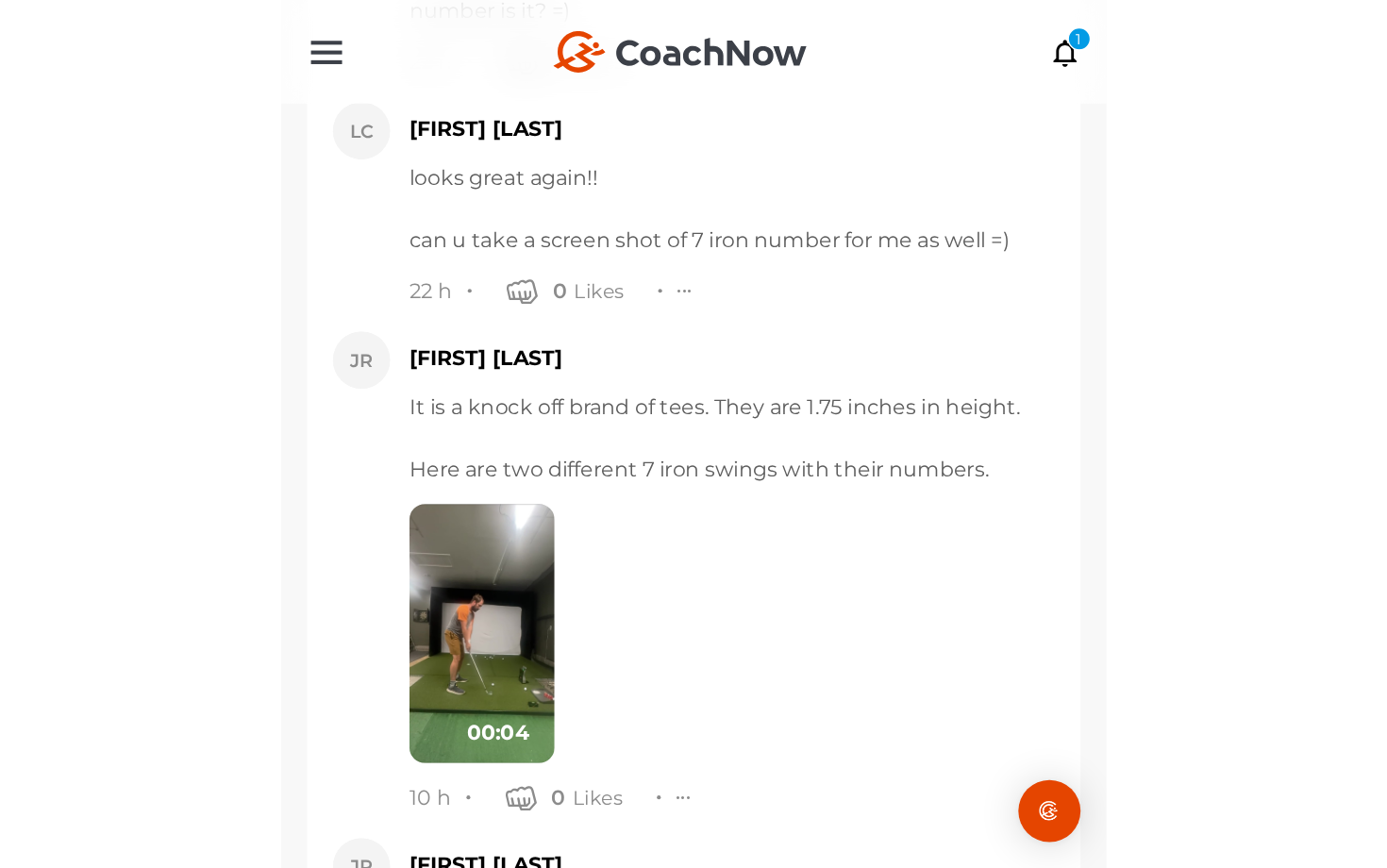 scroll, scrollTop: 18964, scrollLeft: 0, axis: vertical 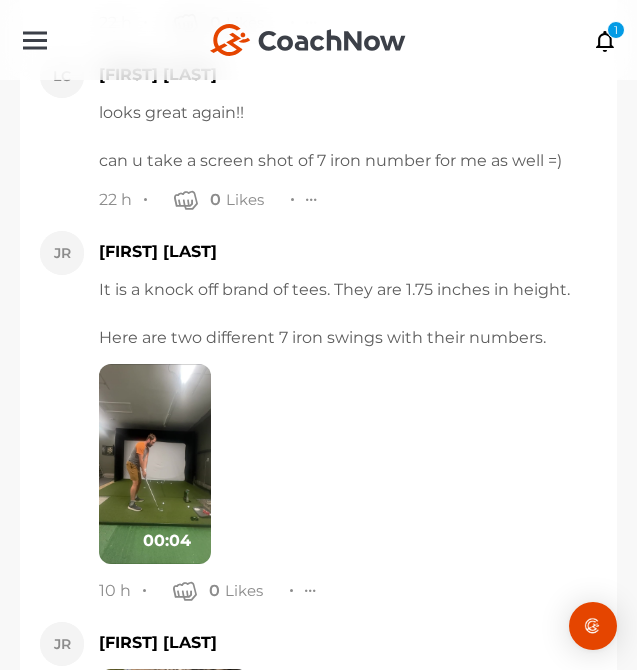 click at bounding box center [155, 464] 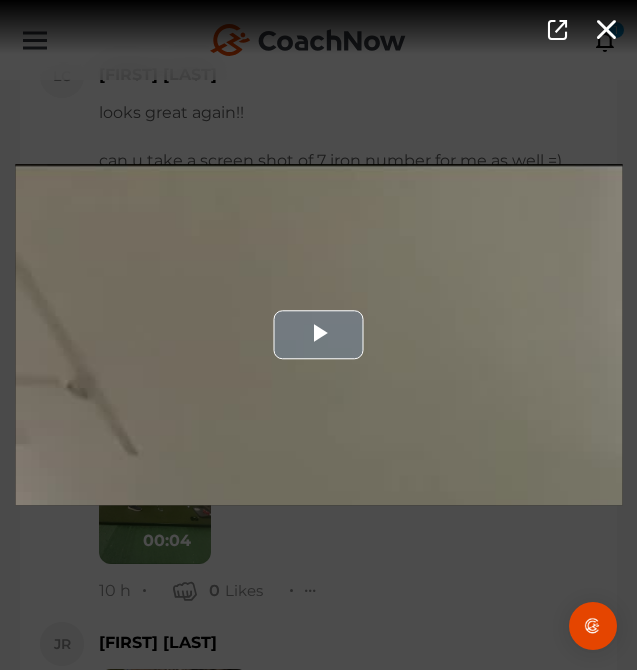 click at bounding box center (318, 334) 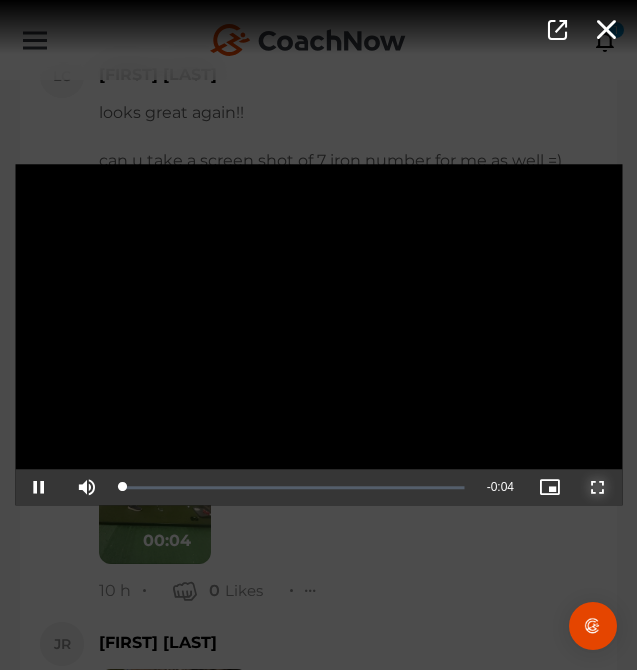 click at bounding box center [598, 488] 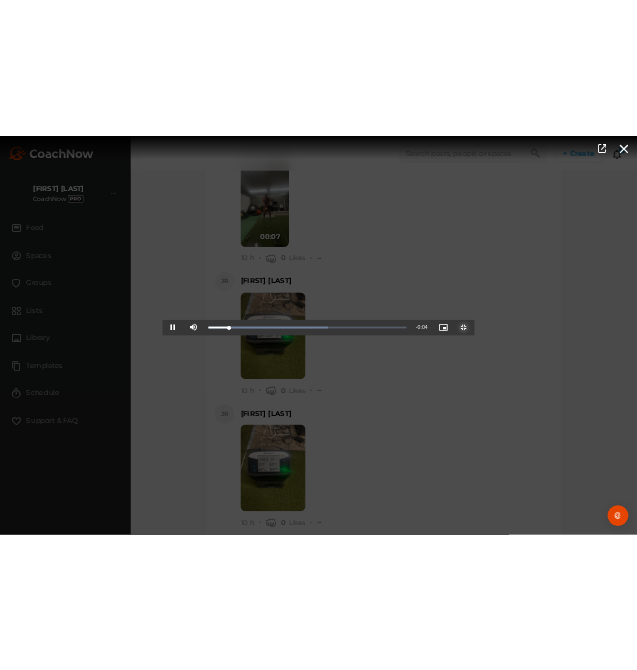 scroll, scrollTop: 20041, scrollLeft: 0, axis: vertical 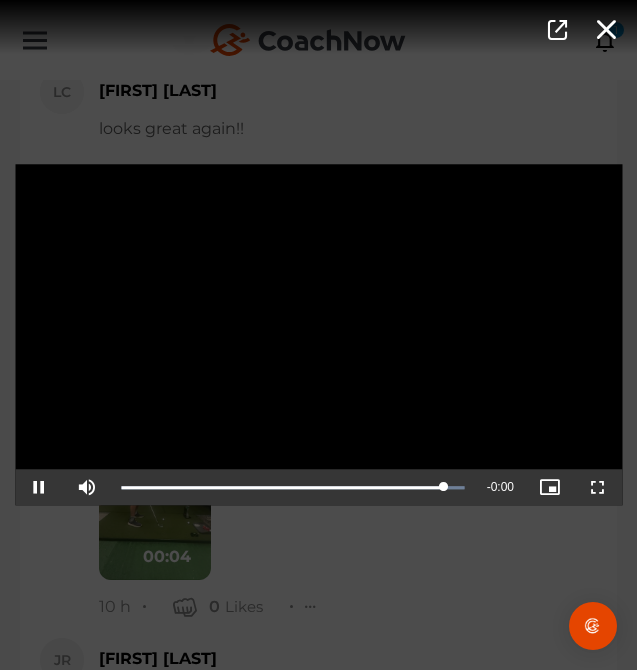 click on "Video Player is loading. Play Video Pause Mute Current Time  0:04 / Duration  0:04 Loaded :  100.00% 0:04 Stream Type  LIVE Seek to live, currently playing live LIVE Remaining Time  - 0:00   Playback Rate 1x Chapters Chapters Descriptions descriptions off , selected Captions captions settings , opens captions settings dialog captions off , selected Audio Track Picture-in-Picture Non-Fullscreen This is a modal window. Beginning of dialog window. Escape will cancel and close the window. Text Color White Black Red Green Blue Yellow Magenta Cyan Transparency Opaque Semi-Transparent Background Color Black White Red Green Blue Yellow Magenta Cyan Transparency Opaque Semi-Transparent Transparent Window Color Black White Red Green Blue Yellow Magenta Cyan Transparency Transparent Semi-Transparent Opaque Font Size 50% 75% 100% 125% 150% 175% 200% 300% 400% Text Edge Style None Raised Depressed Uniform Dropshadow Font Family Casual" at bounding box center (318, 335) 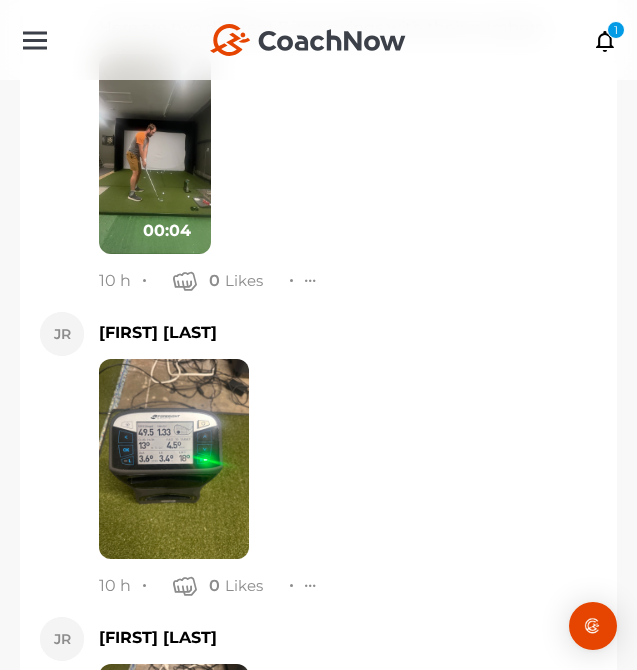 scroll, scrollTop: 20484, scrollLeft: 0, axis: vertical 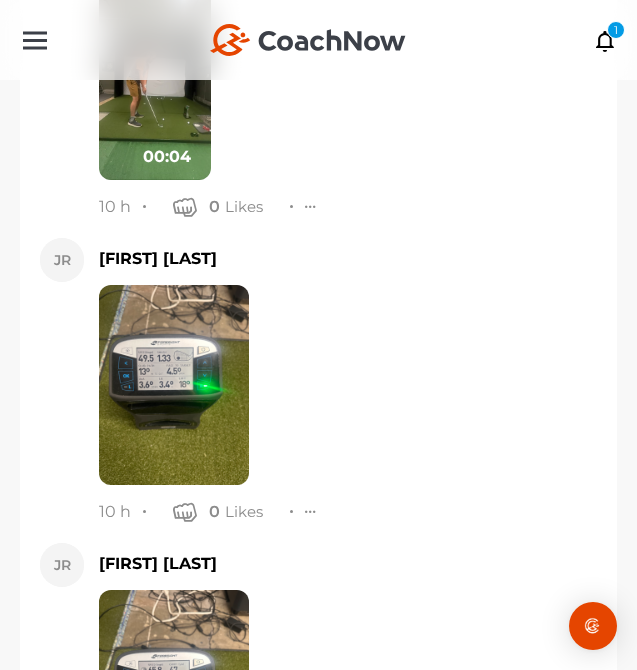 click at bounding box center (174, 385) 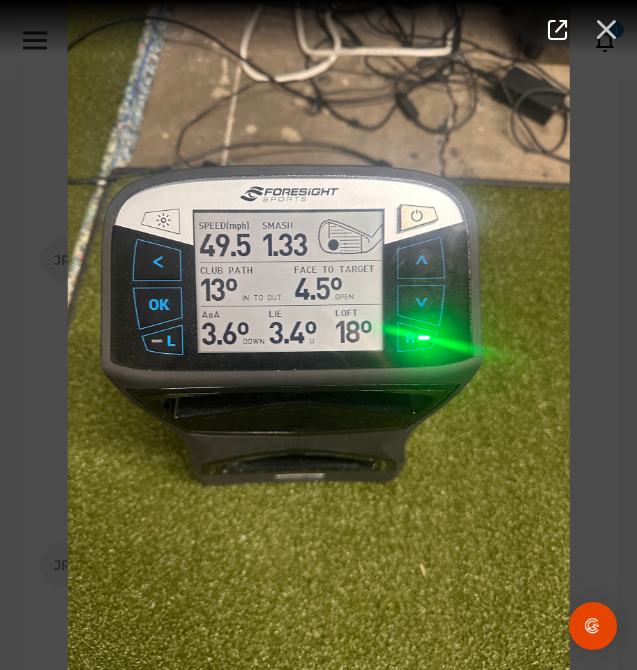 click at bounding box center [606, 28] 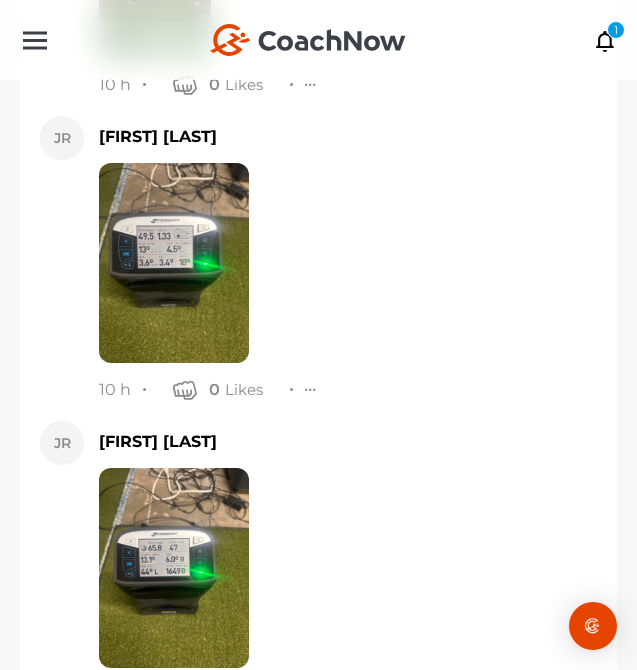 scroll, scrollTop: 20741, scrollLeft: 0, axis: vertical 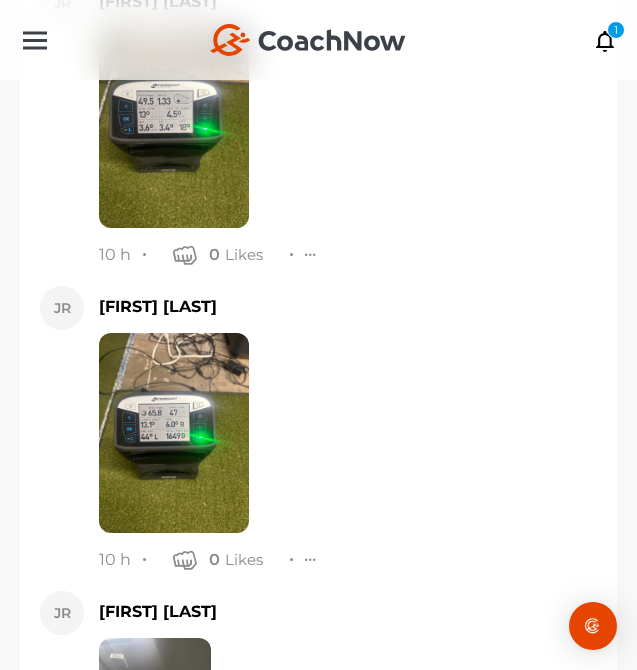 click at bounding box center (174, 433) 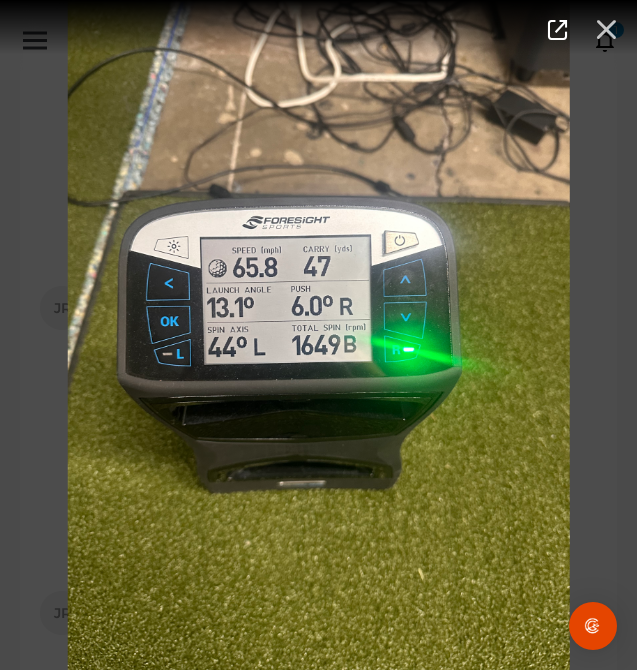 click at bounding box center (606, 28) 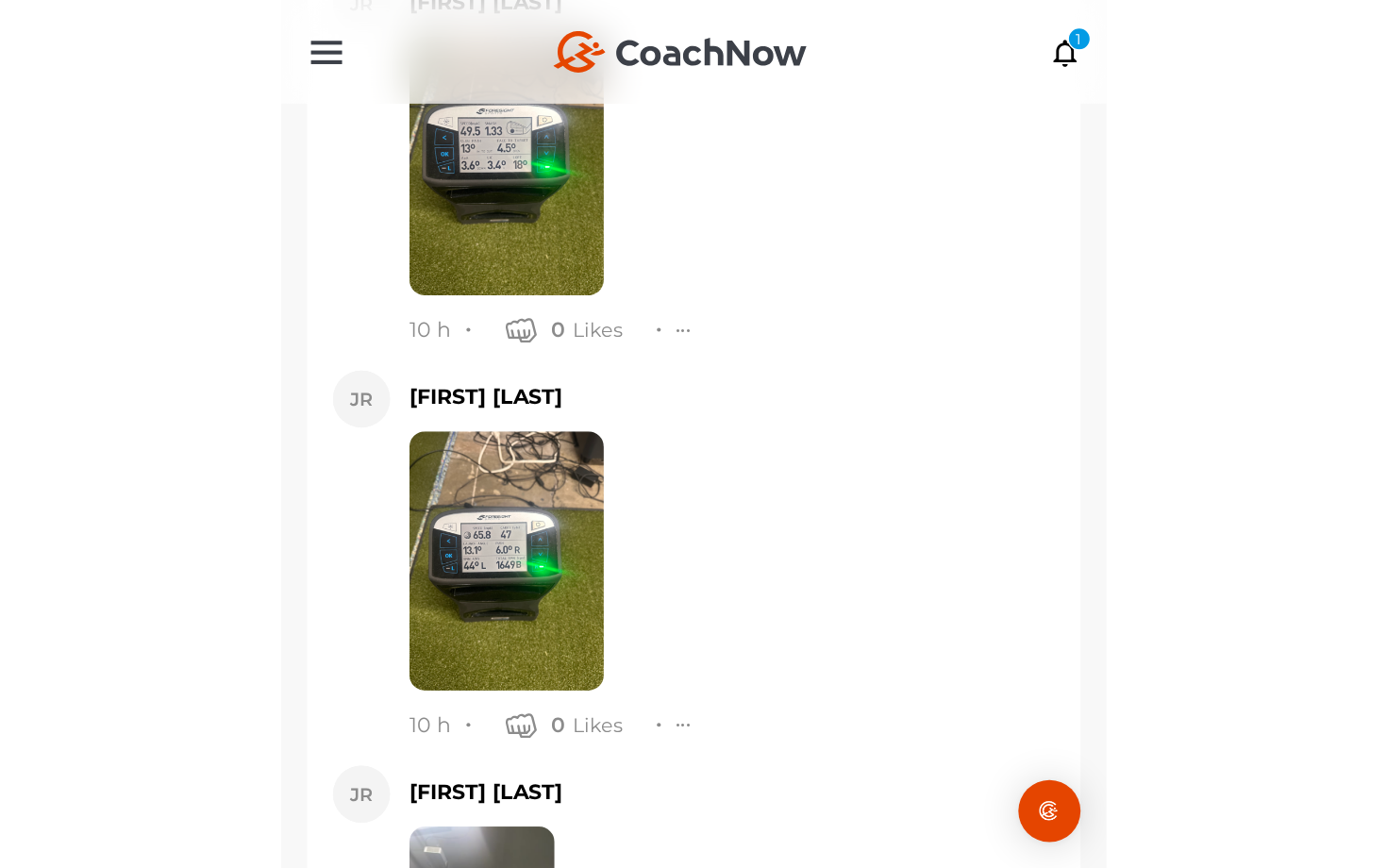 scroll, scrollTop: 20130, scrollLeft: 0, axis: vertical 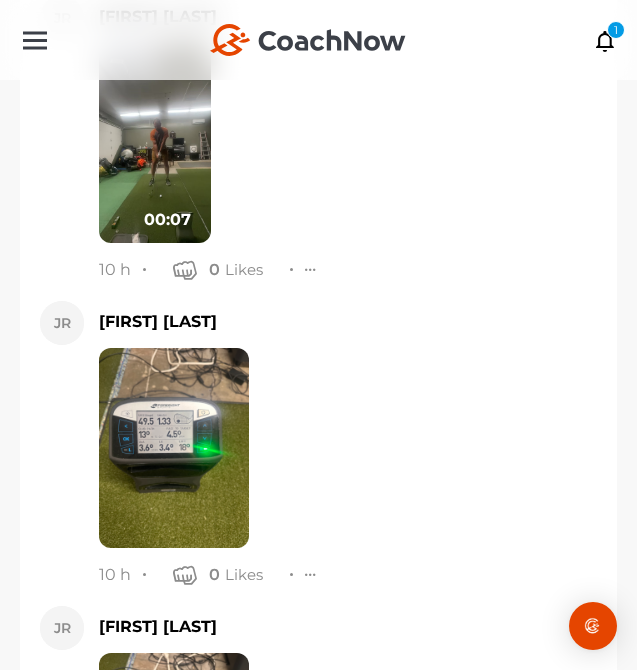 click at bounding box center [155, 143] 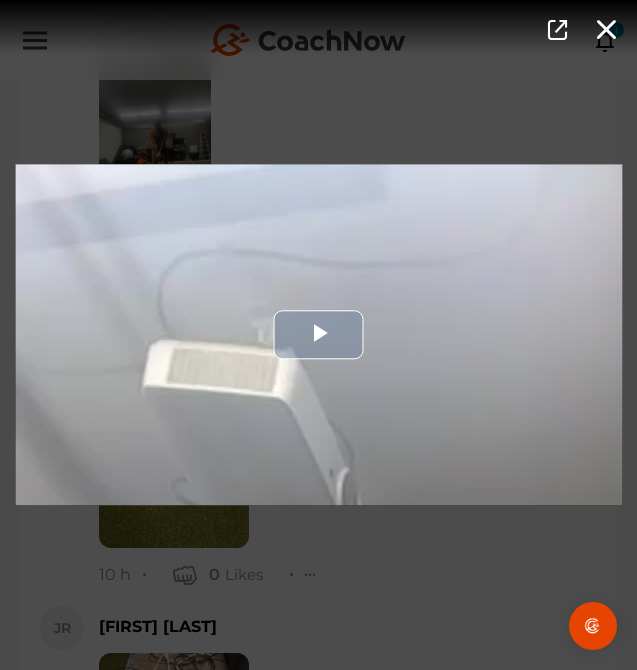 click at bounding box center [318, 334] 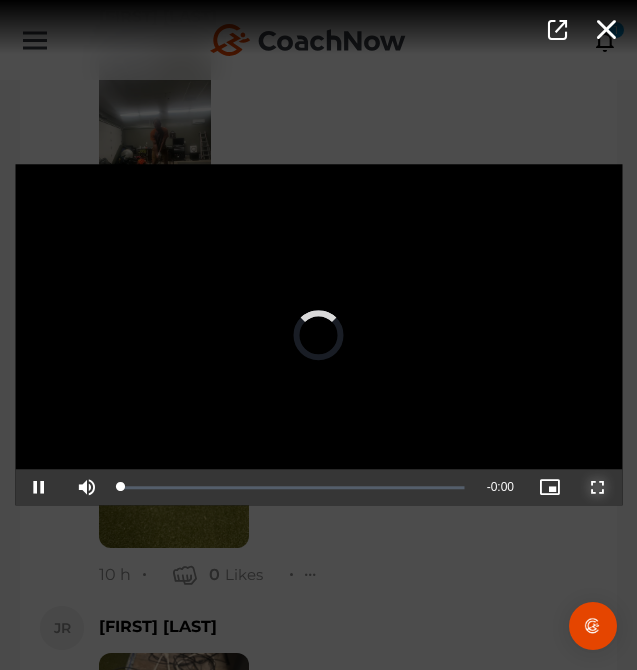 click at bounding box center [598, 488] 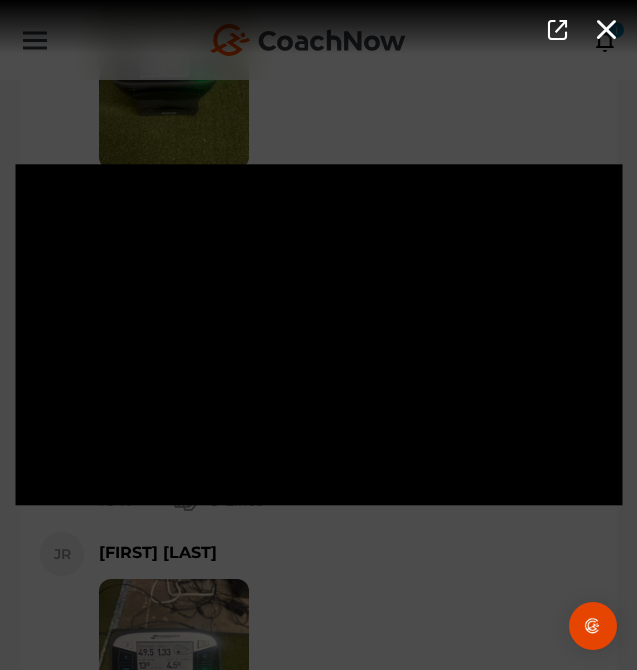 scroll, scrollTop: 21105, scrollLeft: 0, axis: vertical 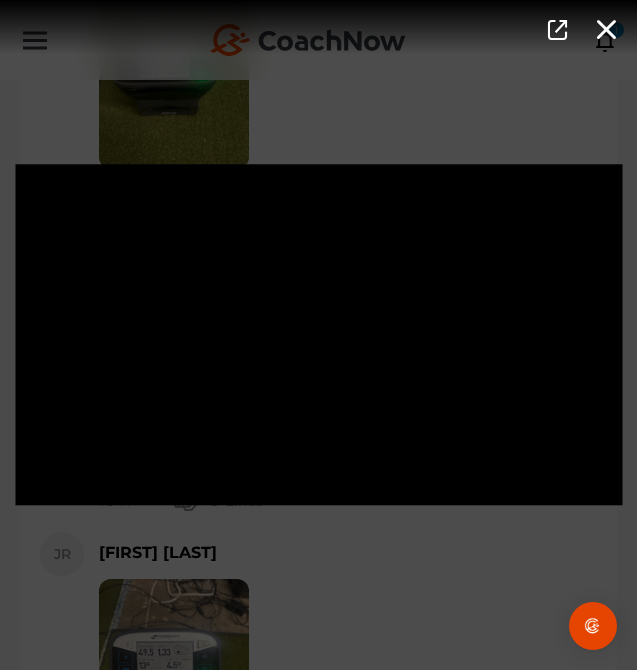 click on "Video Player is loading. Play Video Pause Mute Current Time  0:04 / Duration  0:07 Loaded :  100.00% 0:04 Stream Type  LIVE Seek to live, currently playing live LIVE Remaining Time  - 0:03   Playback Rate 1x Chapters Chapters Descriptions descriptions off , selected Captions captions settings , opens captions settings dialog captions off , selected Audio Track Picture-in-Picture Non-Fullscreen This is a modal window. Beginning of dialog window. Escape will cancel and close the window. Text Color White Black Red Green Blue Yellow Magenta Cyan Transparency Opaque Semi-Transparent Background Color Black White Red Green Blue Yellow Magenta Cyan Transparency Opaque Semi-Transparent Transparent Window Color Black White Red Green Blue Yellow Magenta Cyan Transparency Transparent Semi-Transparent Opaque Font Size 50% 75% 100% 125% 150% 175% 200% 300% 400% Text Edge Style None Raised Depressed Uniform Dropshadow Font Family Casual" at bounding box center (318, 335) 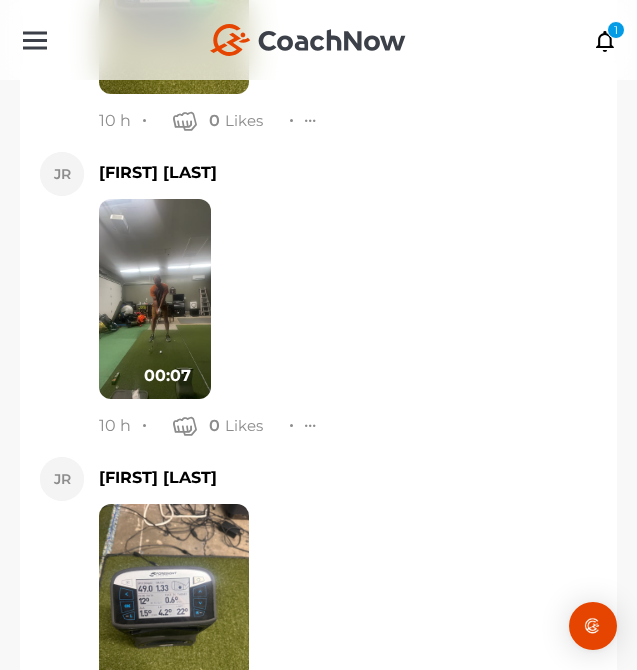 scroll, scrollTop: 22547, scrollLeft: 0, axis: vertical 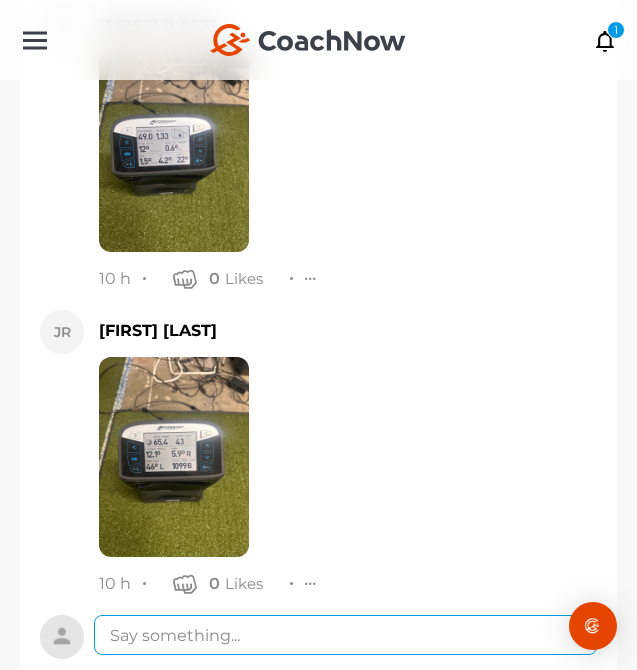 click at bounding box center (345, 635) 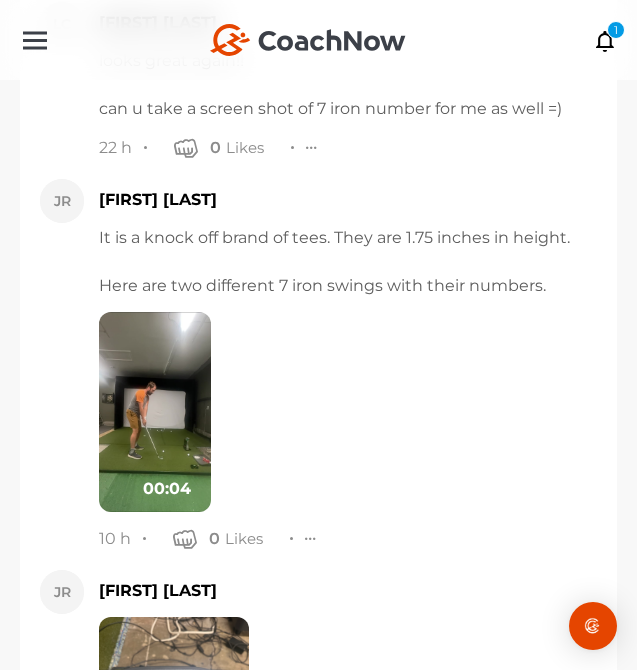 scroll, scrollTop: 20154, scrollLeft: 0, axis: vertical 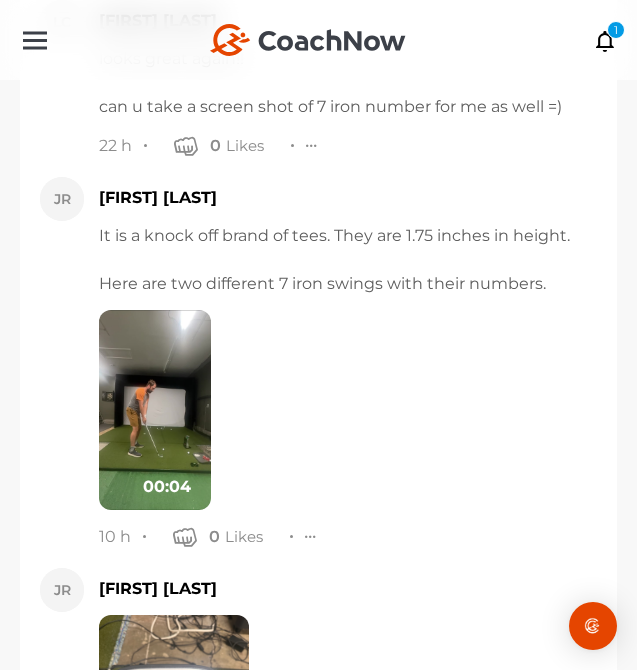 click at bounding box center [155, 410] 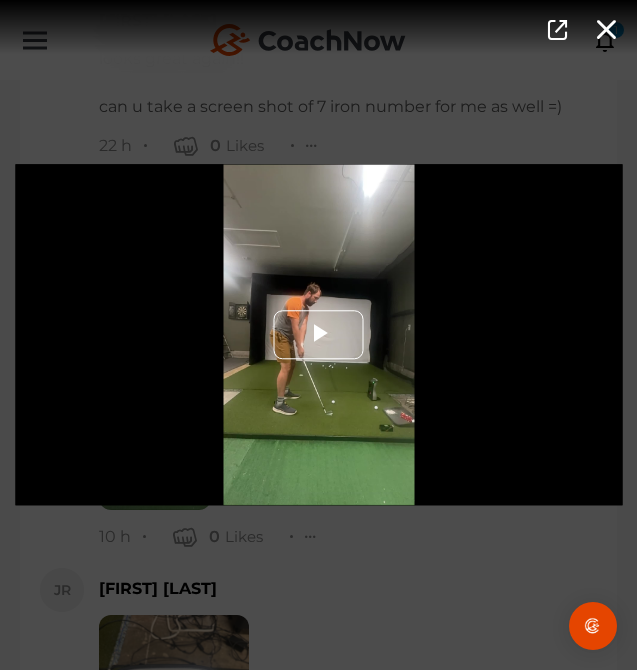 click at bounding box center [319, 335] 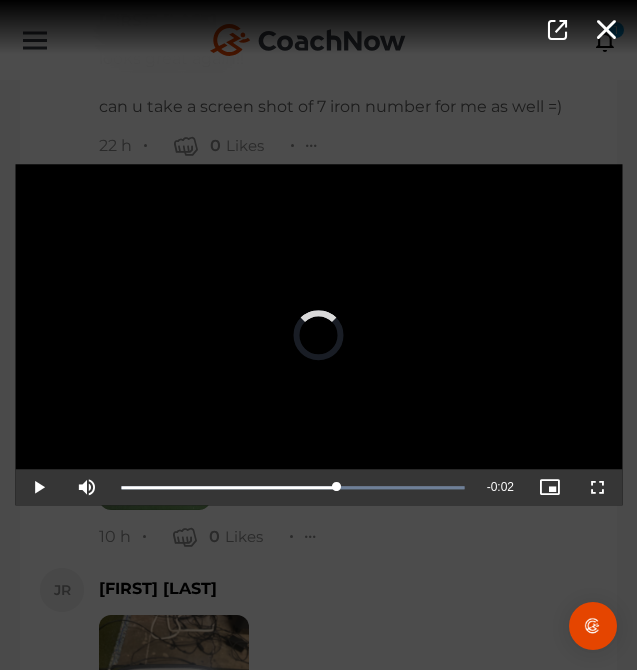 drag, startPoint x: 314, startPoint y: 480, endPoint x: 288, endPoint y: 523, distance: 50.24938 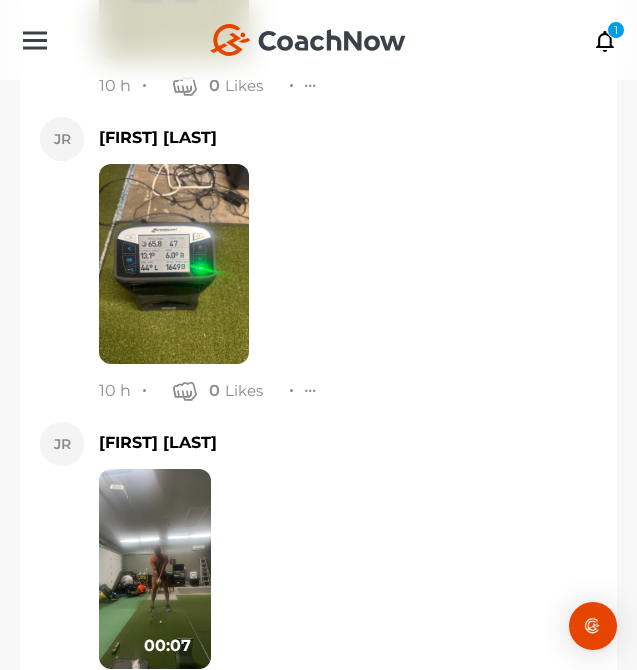scroll, scrollTop: 22784, scrollLeft: 0, axis: vertical 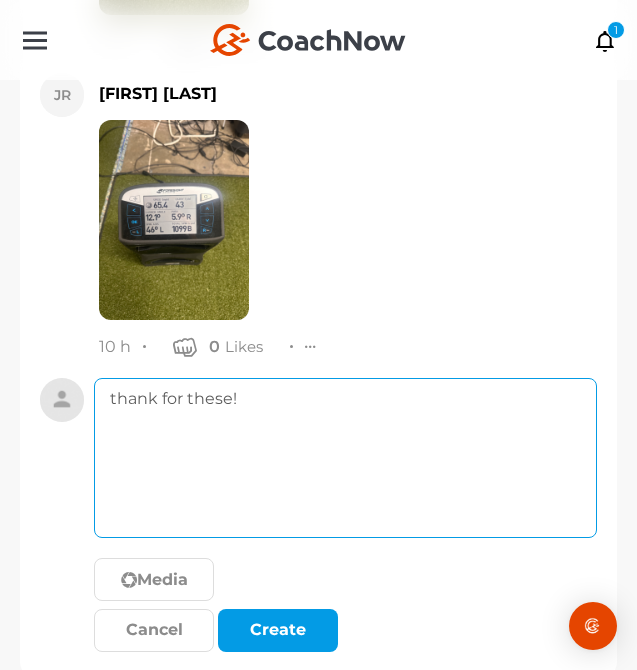 click on "thank for these!" at bounding box center [345, 458] 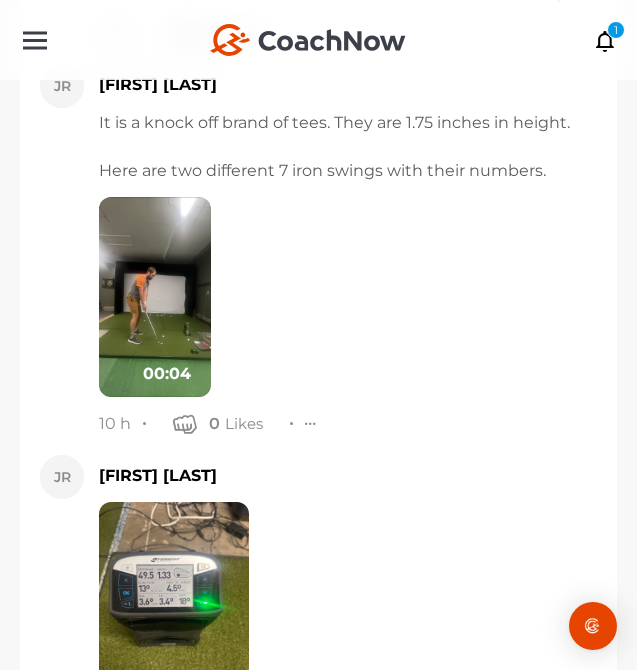 scroll, scrollTop: 20243, scrollLeft: 0, axis: vertical 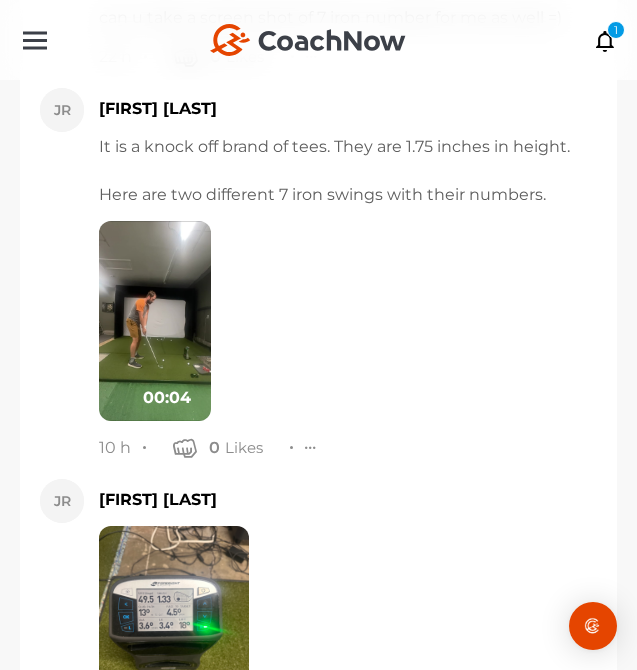 click at bounding box center [155, 321] 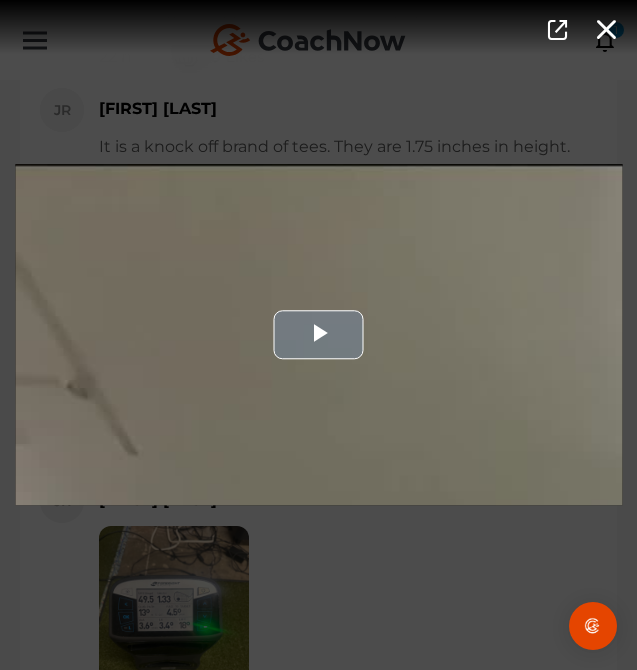 click at bounding box center (318, 334) 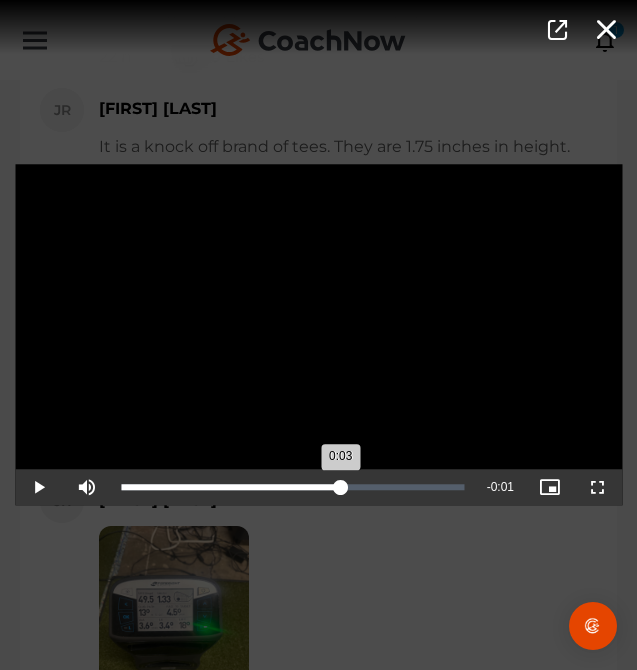 drag, startPoint x: 271, startPoint y: 477, endPoint x: 341, endPoint y: 475, distance: 70.028564 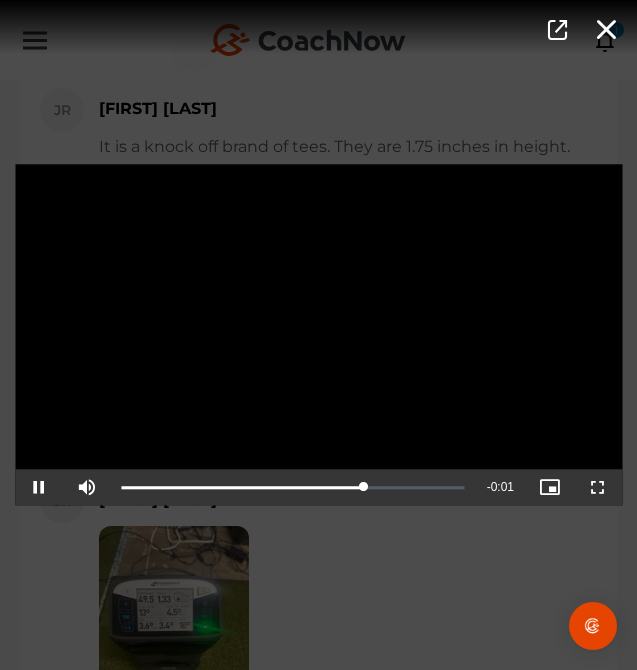 click on "Video Player is loading. Play Video Pause Mute Current Time  0:03 / Duration  0:04 Loaded :  0.00% 0:03 0:03 Stream Type  LIVE Seek to live, currently playing live LIVE Remaining Time  - 0:01   Playback Rate 1x Chapters Chapters Descriptions descriptions off , selected Captions captions settings , opens captions settings dialog captions off , selected Audio Track Picture-in-Picture Fullscreen This is a modal window. Beginning of dialog window. Escape will cancel and close the window. Text Color White Black Red Green Blue Yellow Magenta Cyan Transparency Opaque Semi-Transparent Background Color Black White Red Green Blue Yellow Magenta Cyan Transparency Opaque Semi-Transparent Transparent Window Color Black White Red Green Blue Yellow Magenta Cyan Transparency Transparent Semi-Transparent Opaque Font Size 50% 75% 100% 125% 150% 175% 200% 300% 400% Text Edge Style None Raised Depressed Uniform Dropshadow Font Family Casual" at bounding box center (318, 335) 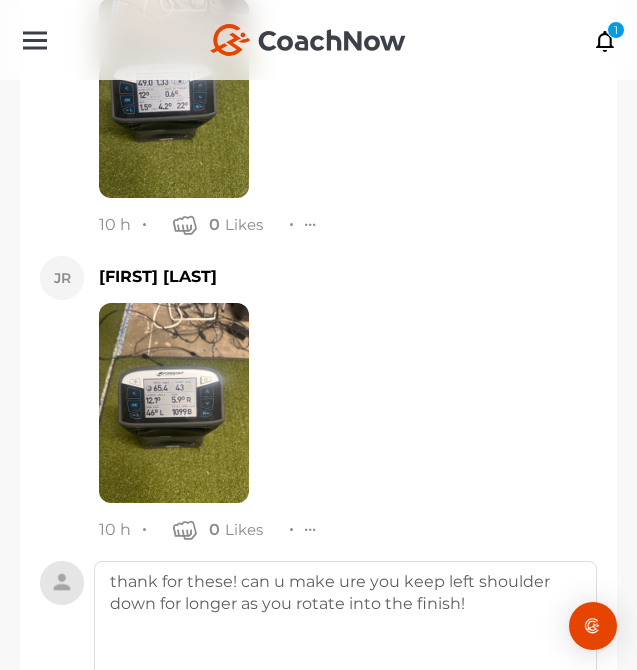 scroll, scrollTop: 22784, scrollLeft: 0, axis: vertical 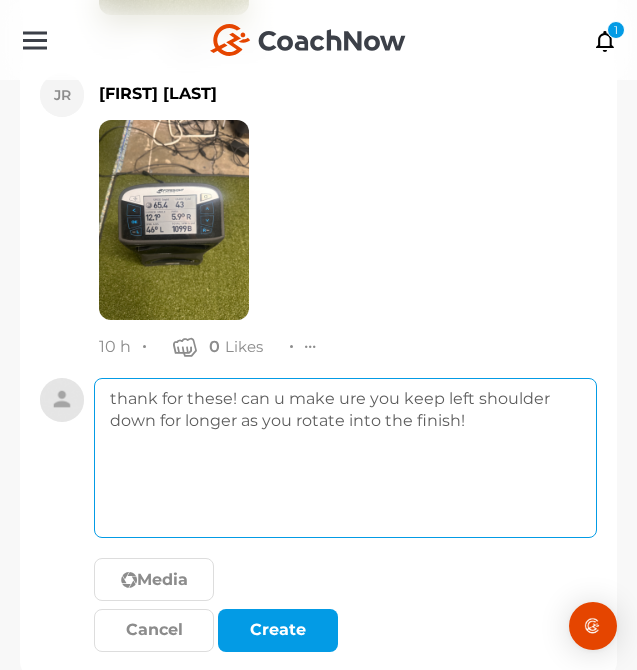 click on "thank for these! can u make ure you keep left shoulder down for longer as you rotate into the finish!" at bounding box center [345, 458] 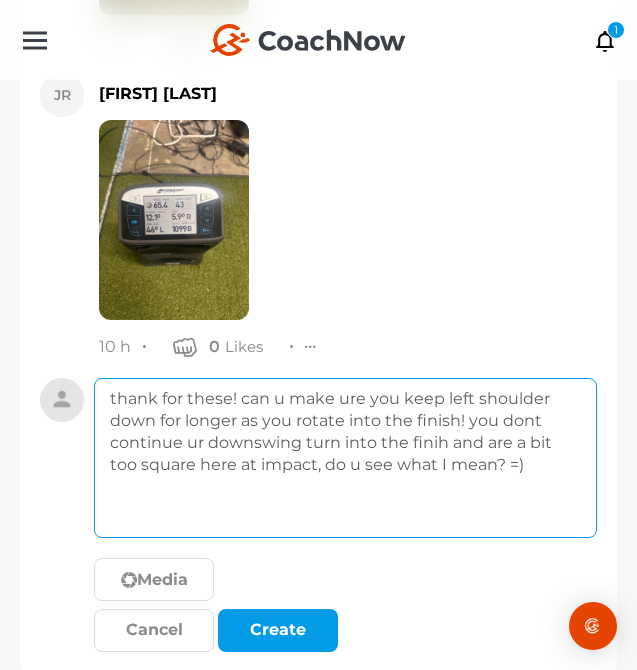click on "thank for these! can u make ure you keep left shoulder down for longer as you rotate into the finish! you dont continue ur downswing turn into the finih and are a bit too square here at impact, do u see what I mean? =)" at bounding box center [345, 458] 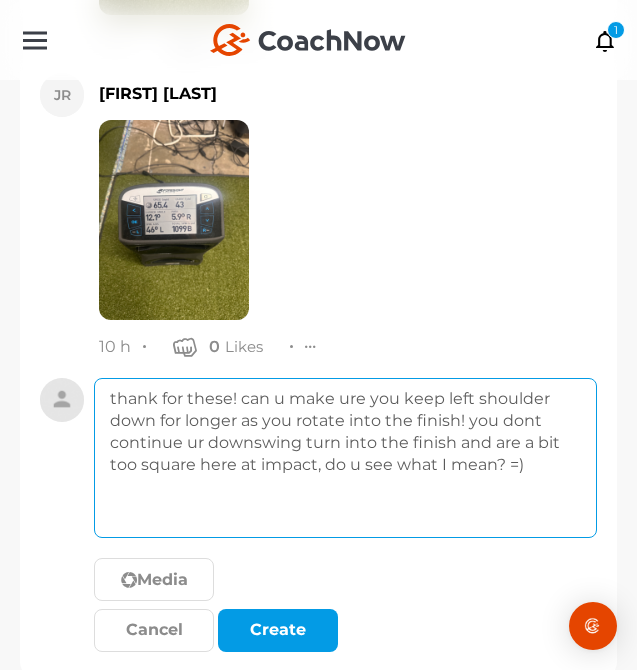 click on "thank for these! can u make ure you keep left shoulder down for longer as you rotate into the finish! you dont continue ur downswing turn into the finish and are a bit too square here at impact, do u see what I mean? =)" at bounding box center [345, 458] 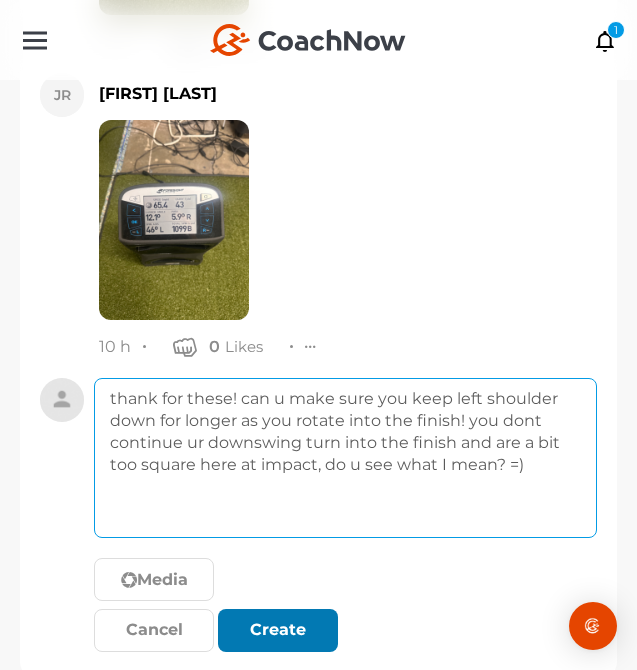 type on "thank for these! can u make sure you keep left shoulder down for longer as you rotate into the finish! you dont continue ur downswing turn into the finish and are a bit too square here at impact, do u see what I mean? =)" 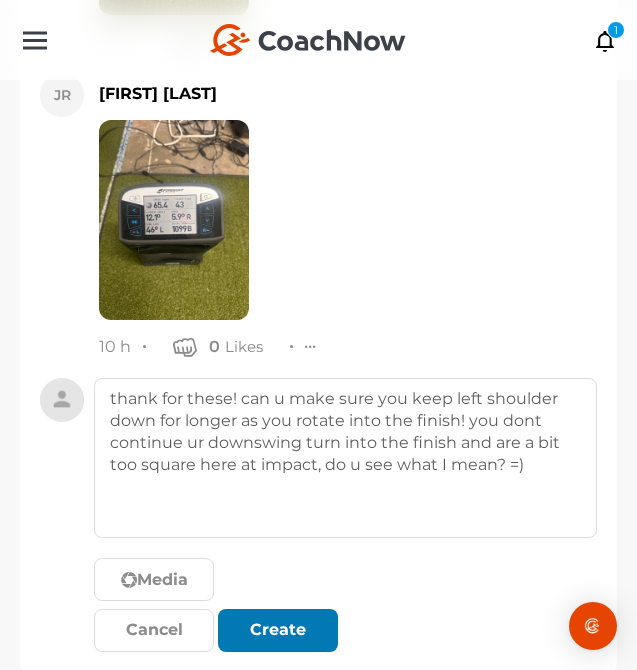 click on "Create" at bounding box center [278, 630] 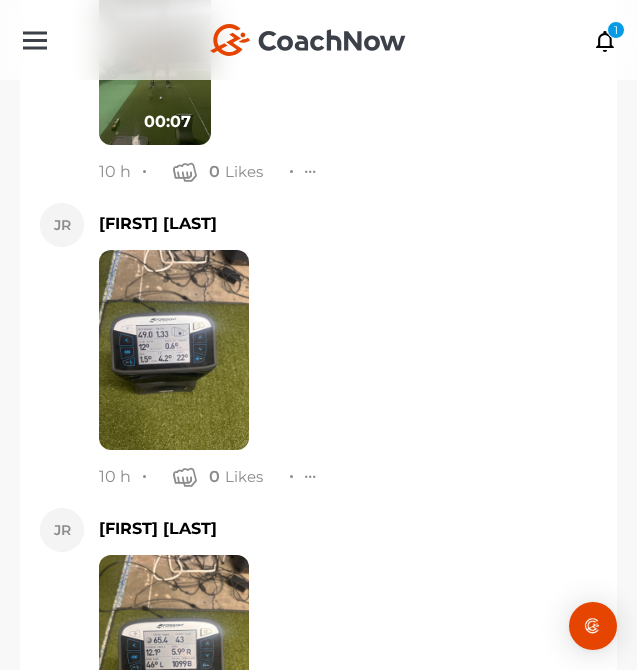 scroll, scrollTop: 22748, scrollLeft: 0, axis: vertical 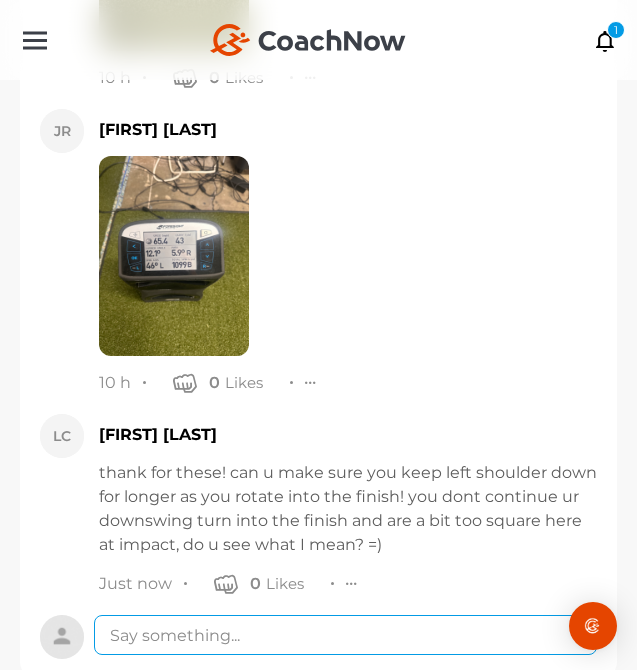 click at bounding box center (345, 635) 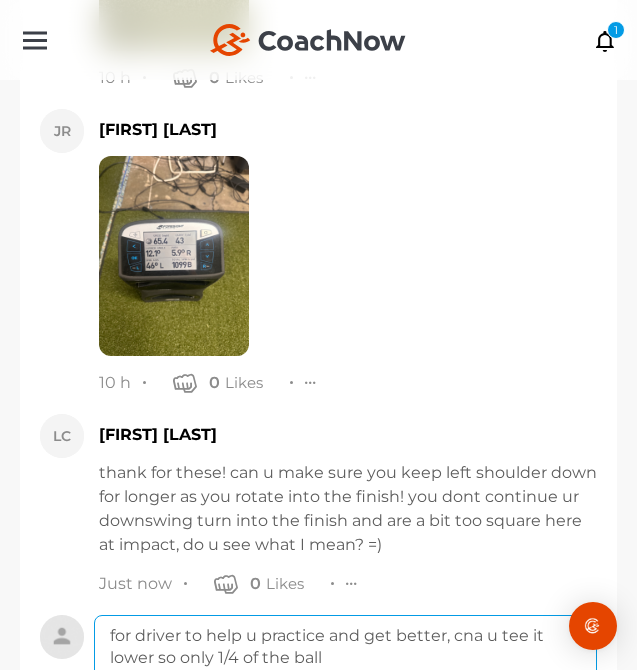 drag, startPoint x: 465, startPoint y: 590, endPoint x: 514, endPoint y: 655, distance: 81.400246 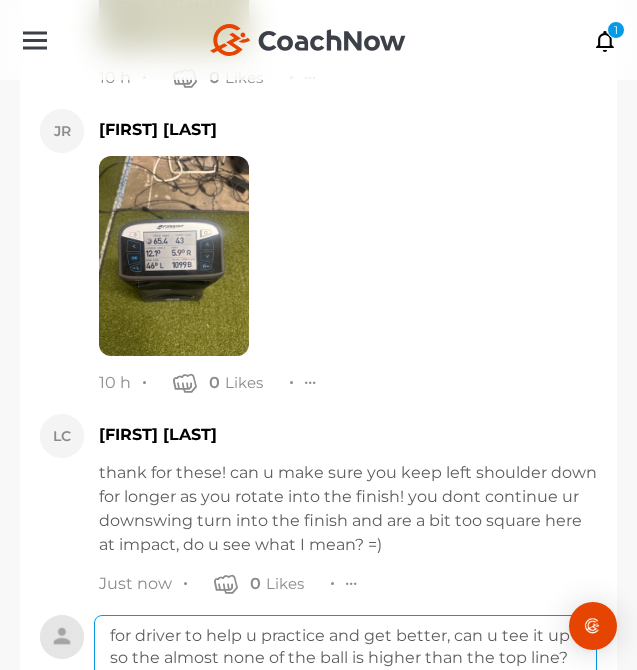 scroll, scrollTop: 22985, scrollLeft: 0, axis: vertical 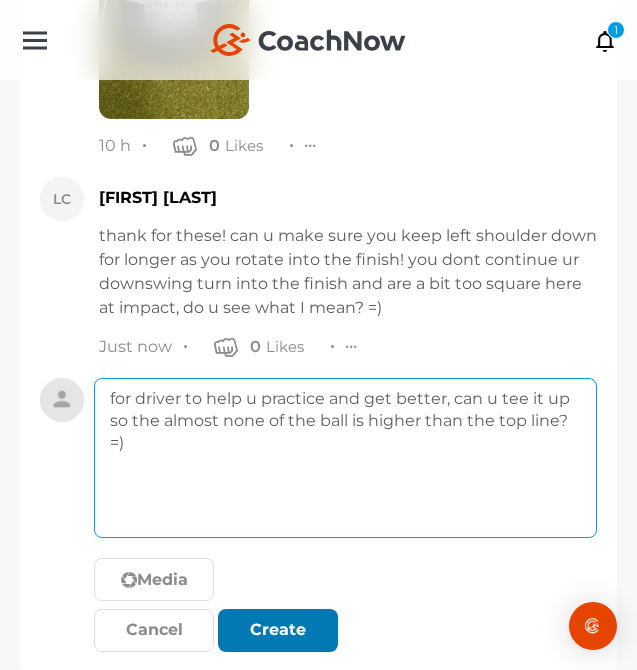 type on "for driver to help u practice and get better, can u tee it up so the almost none of the ball is higher than the top line? =)" 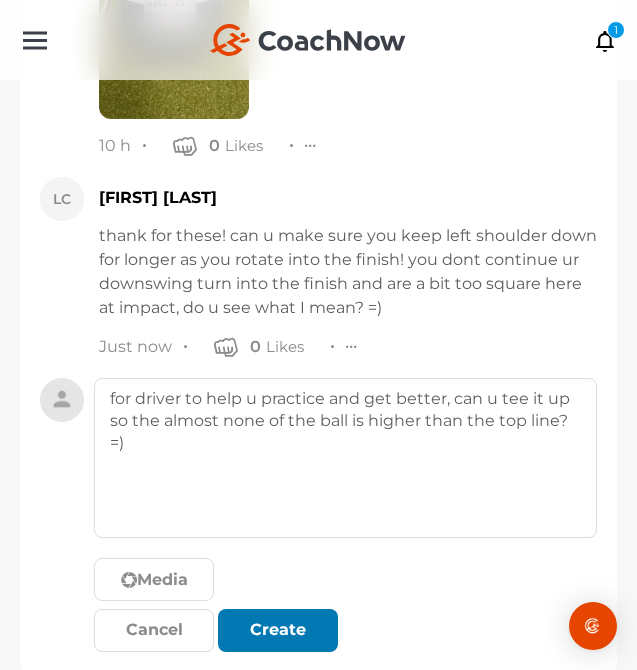 click at bounding box center [278, 630] 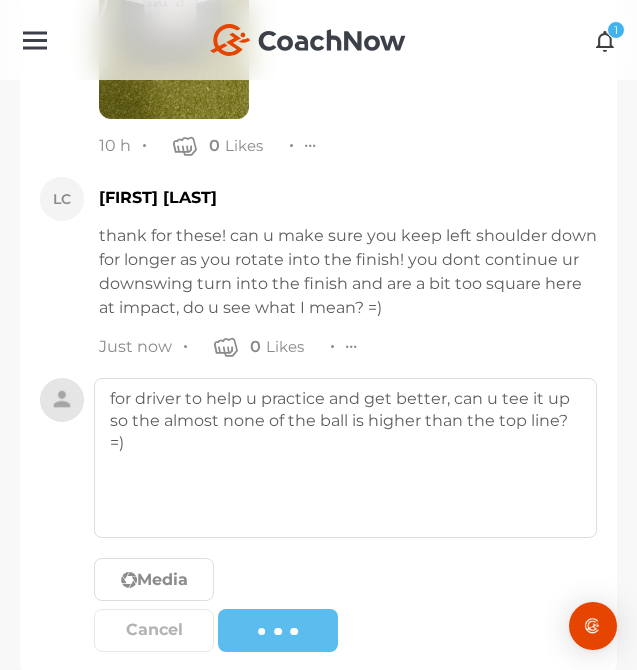 type 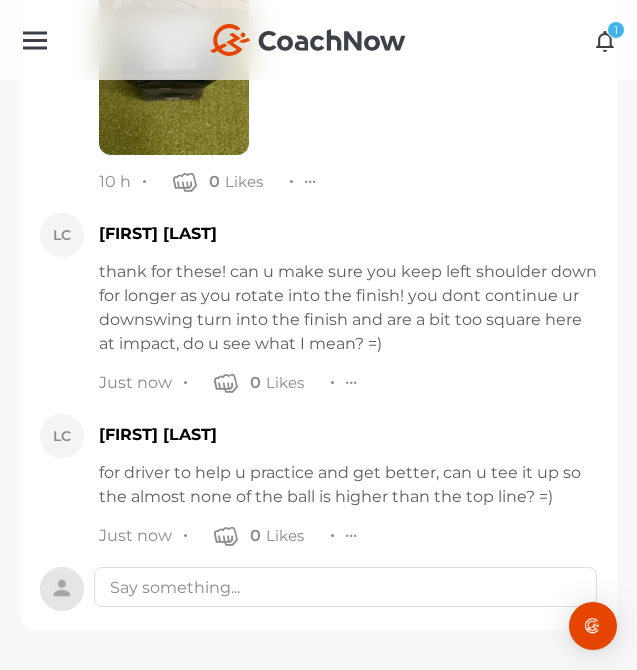 scroll, scrollTop: 22901, scrollLeft: 0, axis: vertical 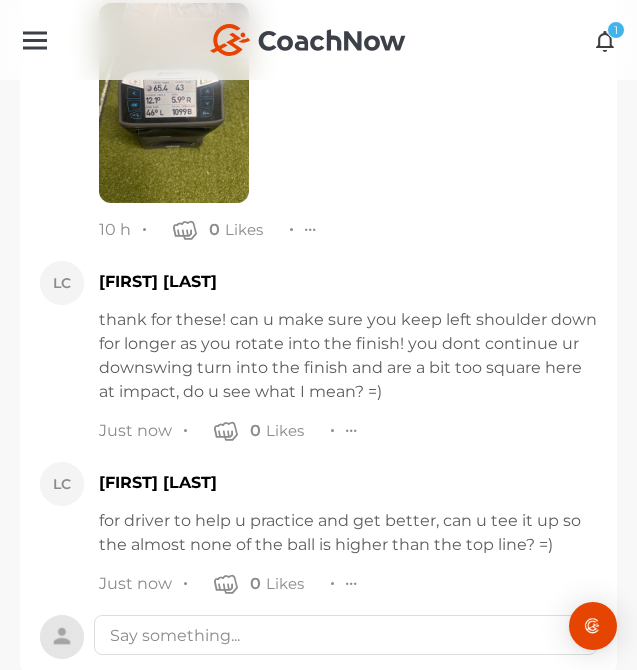 click at bounding box center (605, 40) 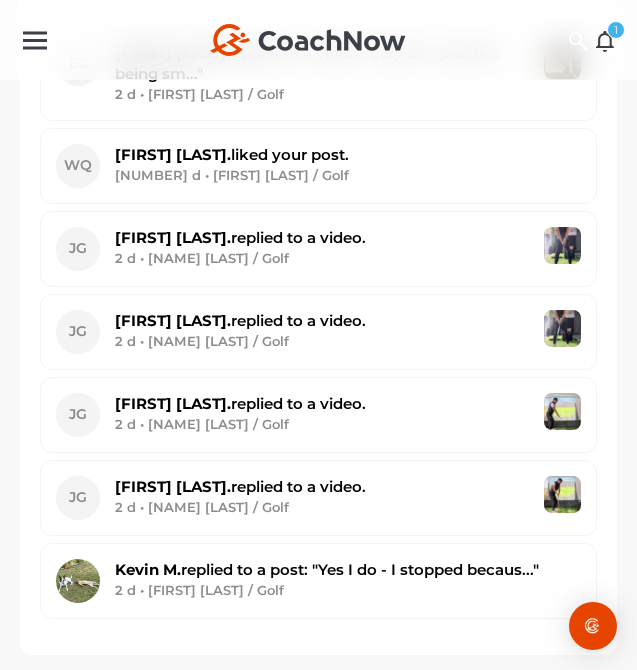 scroll, scrollTop: 0, scrollLeft: 0, axis: both 